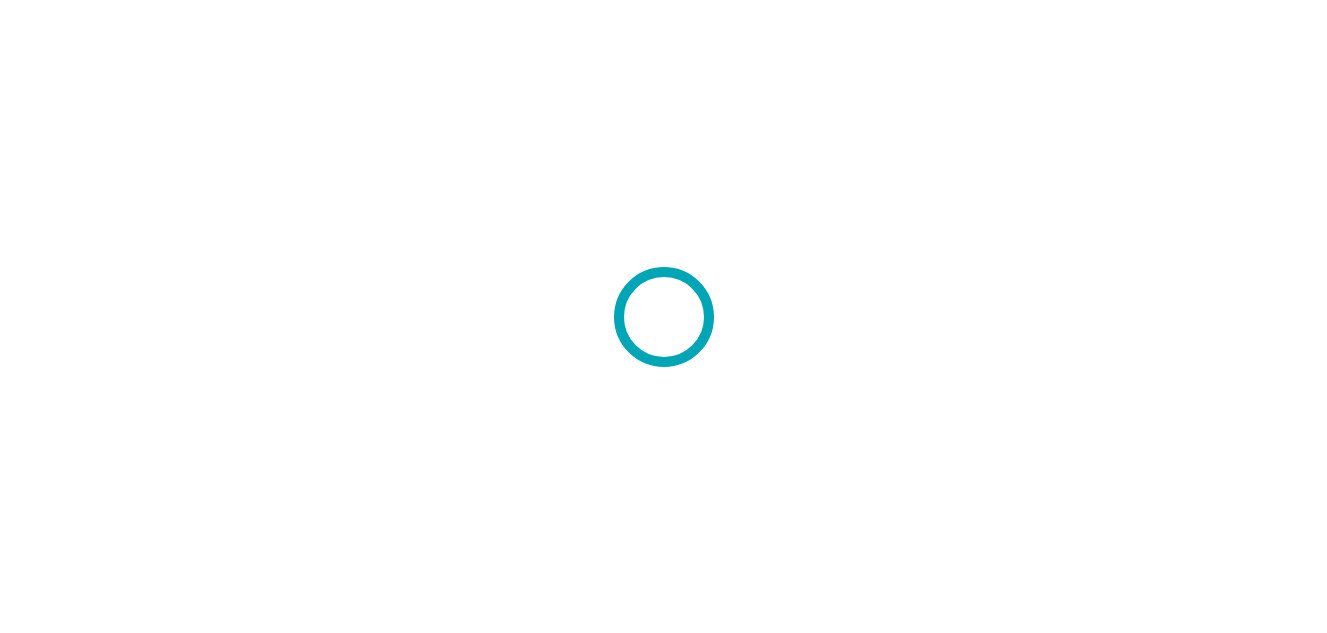 scroll, scrollTop: 0, scrollLeft: 0, axis: both 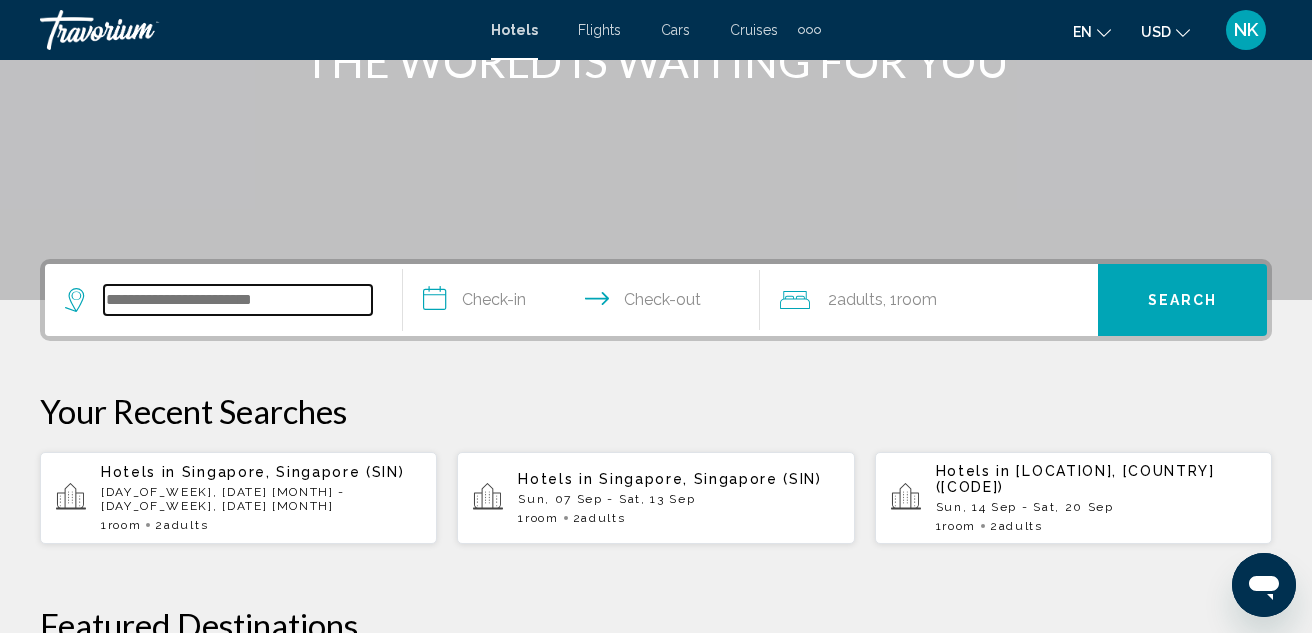 click at bounding box center [238, 300] 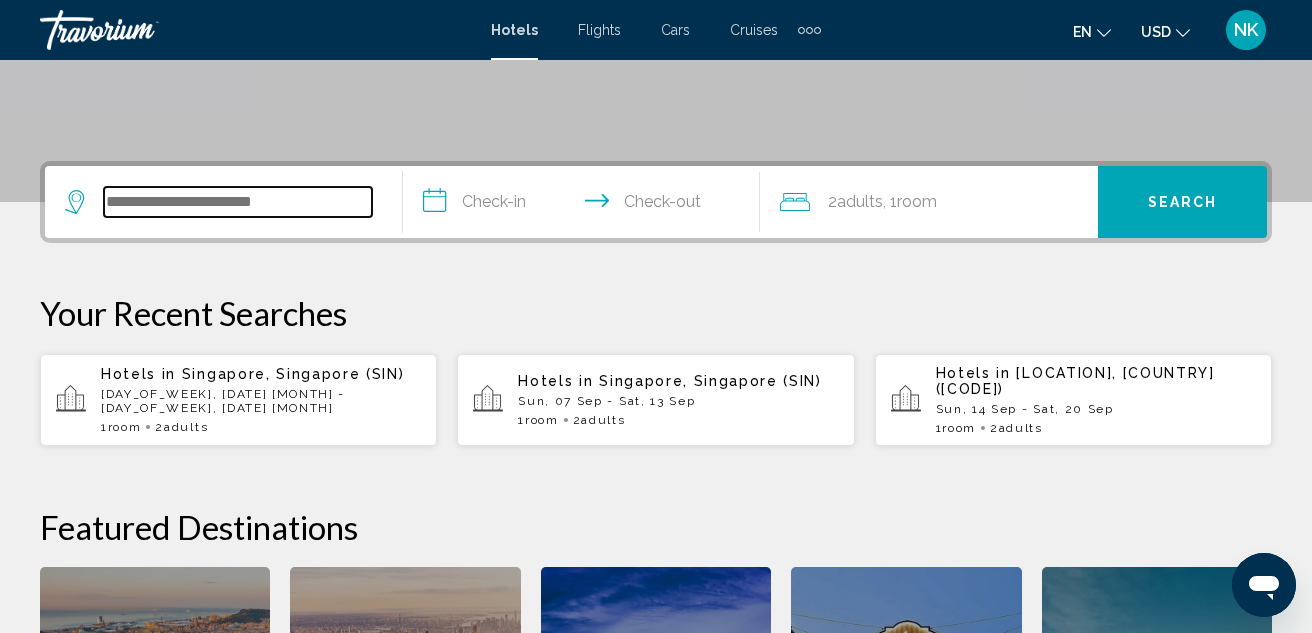 scroll, scrollTop: 494, scrollLeft: 0, axis: vertical 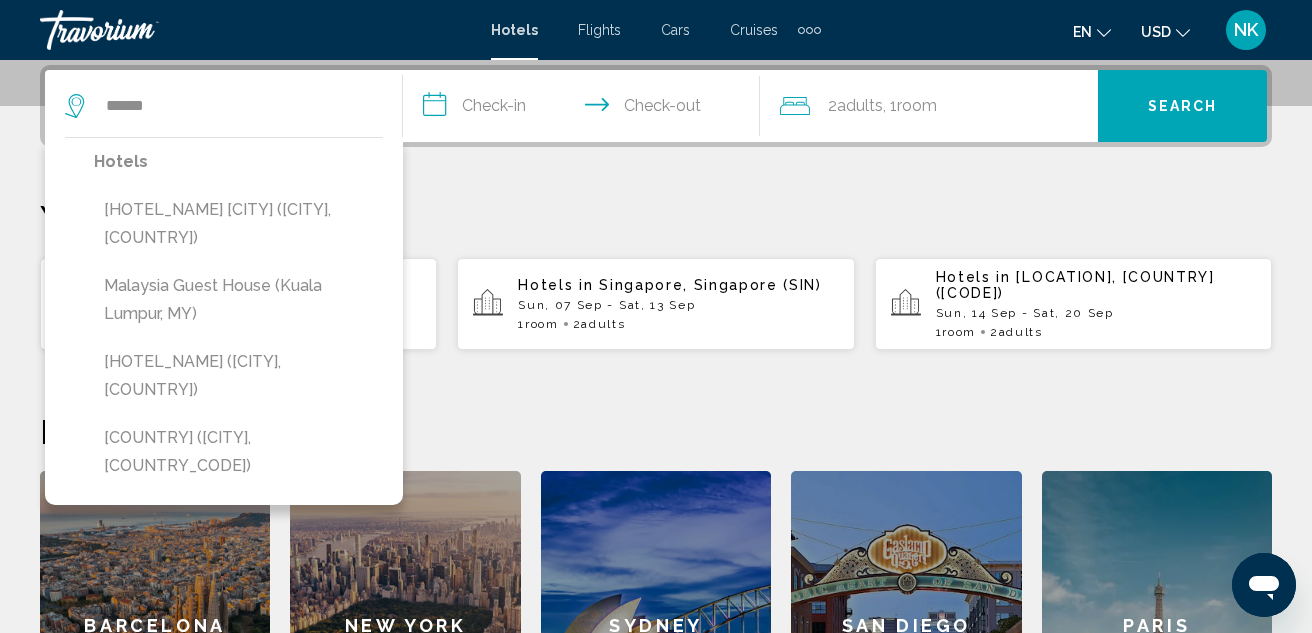 click on "Malaysia Guest House (Kuala Lumpur, MY)" at bounding box center (238, 300) 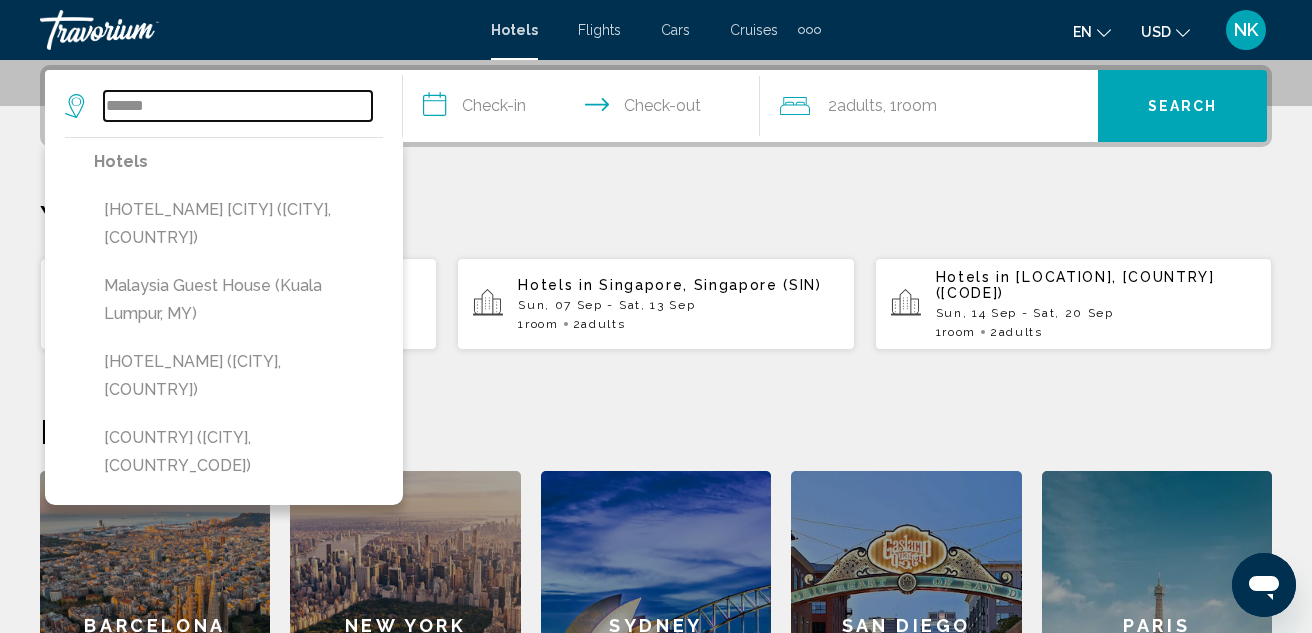 type on "**********" 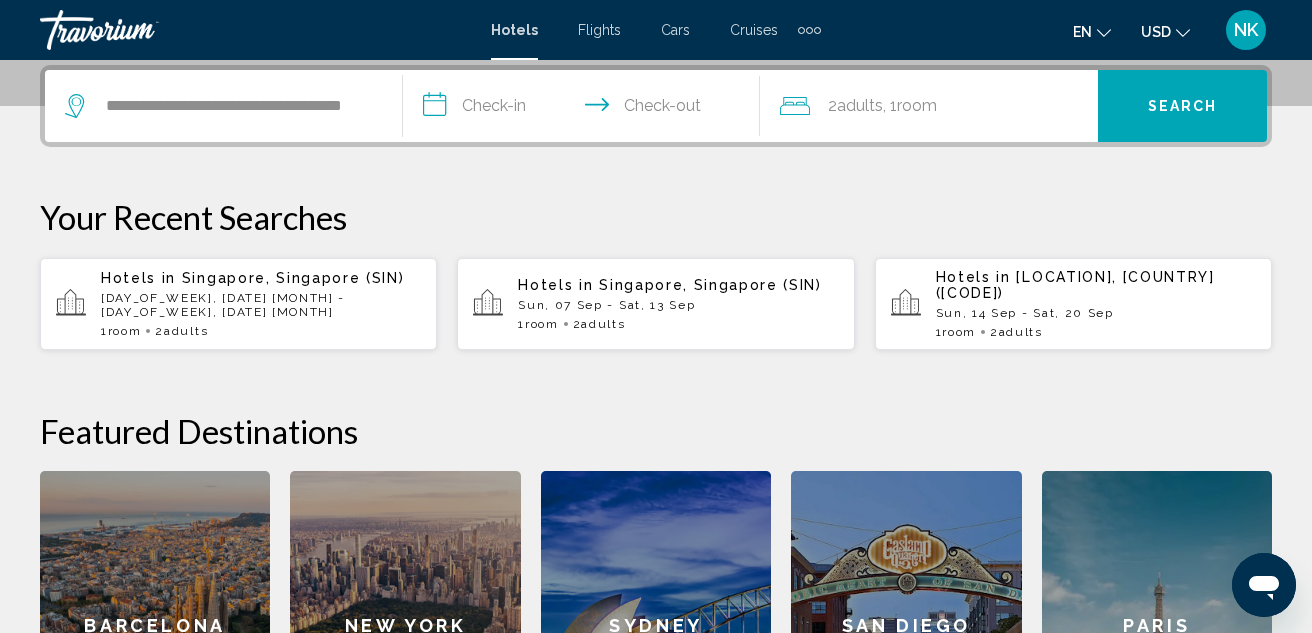 click on "**********" at bounding box center (586, 109) 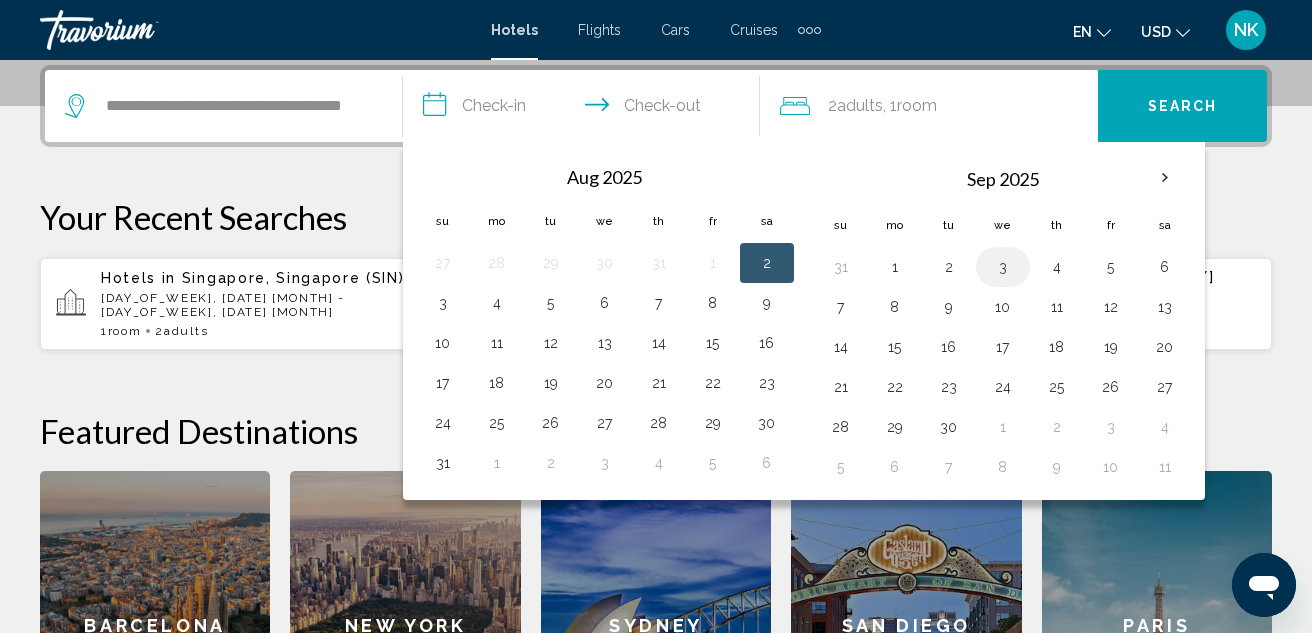 click on "3" at bounding box center (1003, 267) 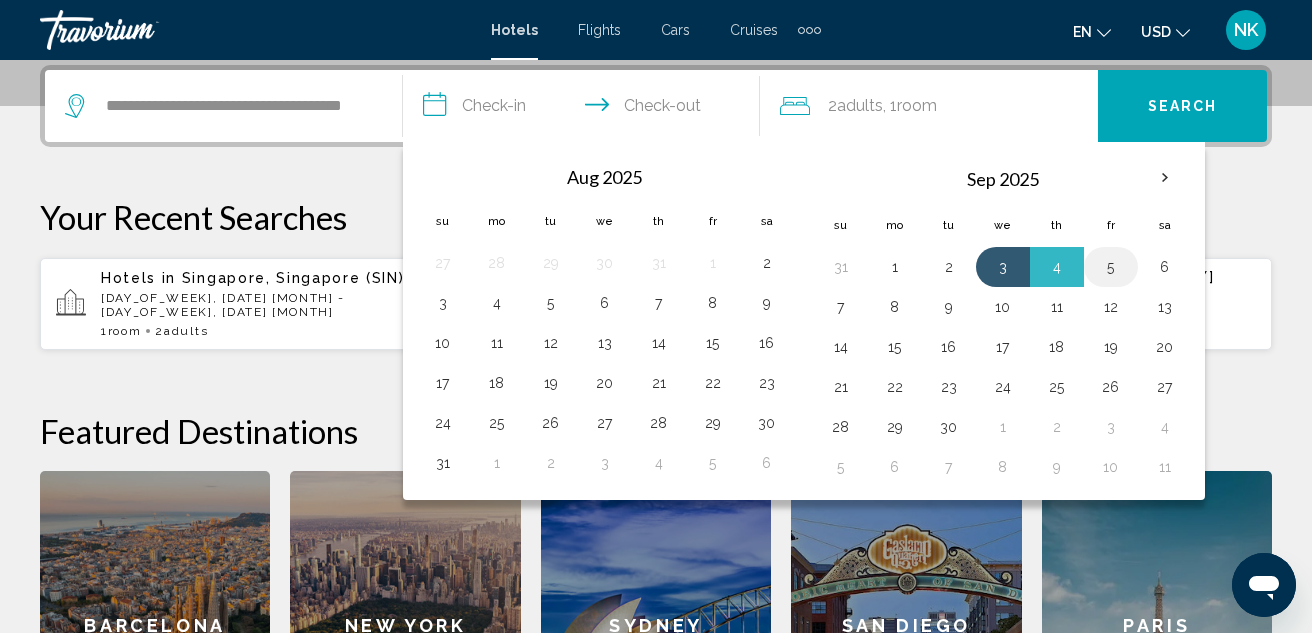 click on "5" at bounding box center (1111, 267) 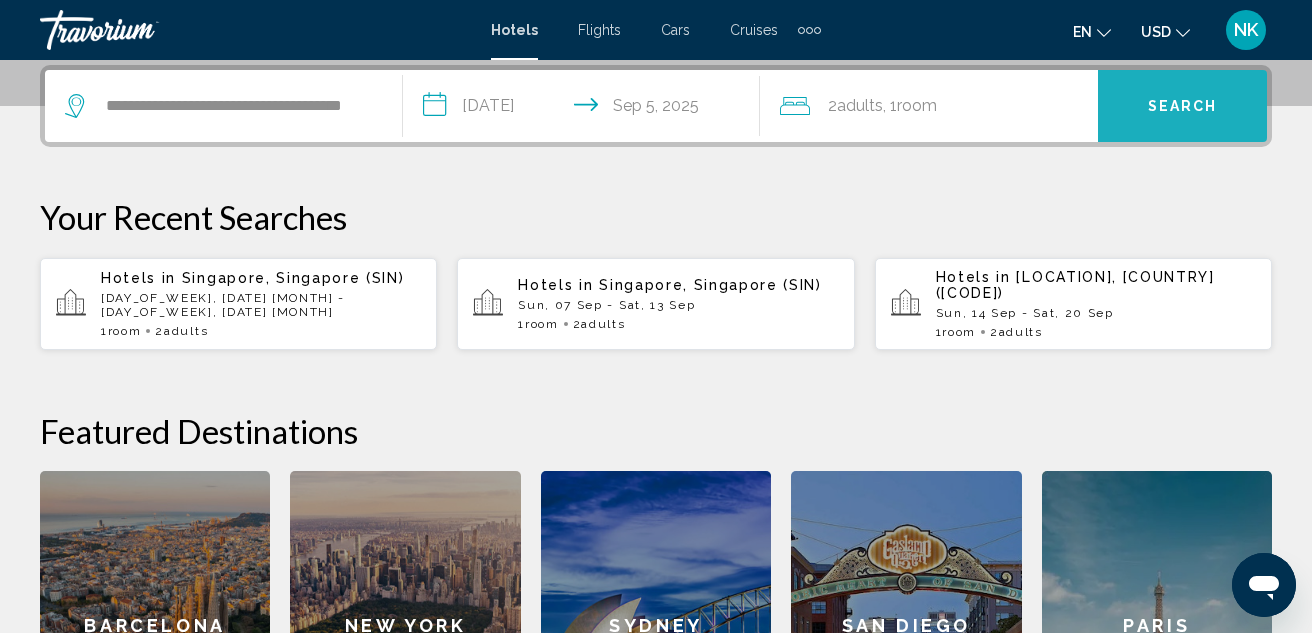click on "Search" at bounding box center [1183, 107] 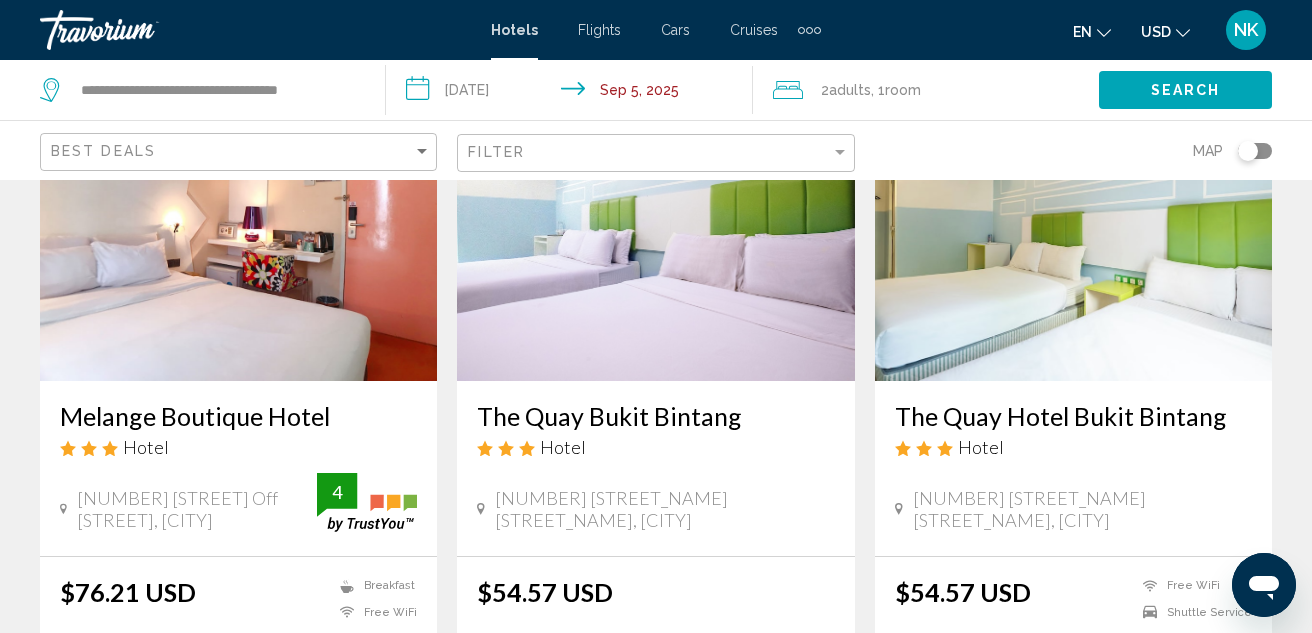 scroll, scrollTop: 100, scrollLeft: 0, axis: vertical 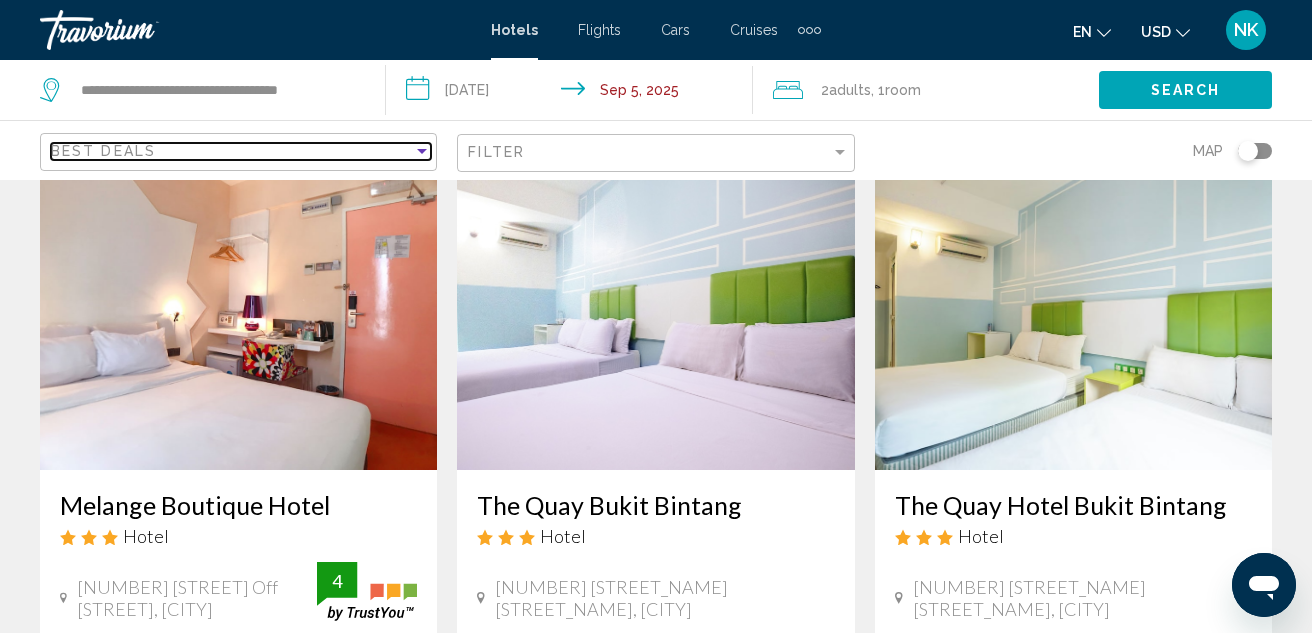 click at bounding box center [422, 151] 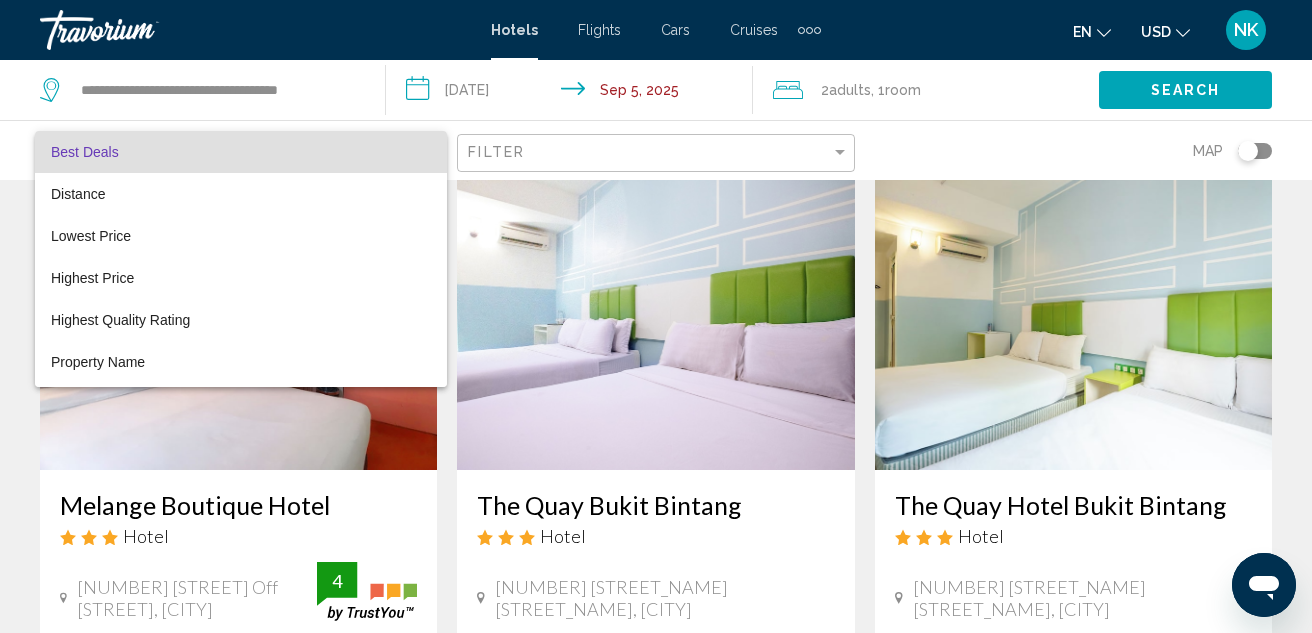 click at bounding box center (656, 316) 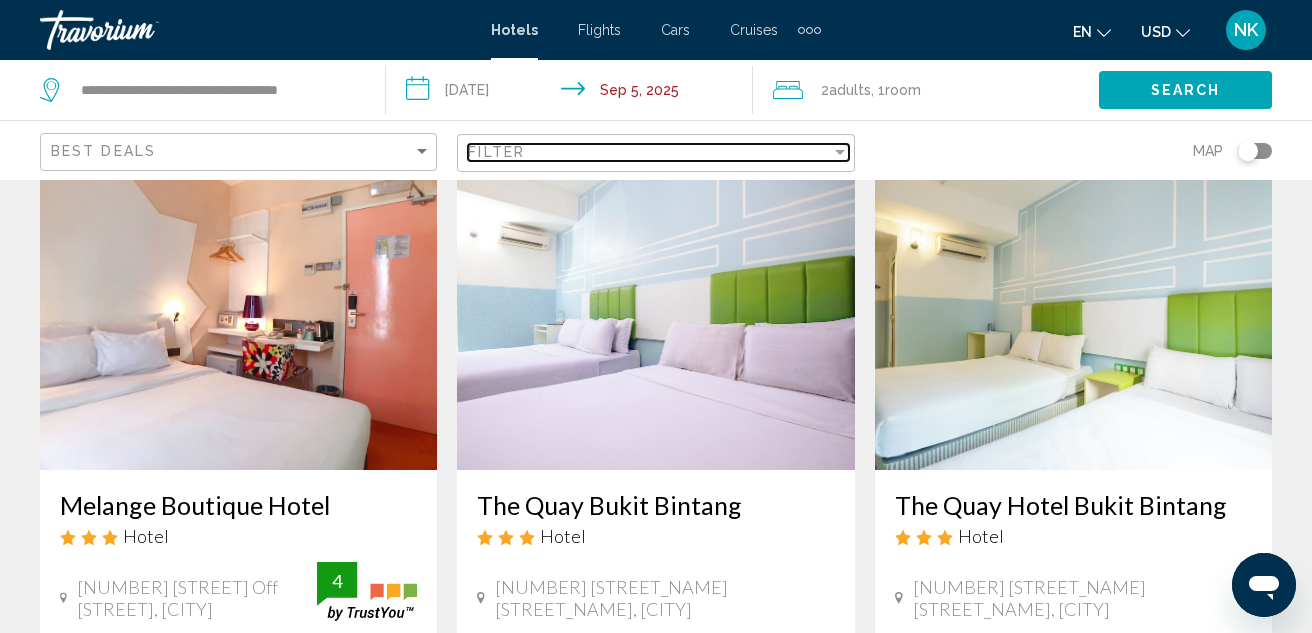 click at bounding box center (840, 152) 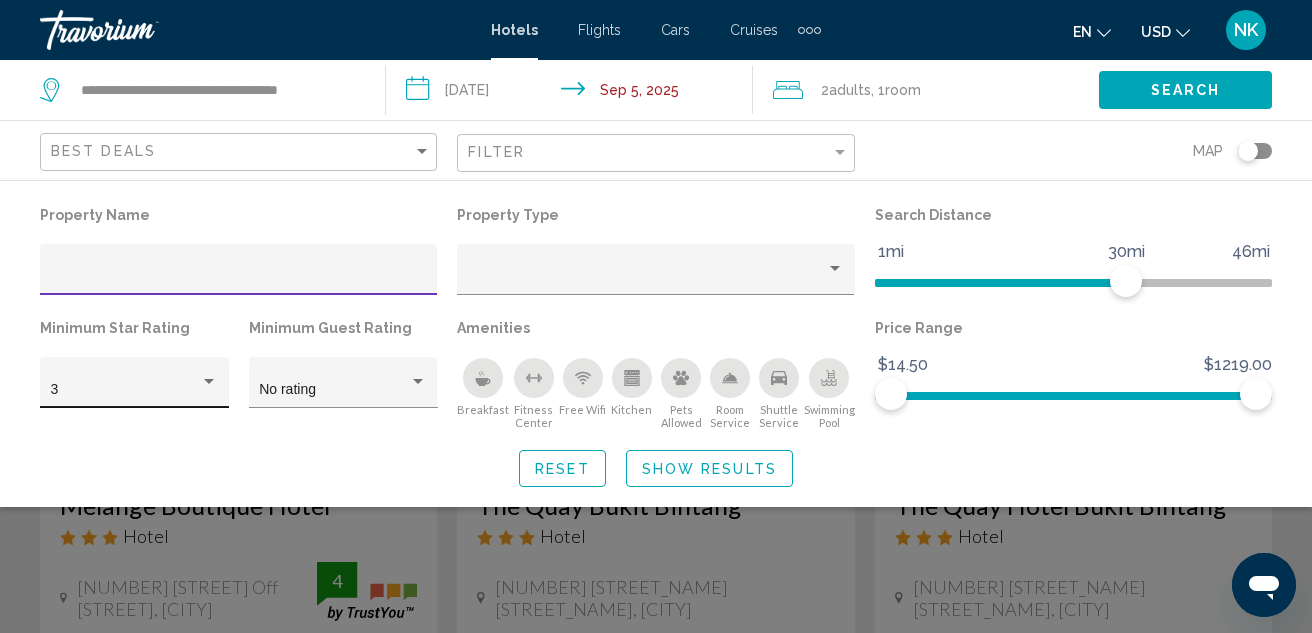 click at bounding box center [209, 381] 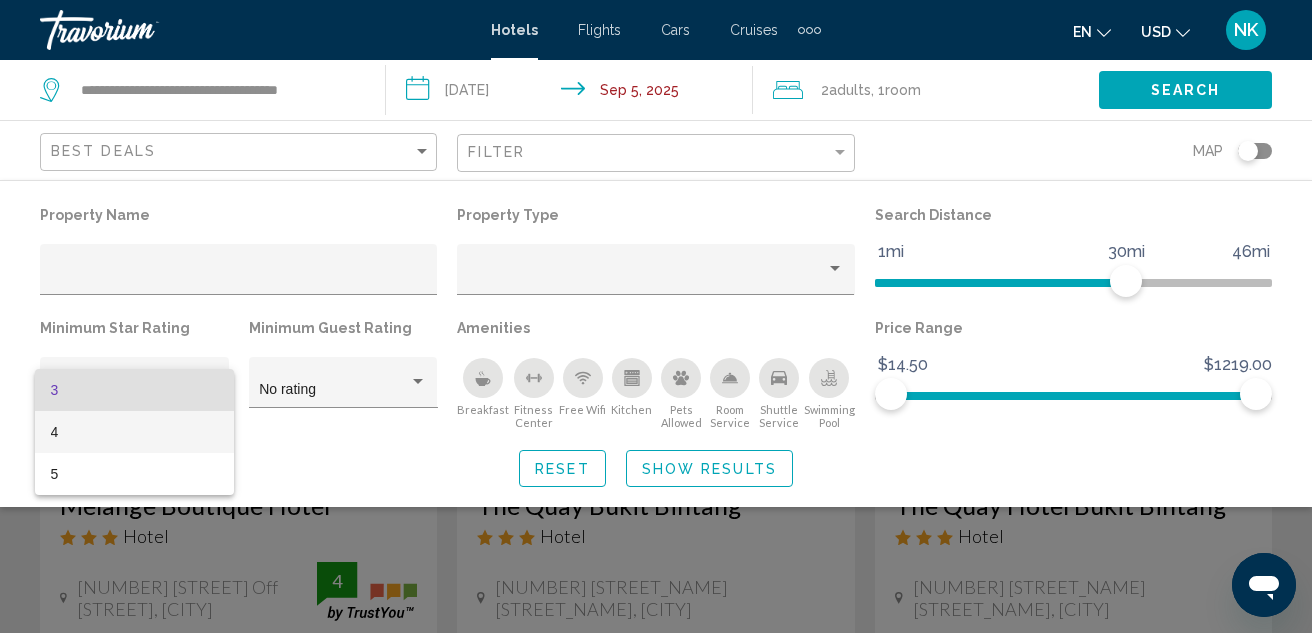 click on "4" at bounding box center [135, 432] 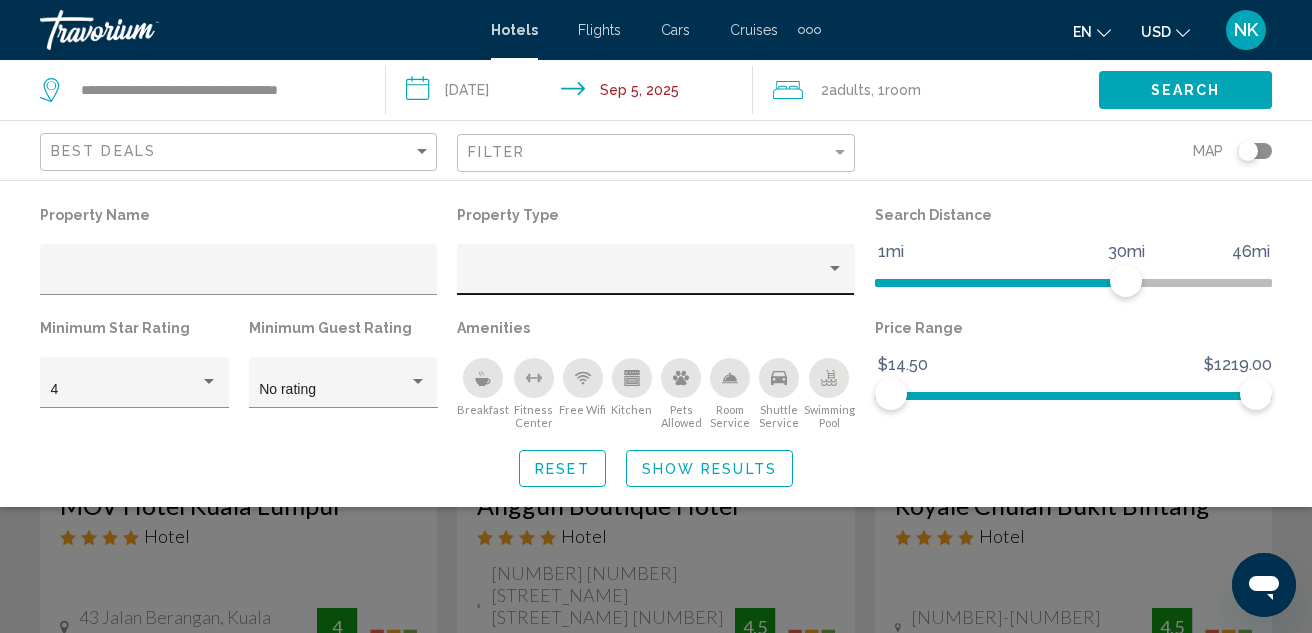 click 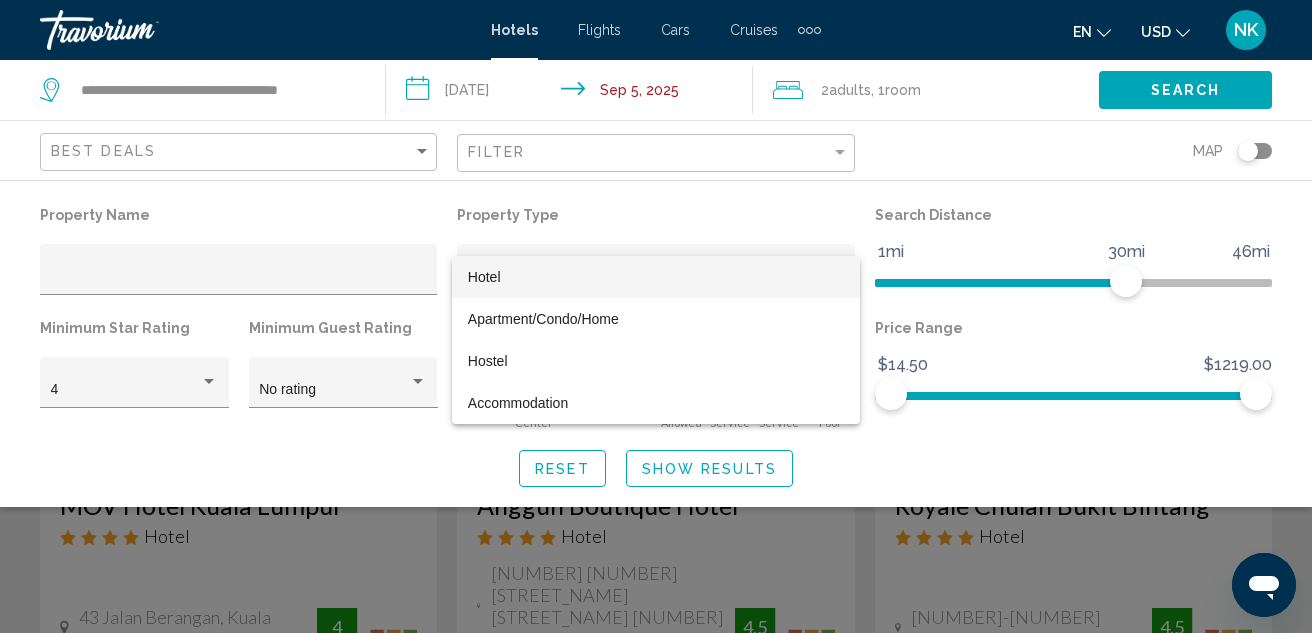 click at bounding box center (656, 316) 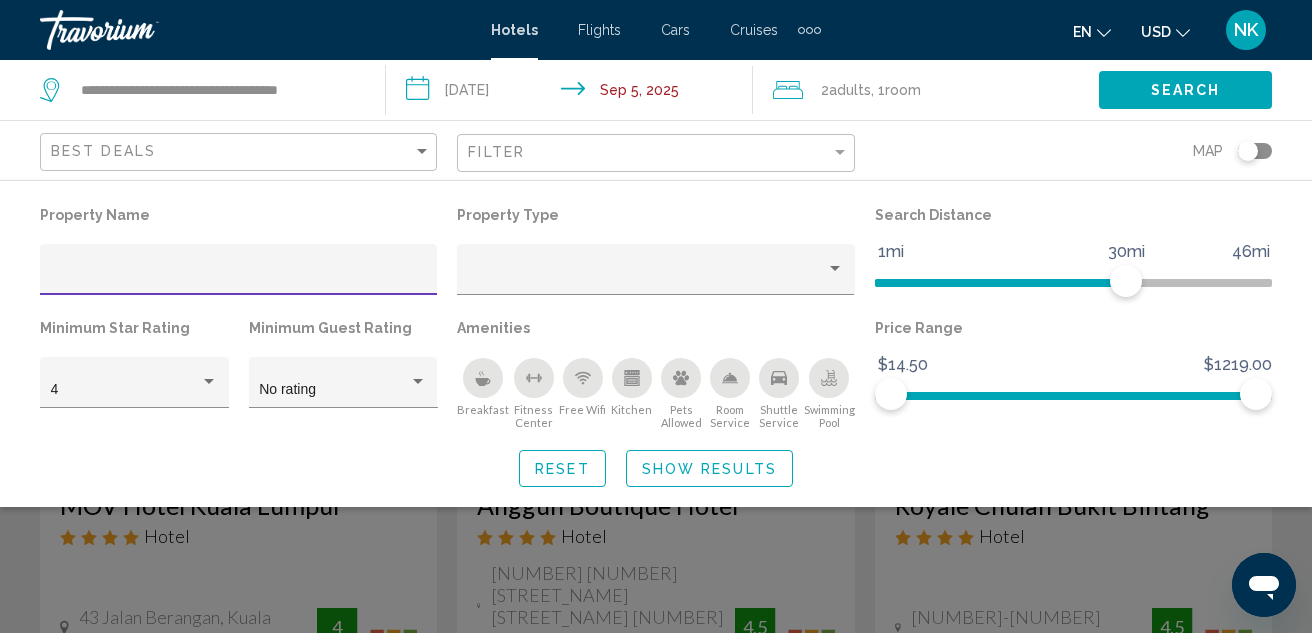 click at bounding box center [239, 277] 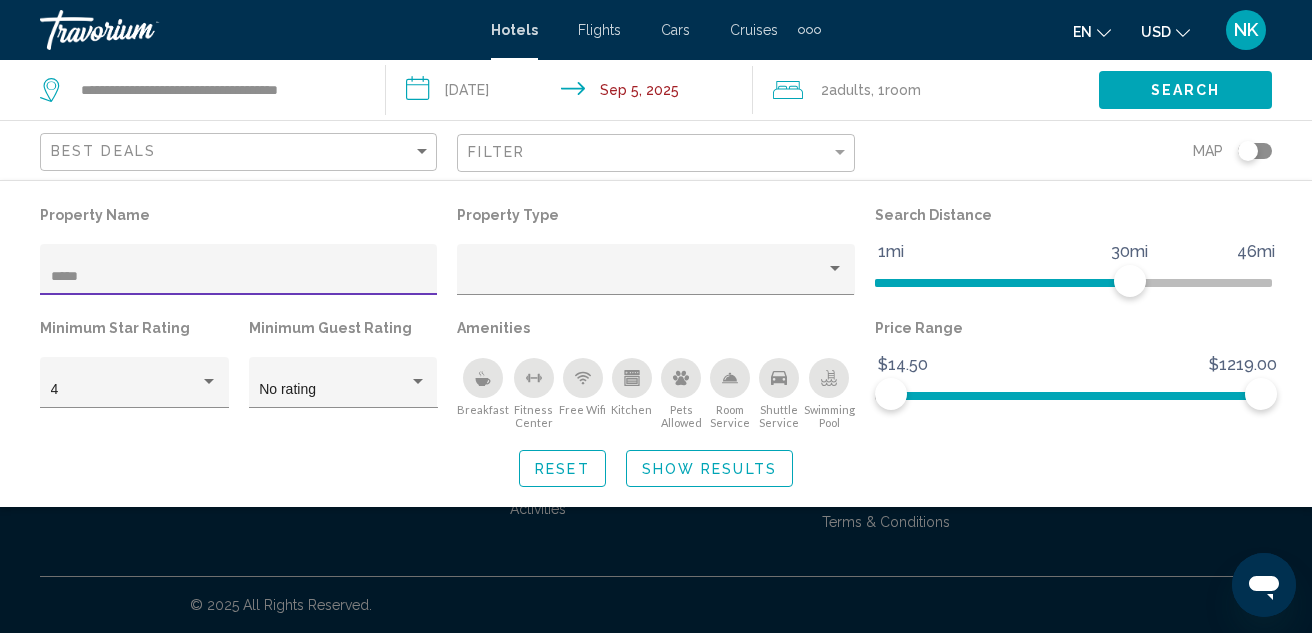 scroll, scrollTop: 0, scrollLeft: 0, axis: both 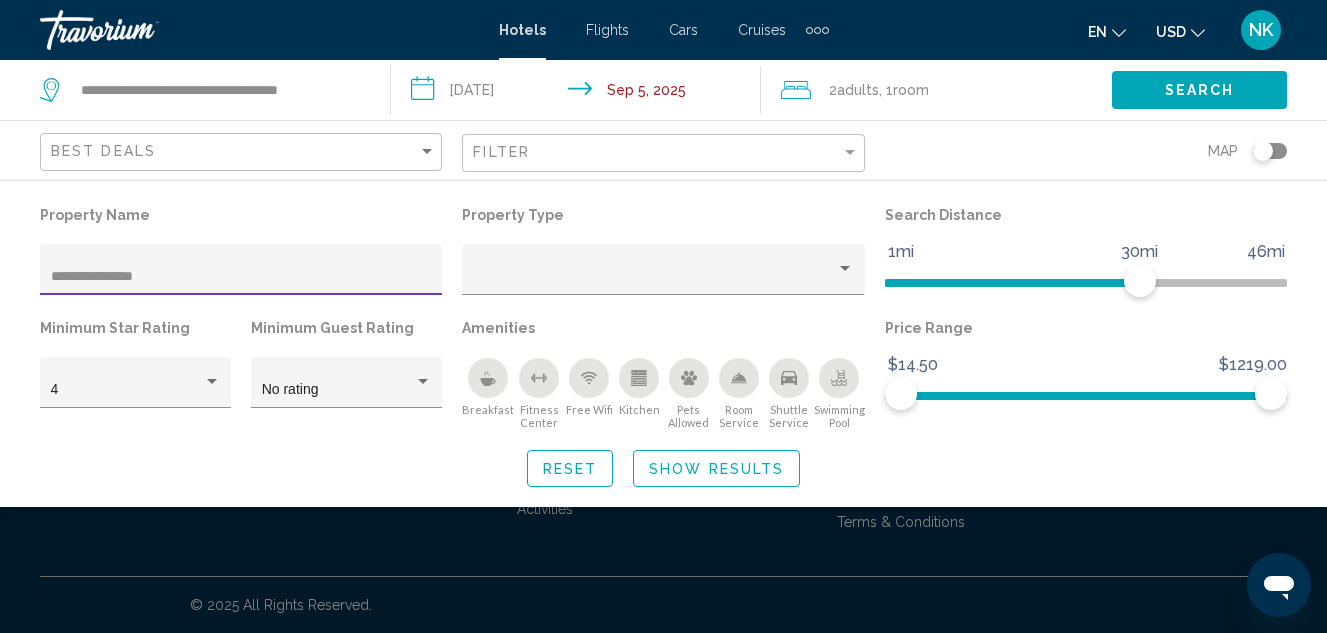 type on "**********" 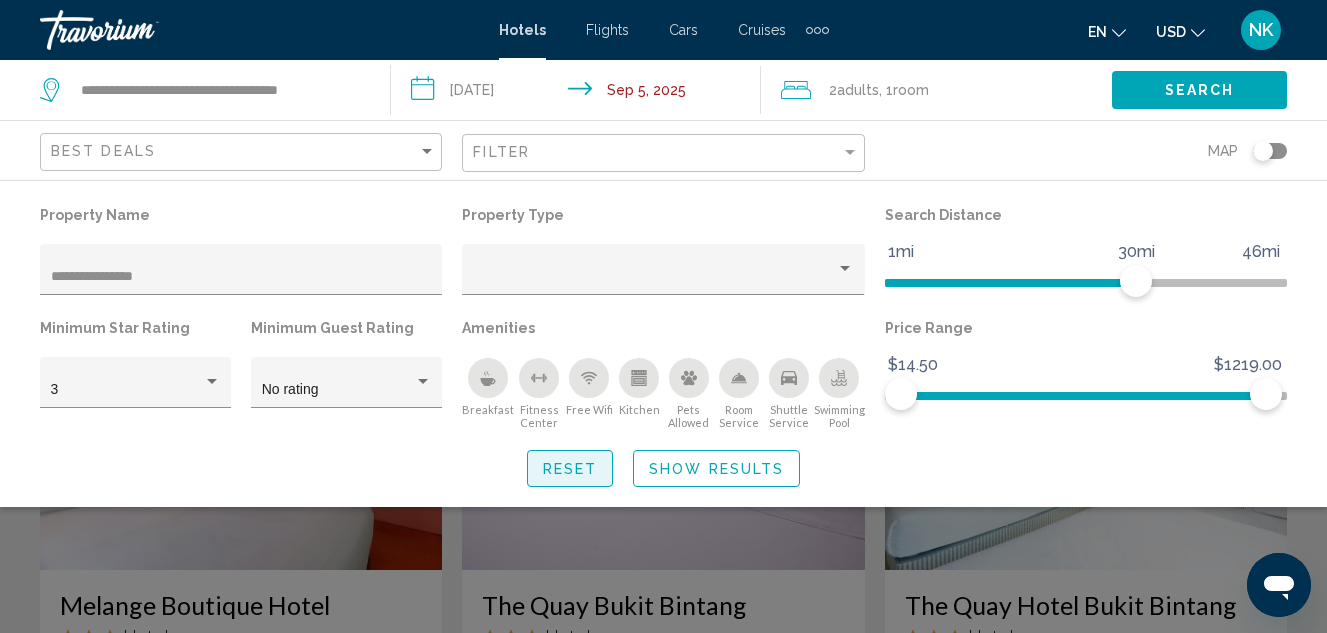 type 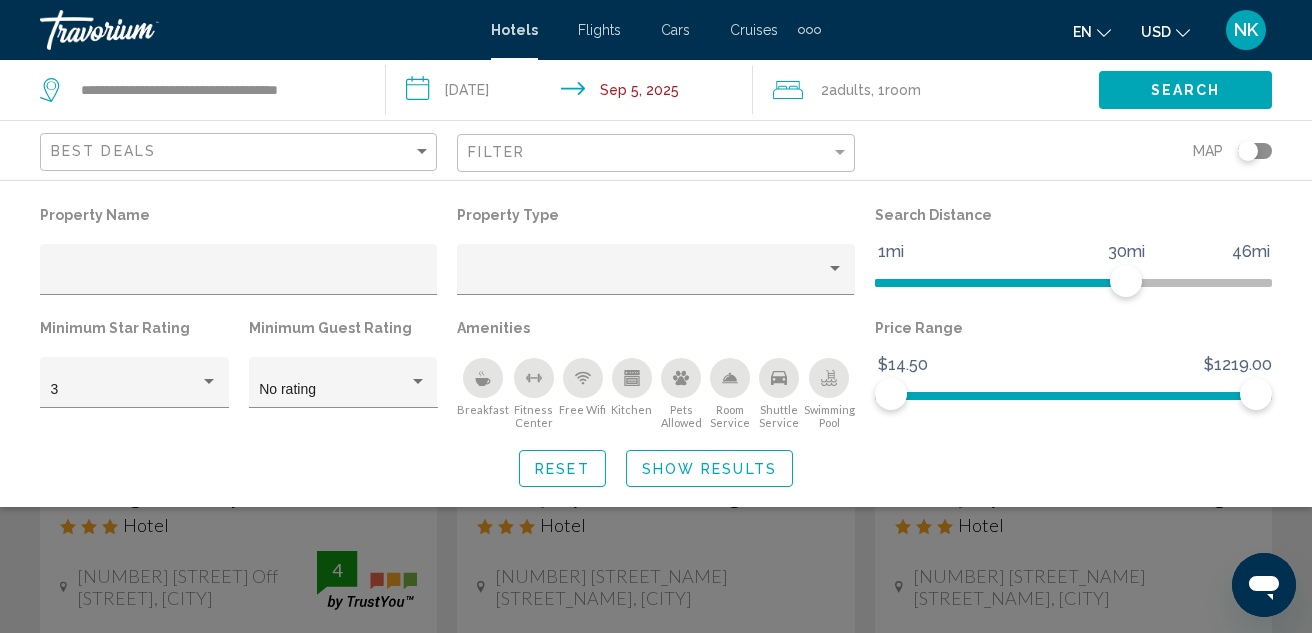 scroll, scrollTop: 200, scrollLeft: 0, axis: vertical 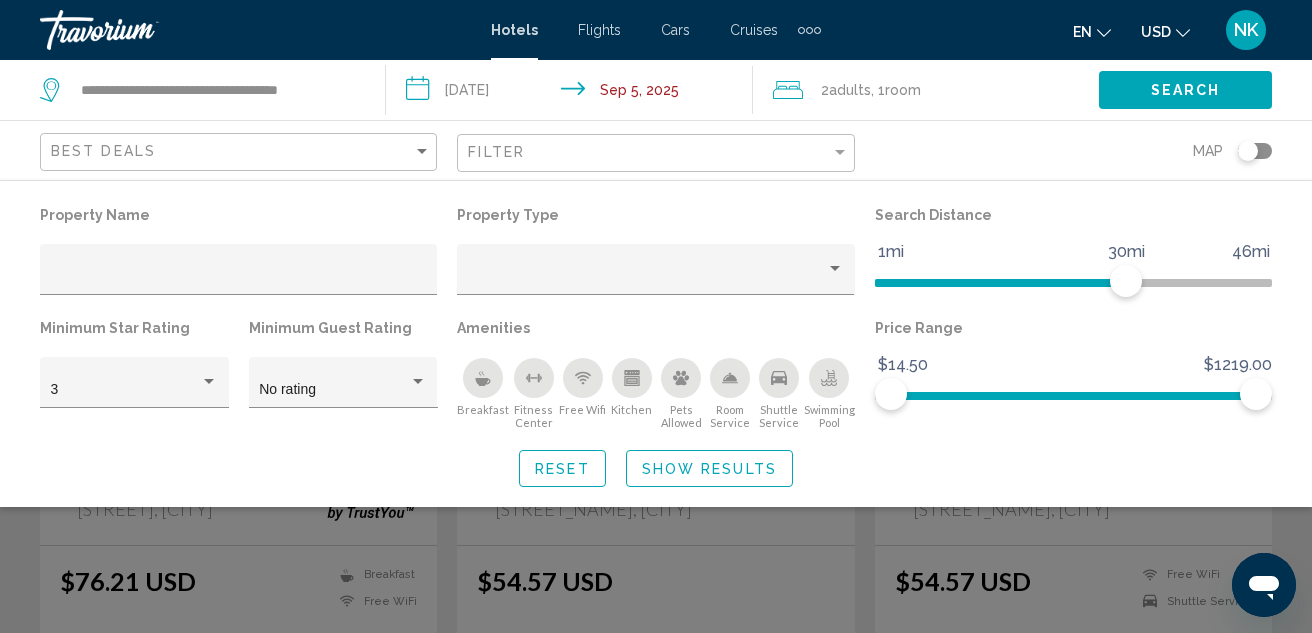 click 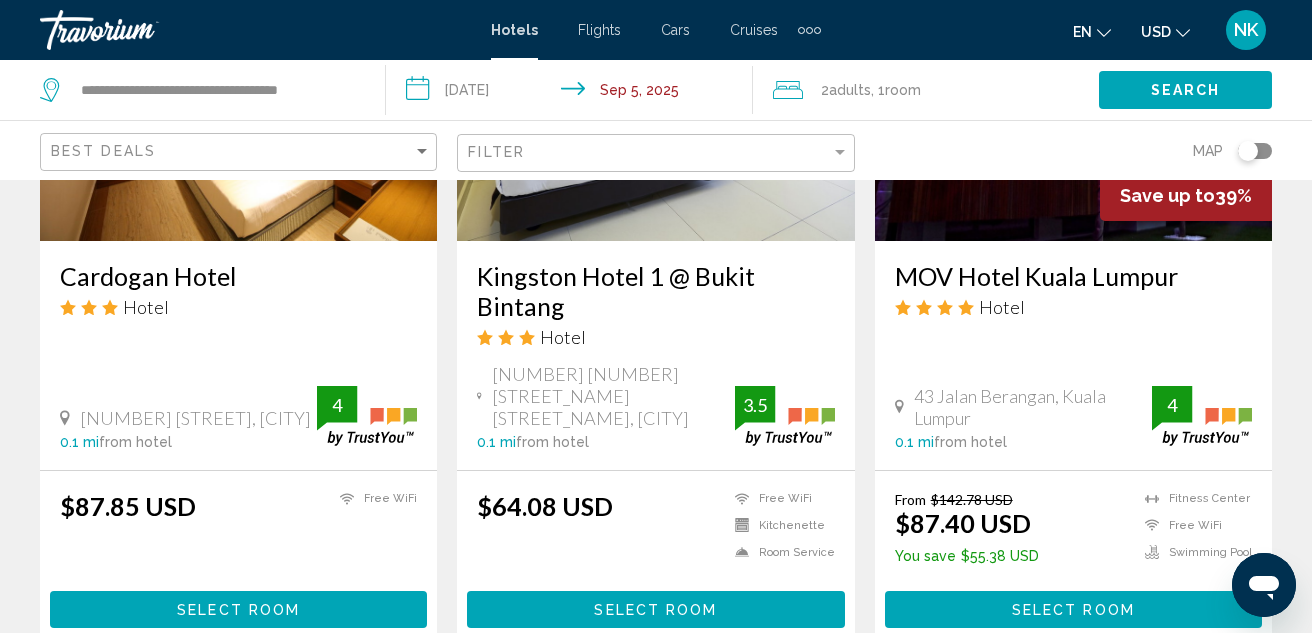 scroll, scrollTop: 2600, scrollLeft: 0, axis: vertical 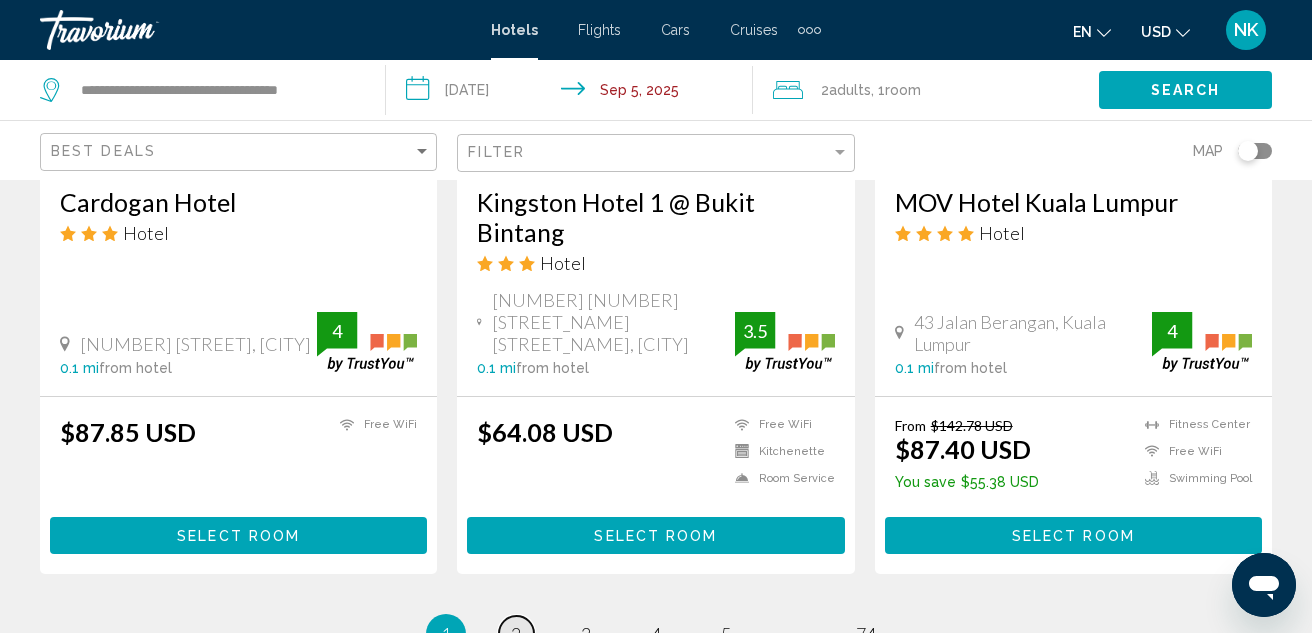 click on "2" at bounding box center [516, 634] 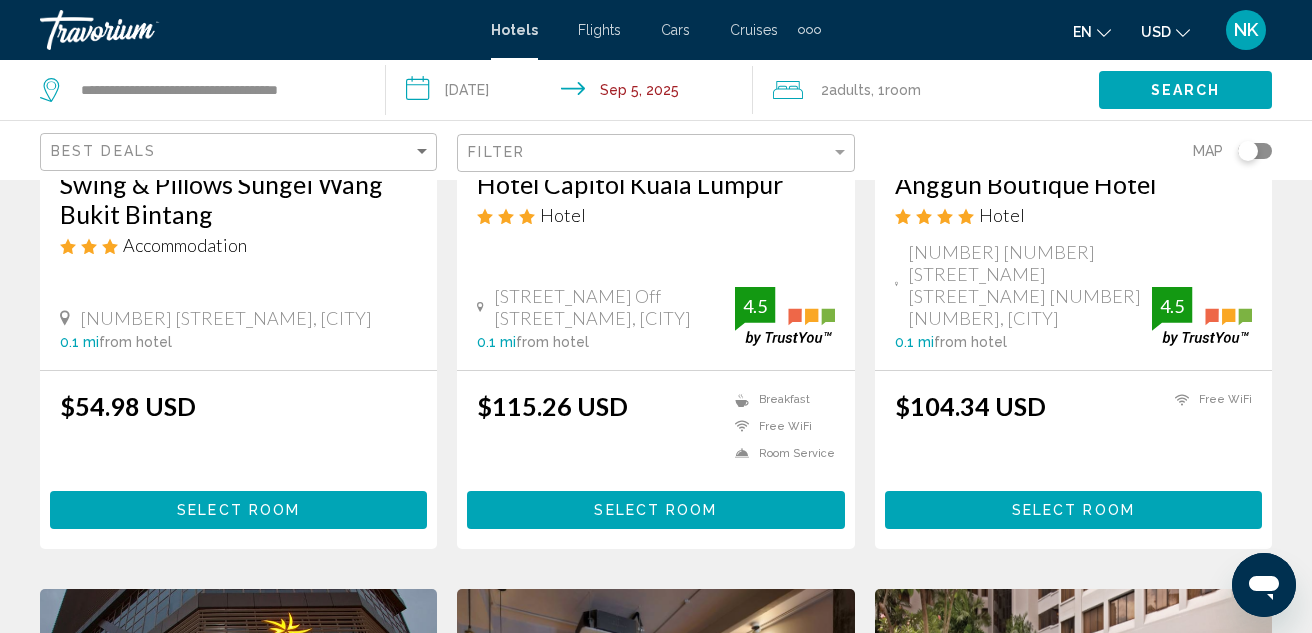 scroll, scrollTop: 1200, scrollLeft: 0, axis: vertical 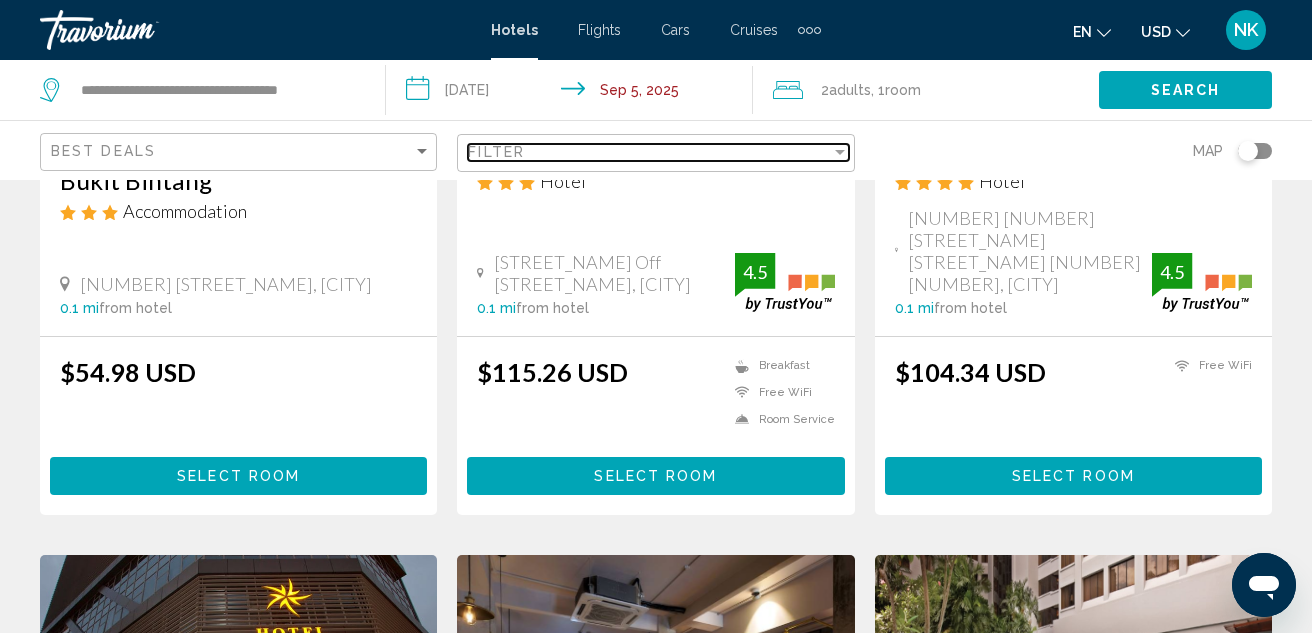 click on "Filter" at bounding box center [496, 152] 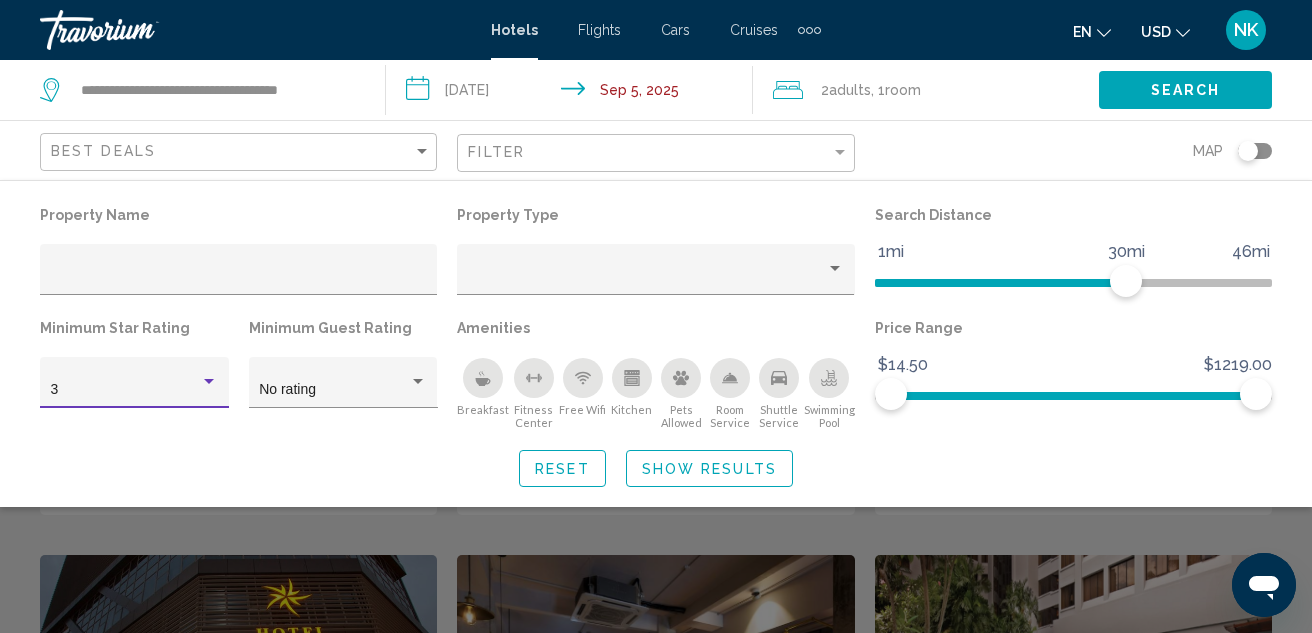 click at bounding box center (209, 381) 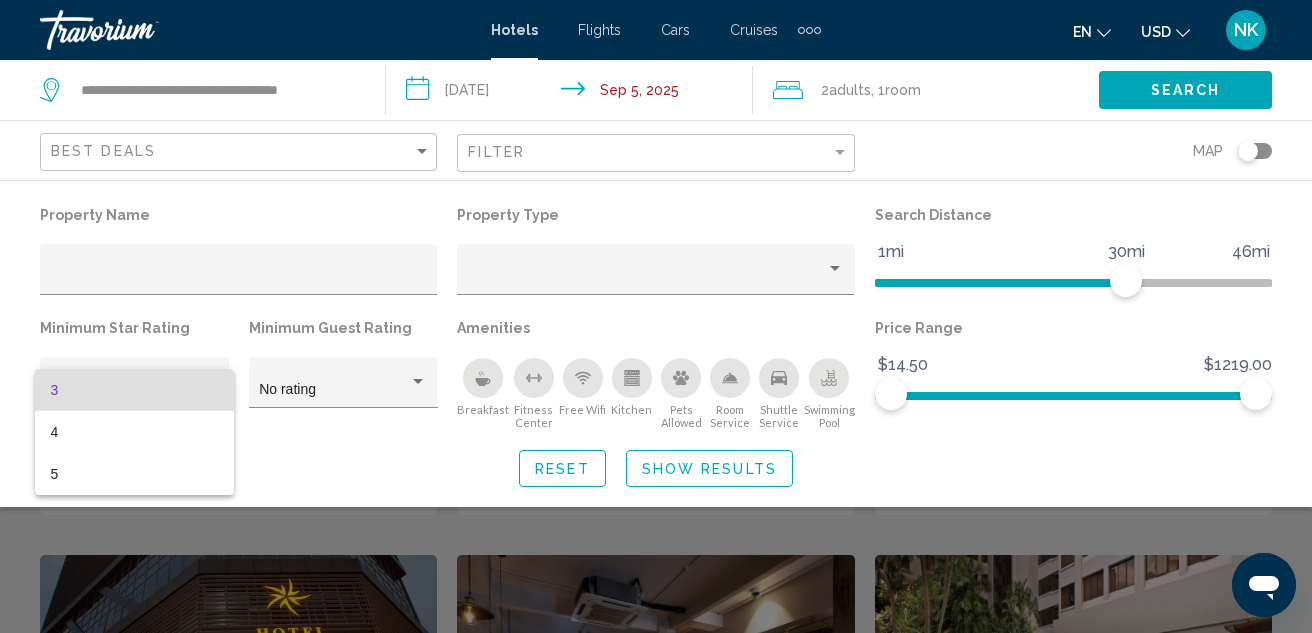 click at bounding box center [656, 316] 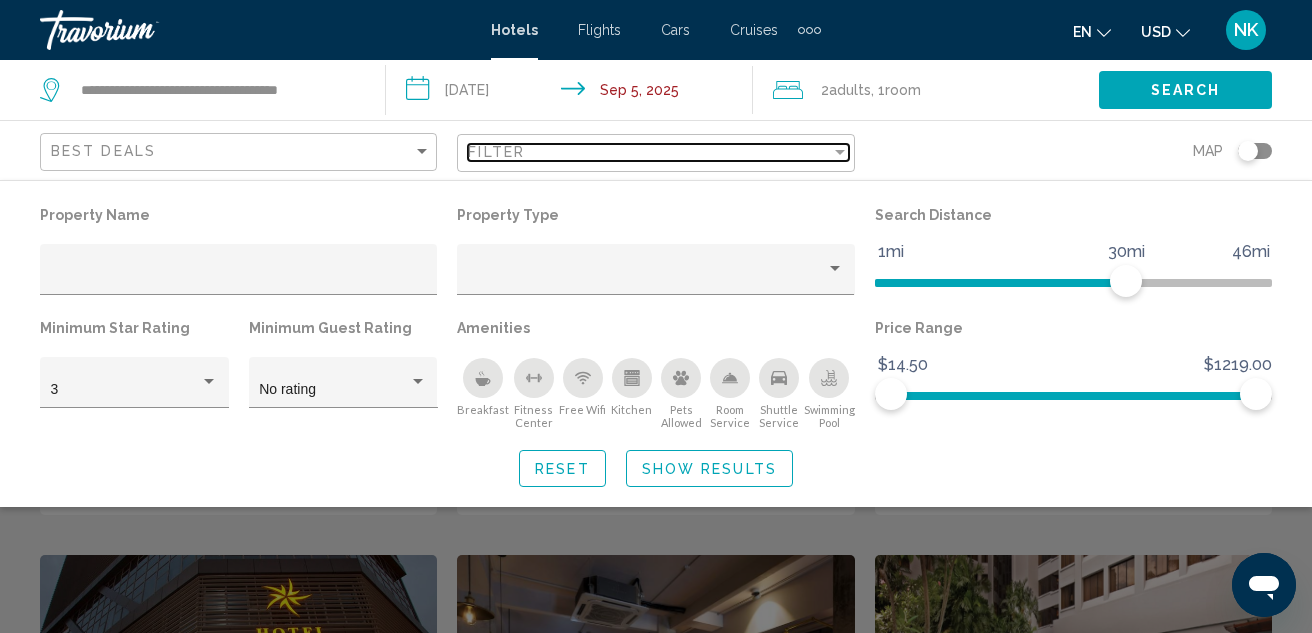 click at bounding box center (840, 152) 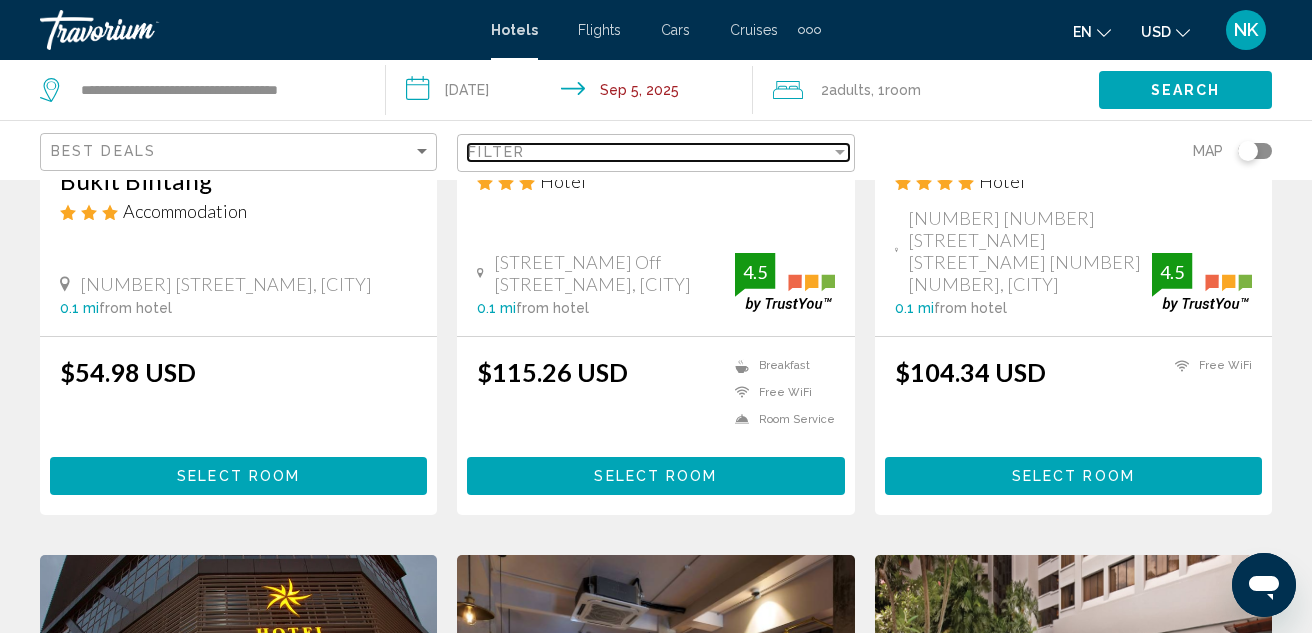 click at bounding box center [840, 152] 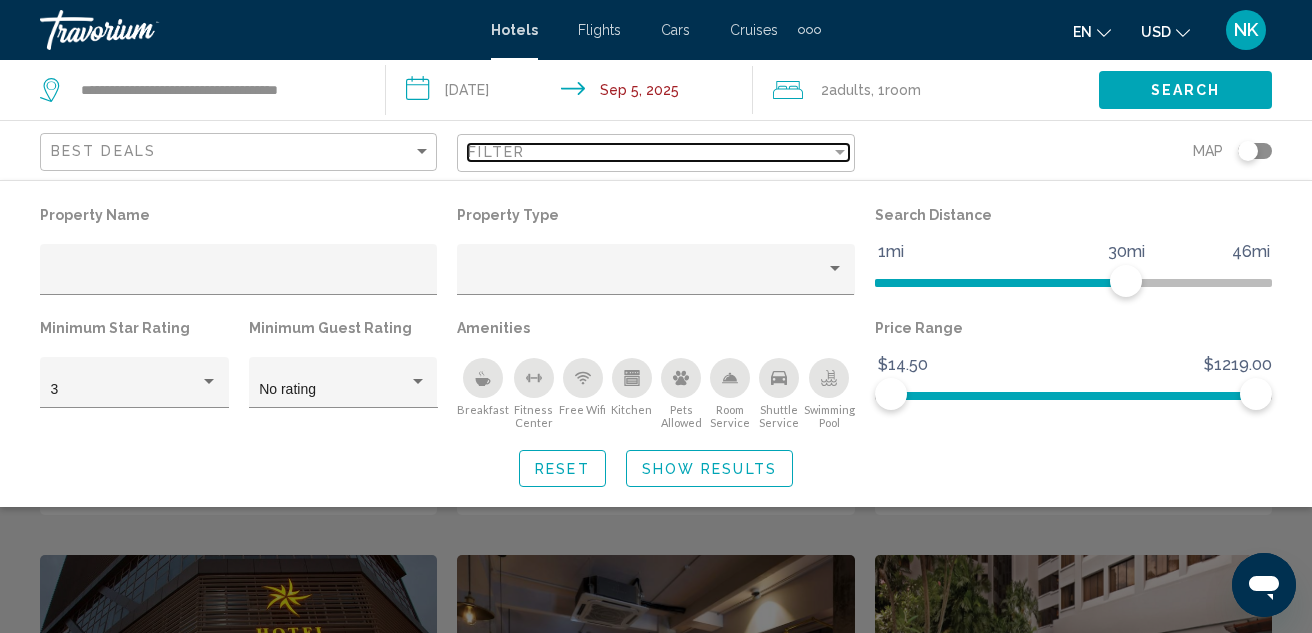 click at bounding box center [840, 152] 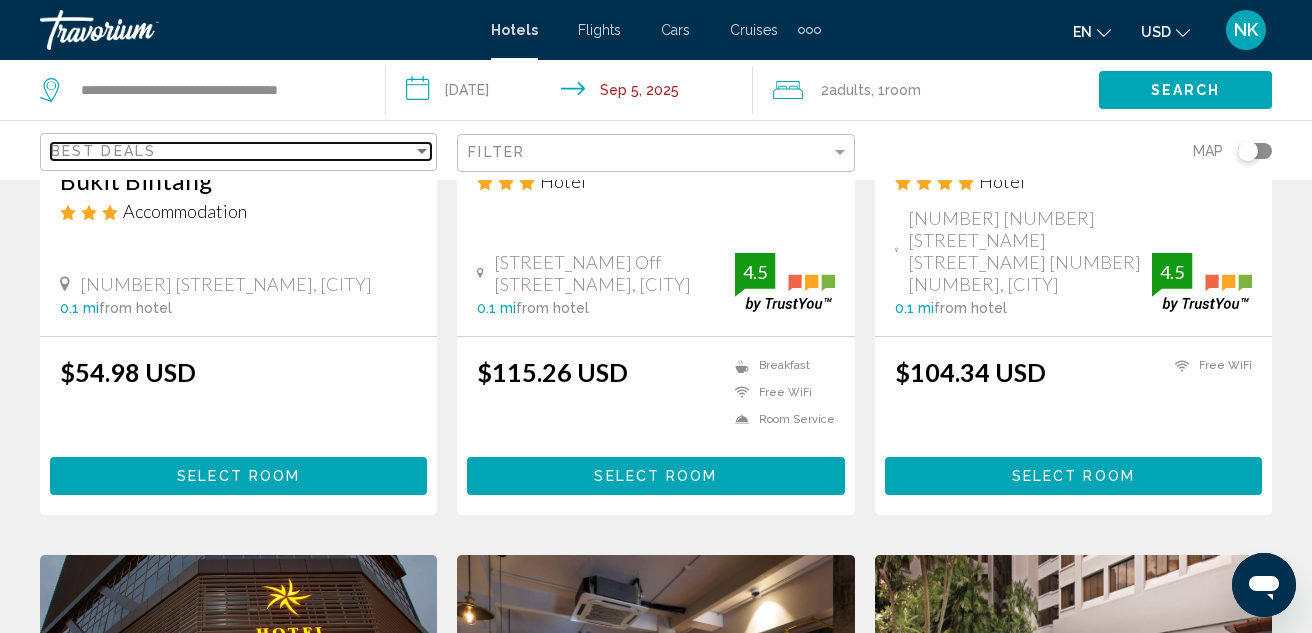 click at bounding box center (422, 151) 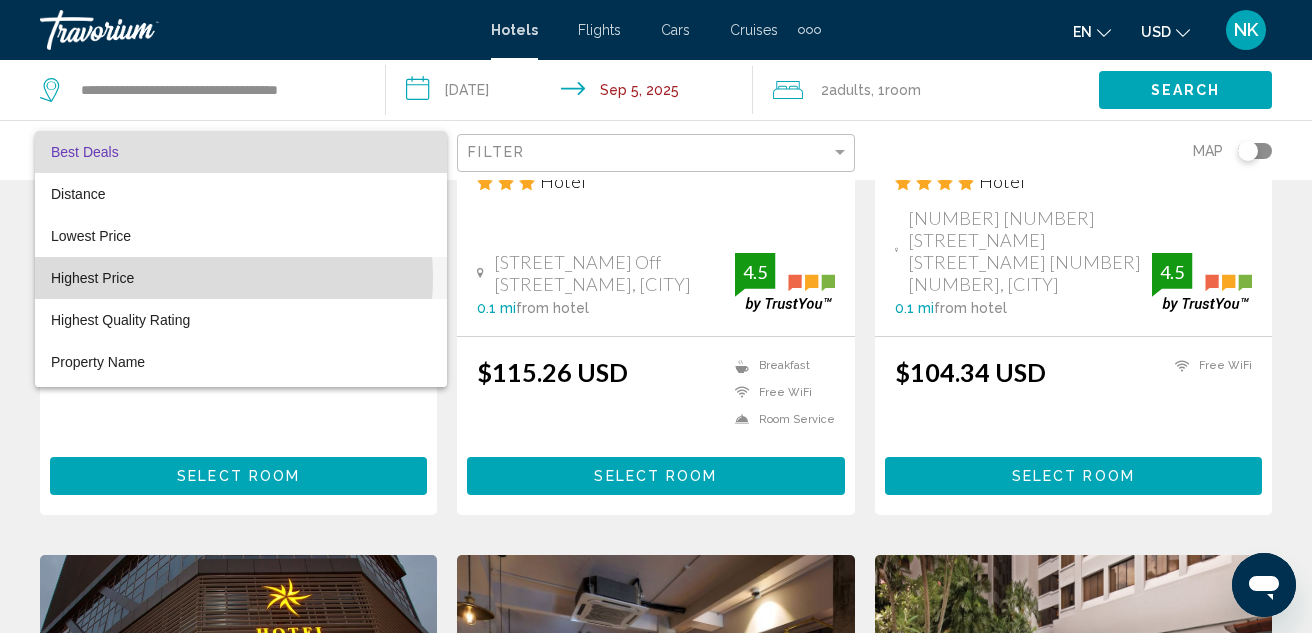 click on "Highest Price" at bounding box center [241, 278] 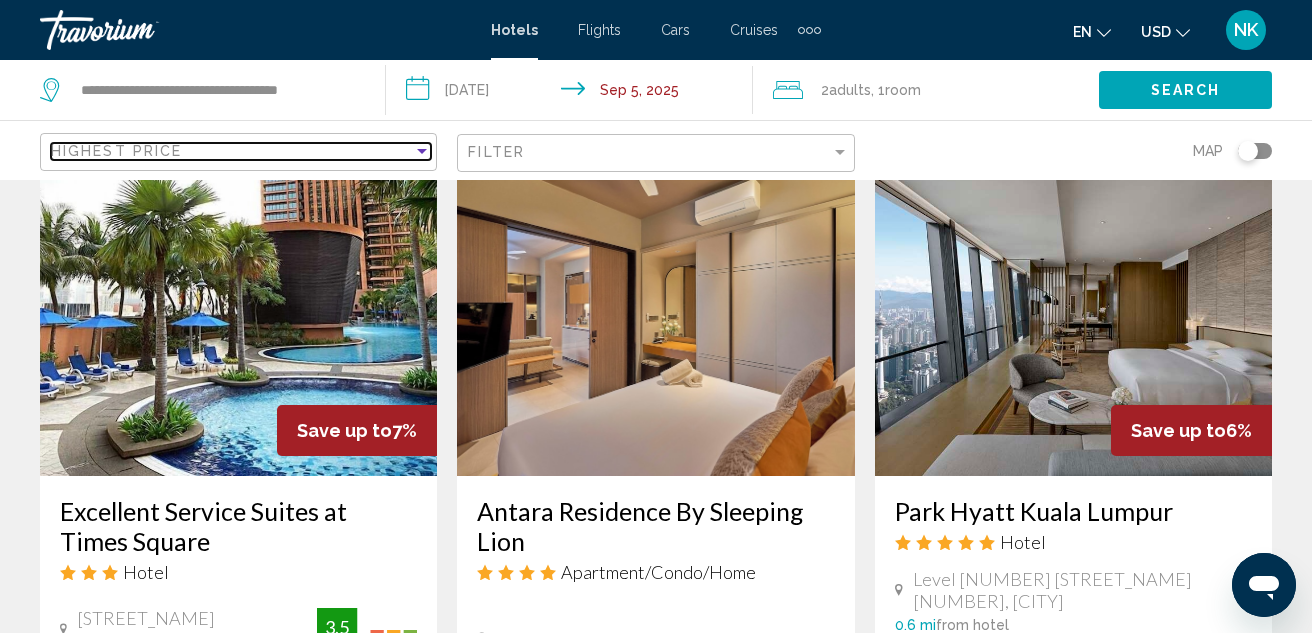 scroll, scrollTop: 1700, scrollLeft: 0, axis: vertical 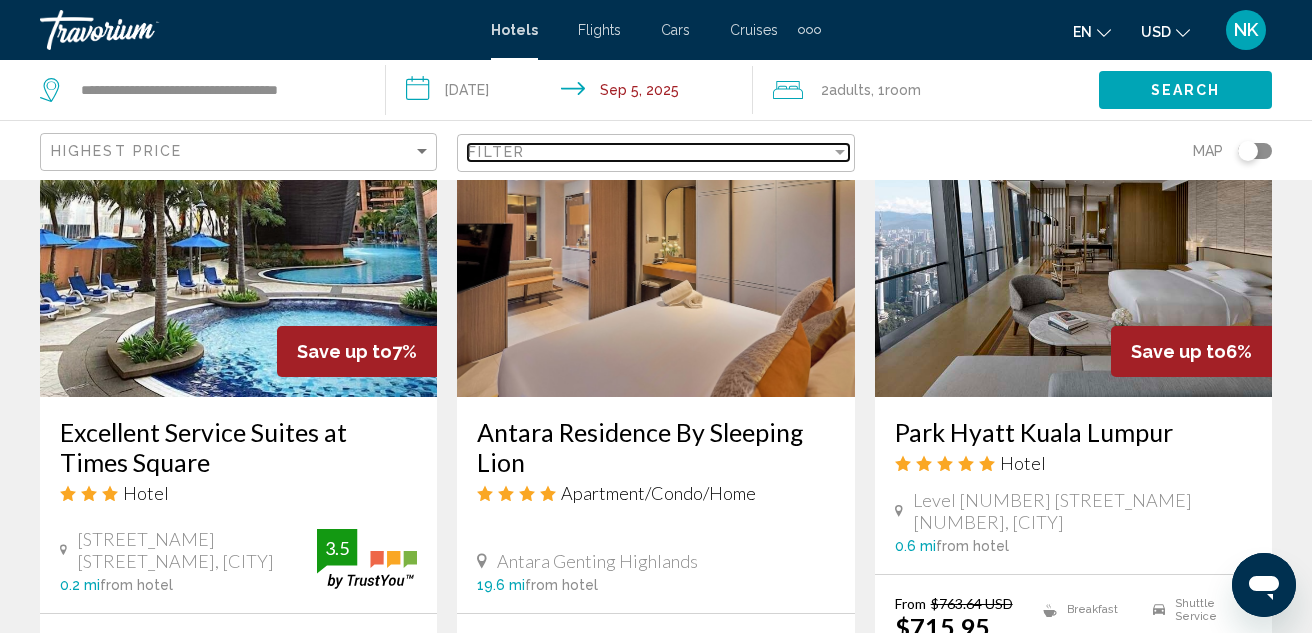 click on "Filter" at bounding box center [496, 152] 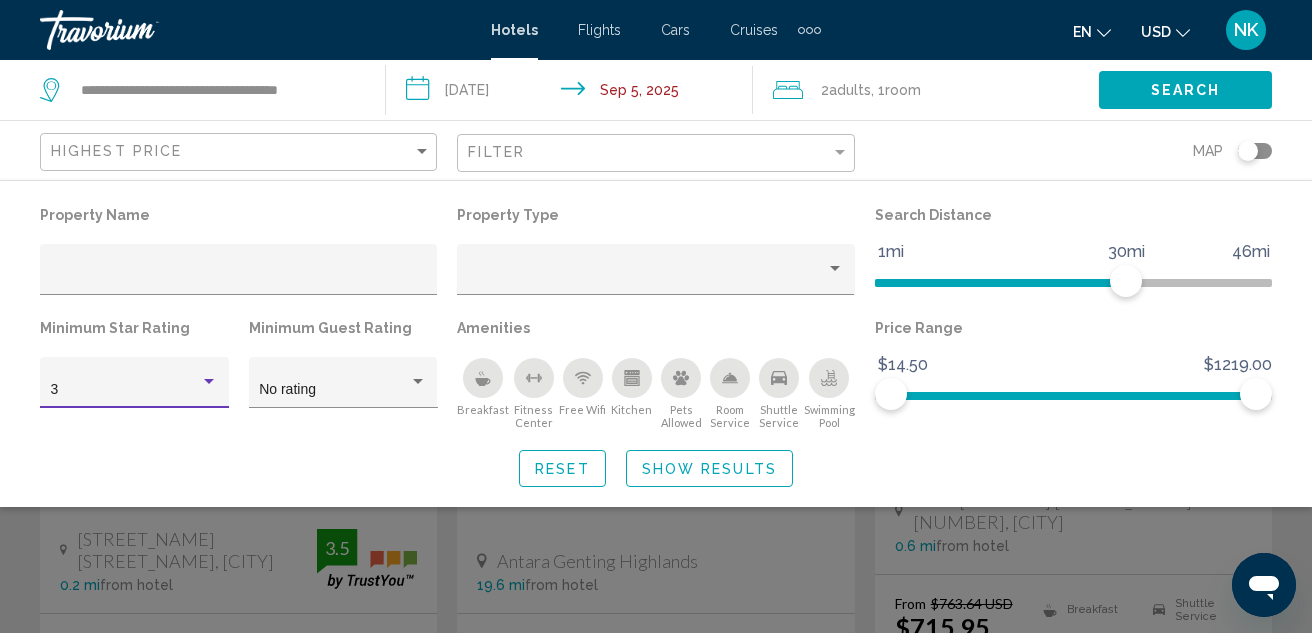 click on "3" at bounding box center [126, 390] 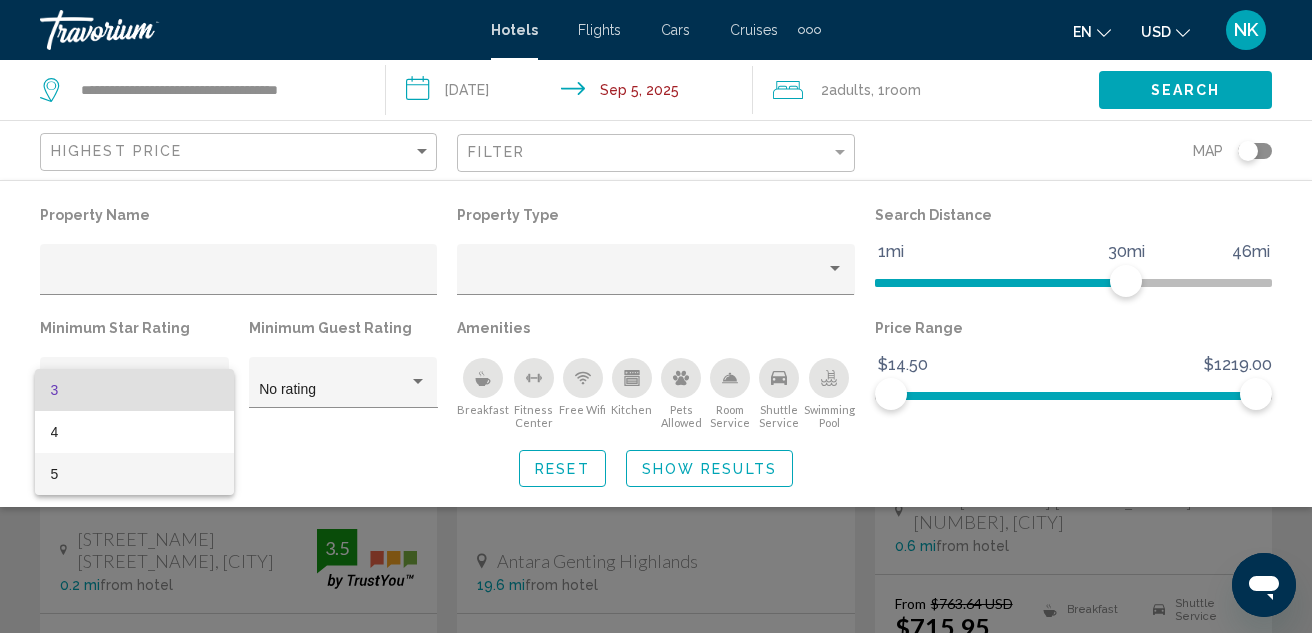 click on "5" at bounding box center (135, 474) 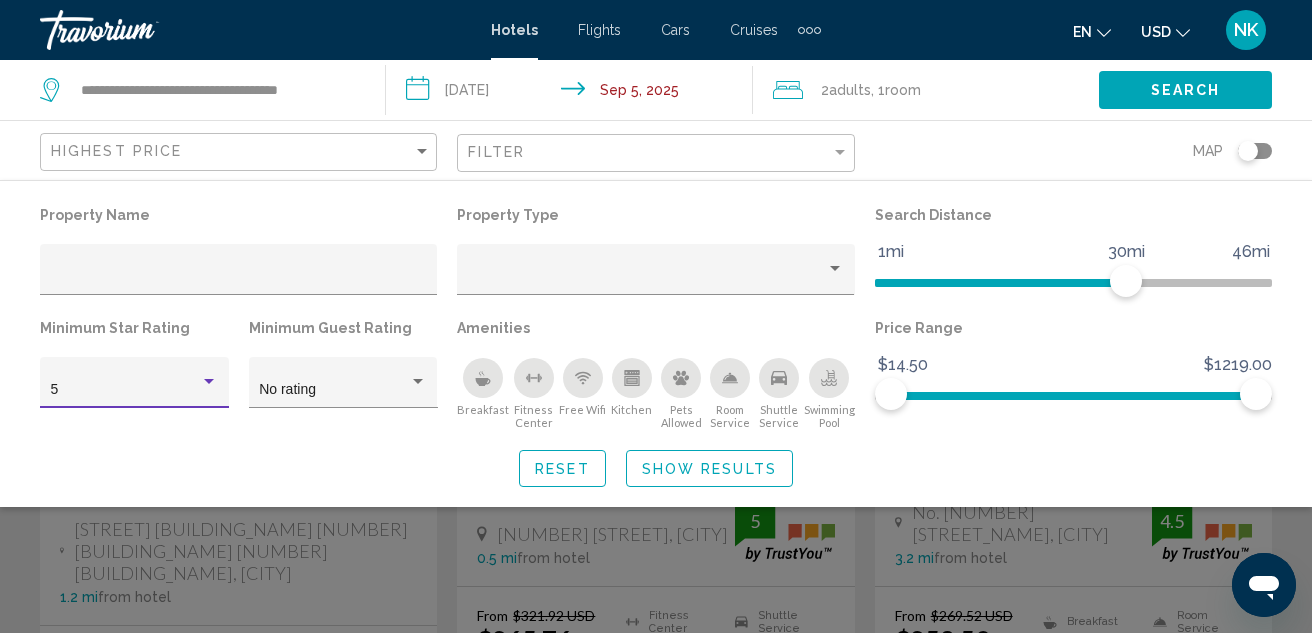 click on "Reset" 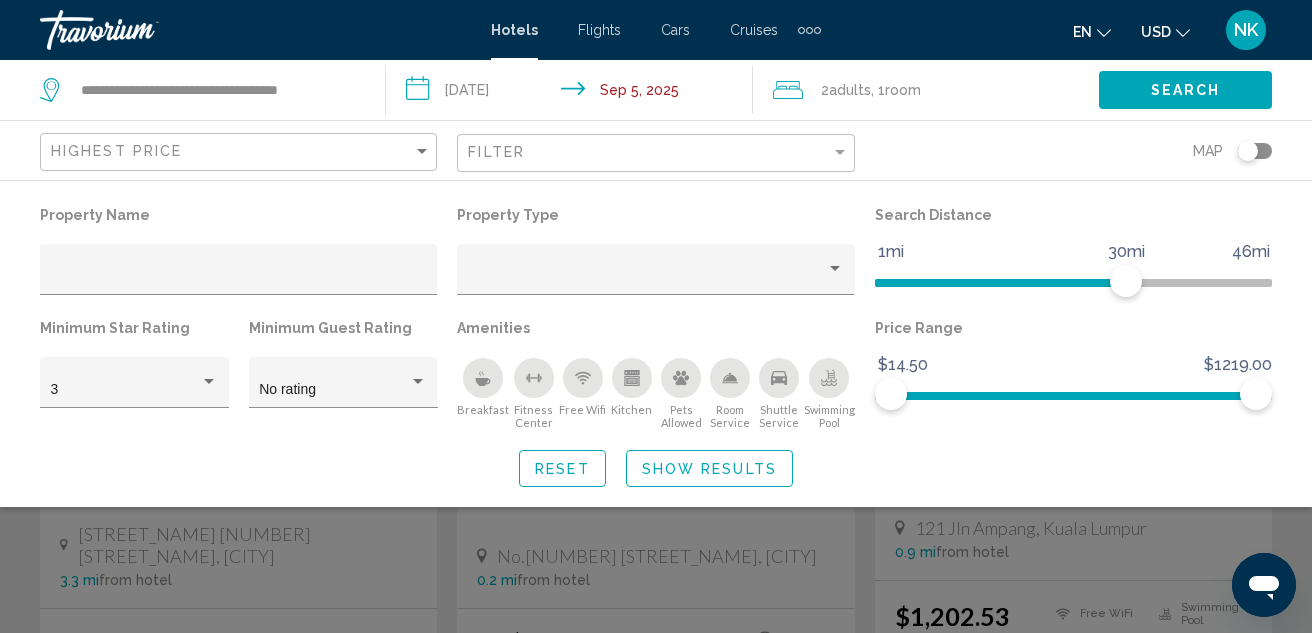 click on "Show Results" 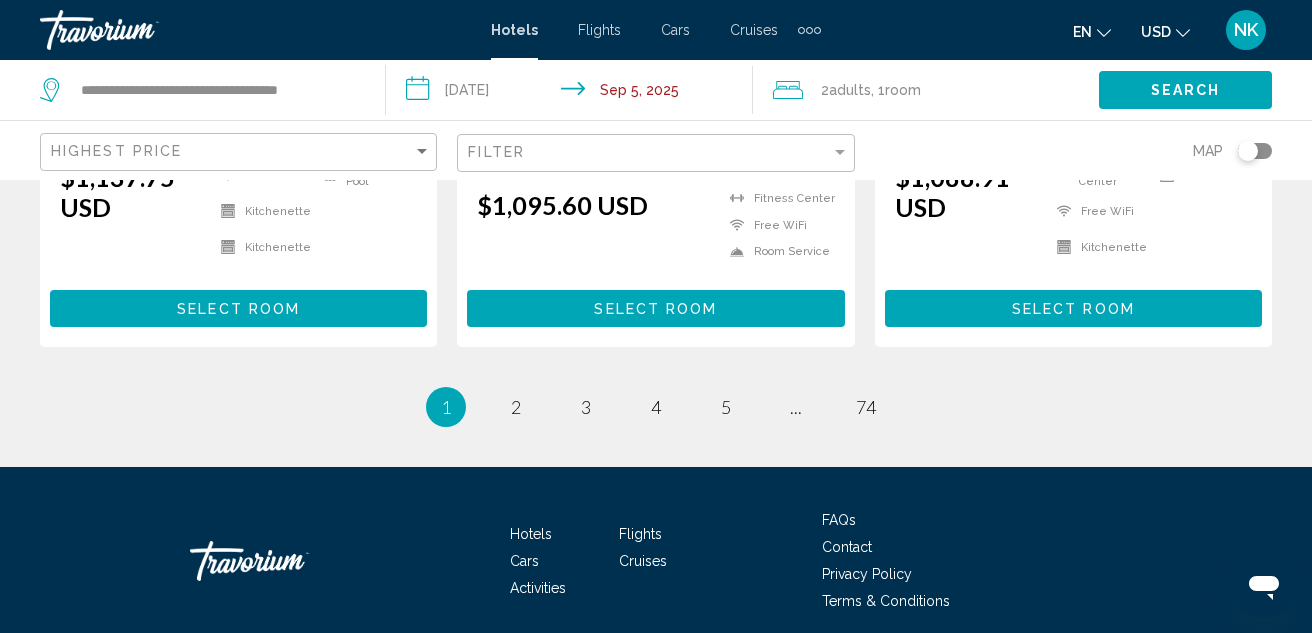 scroll, scrollTop: 2947, scrollLeft: 0, axis: vertical 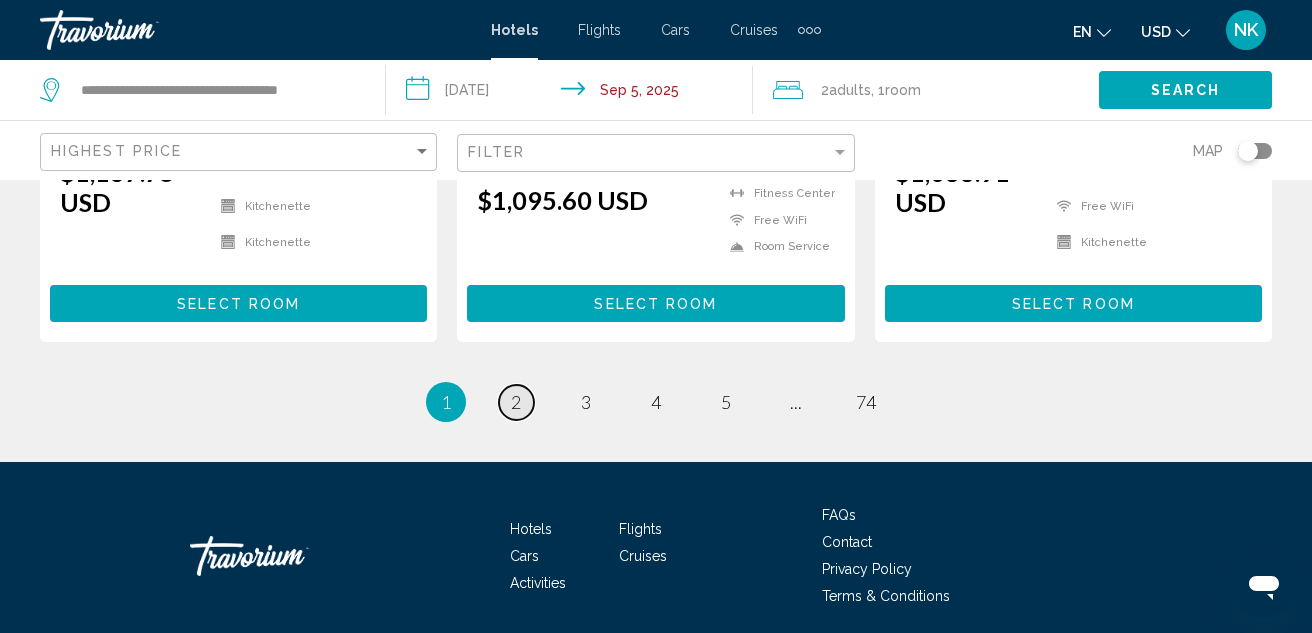 click on "page  2" at bounding box center [516, 402] 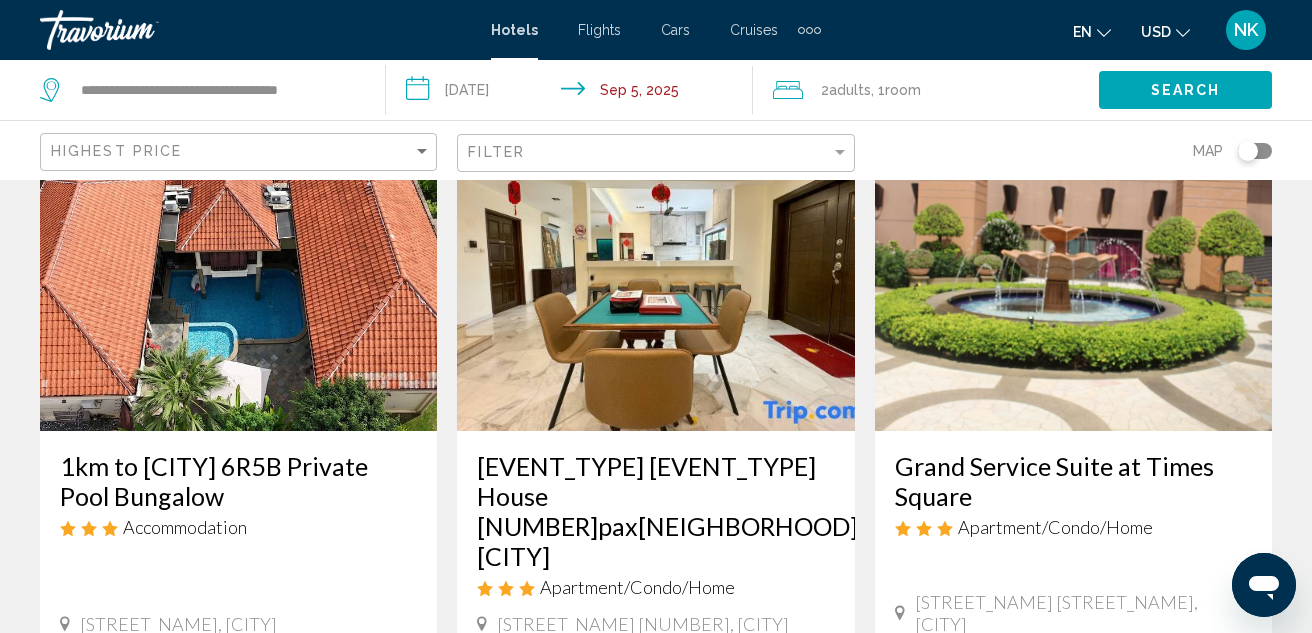 scroll, scrollTop: 200, scrollLeft: 0, axis: vertical 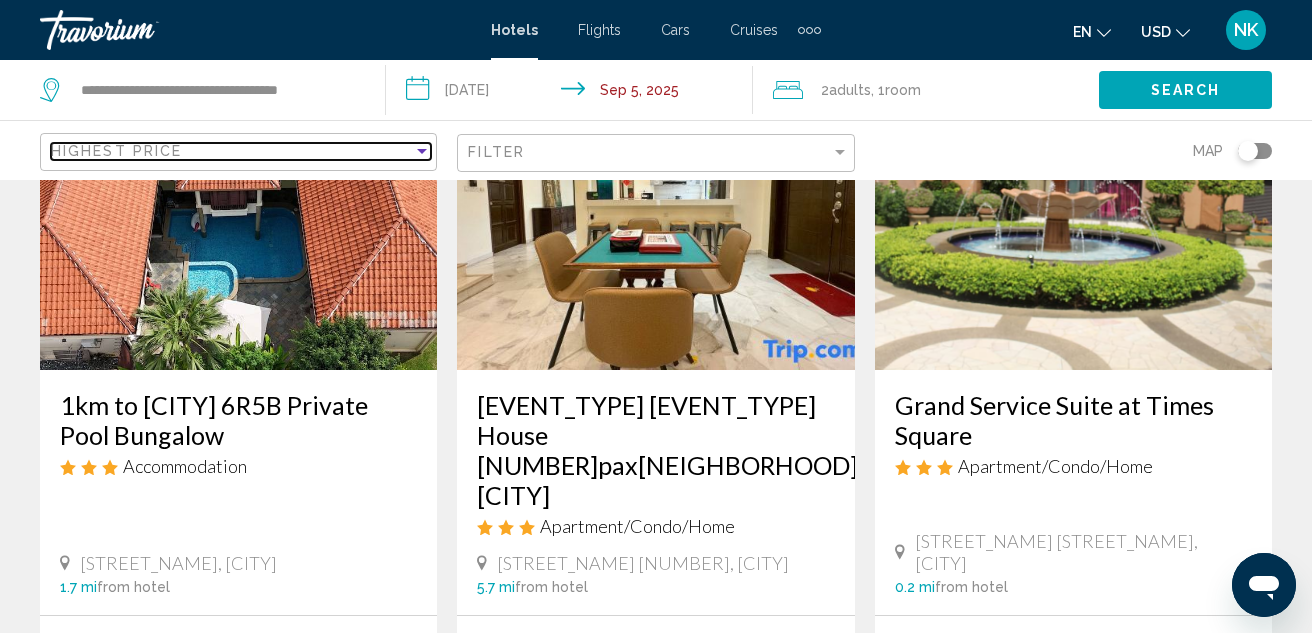 click at bounding box center (422, 151) 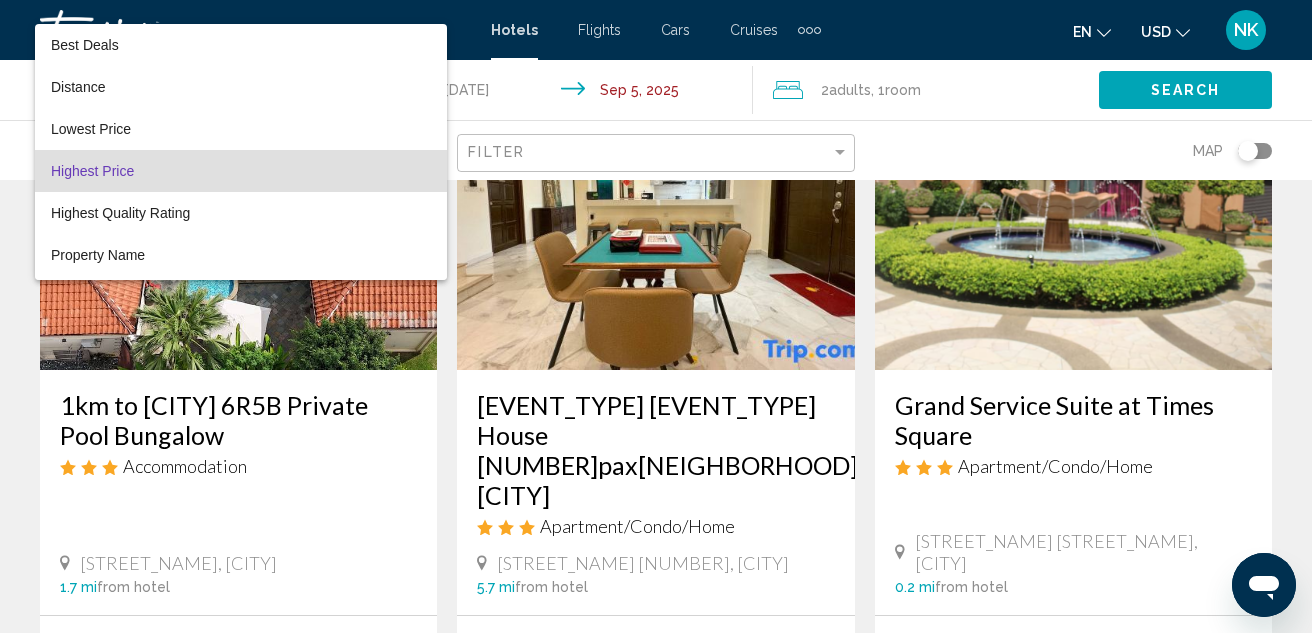 scroll, scrollTop: 19, scrollLeft: 0, axis: vertical 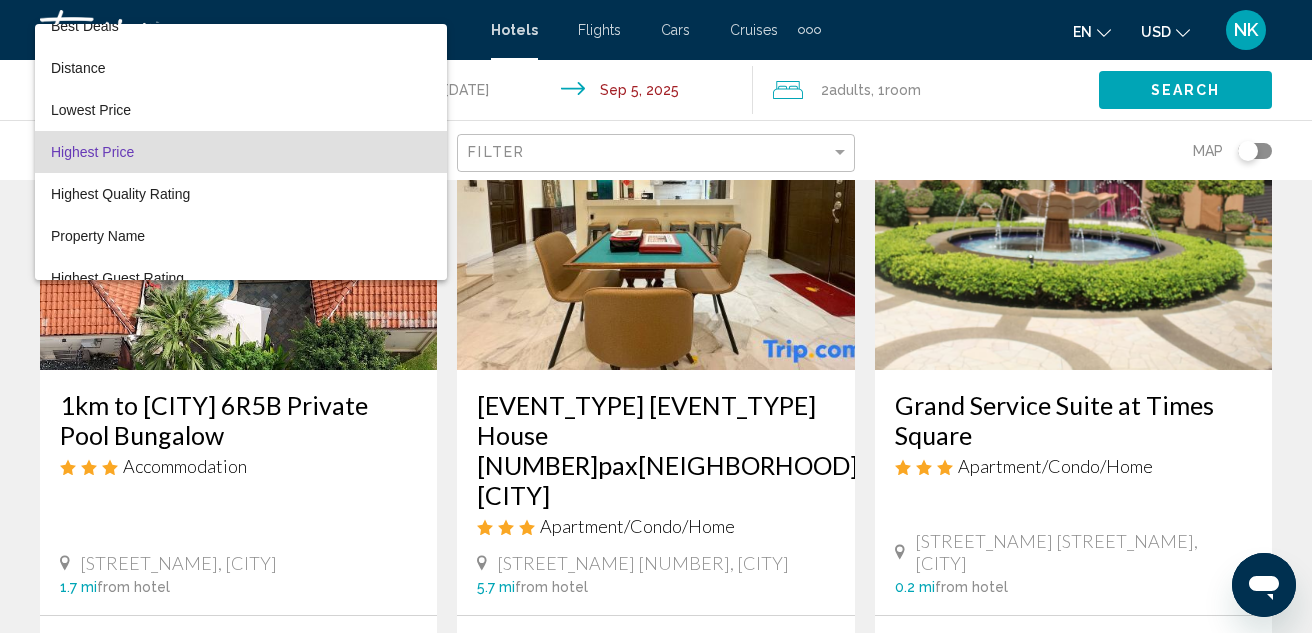 click at bounding box center [656, 316] 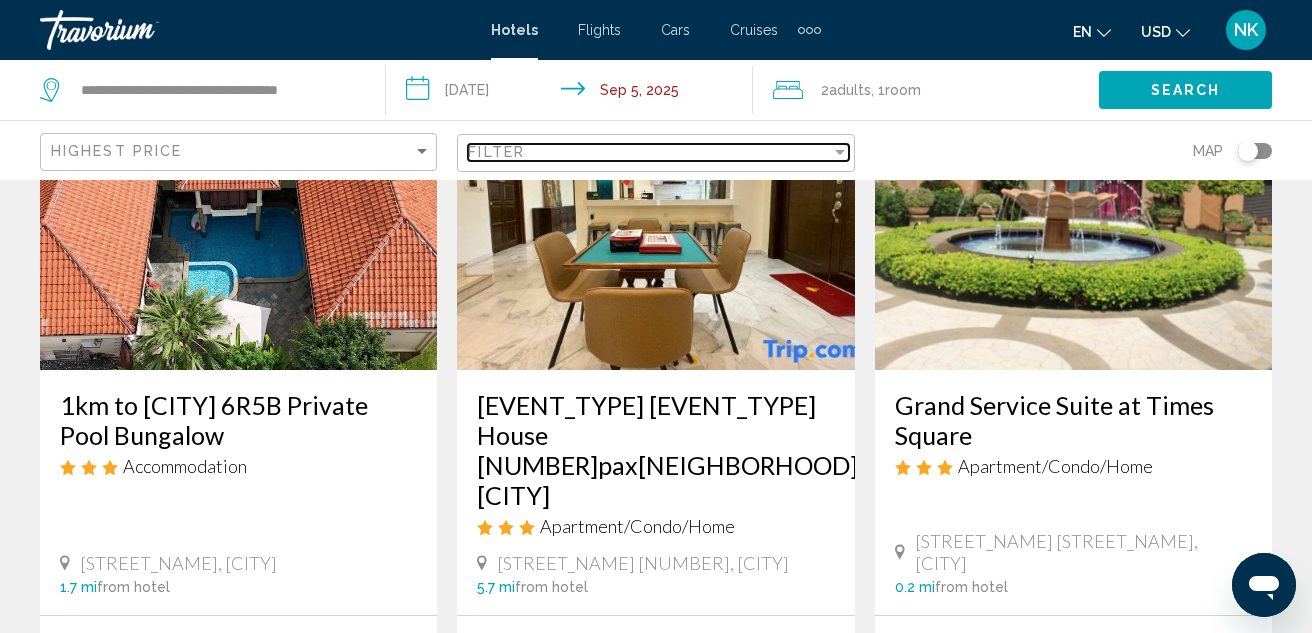 click on "Filter" at bounding box center [649, 152] 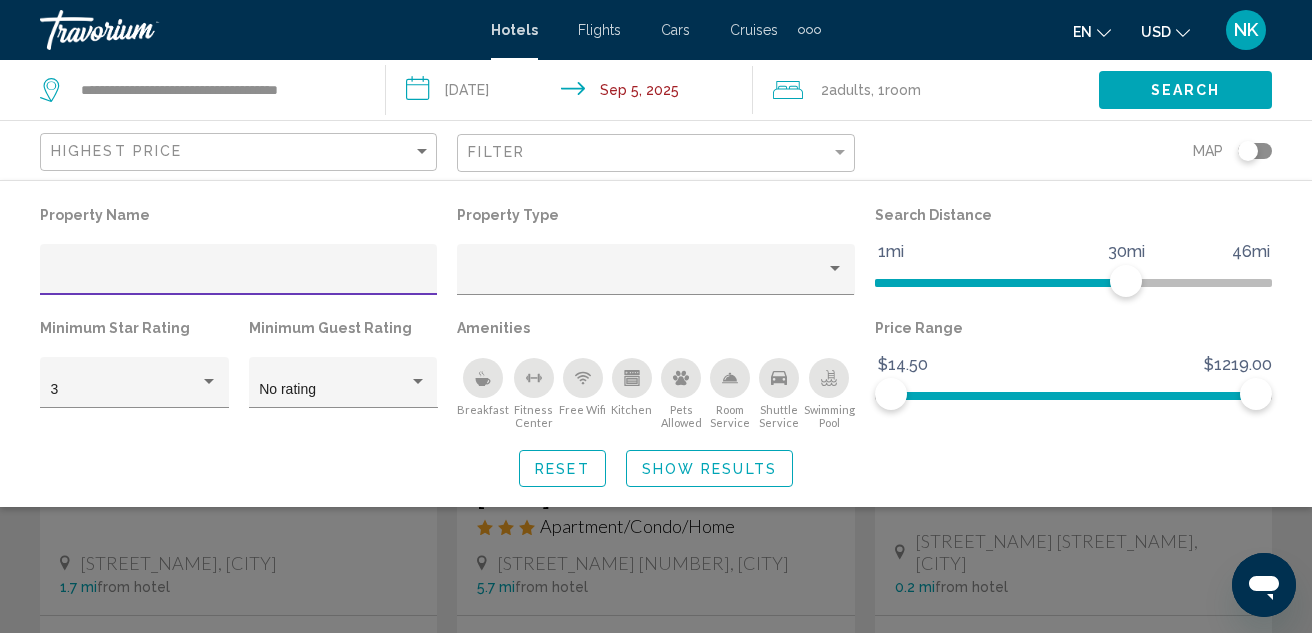 click at bounding box center (239, 277) 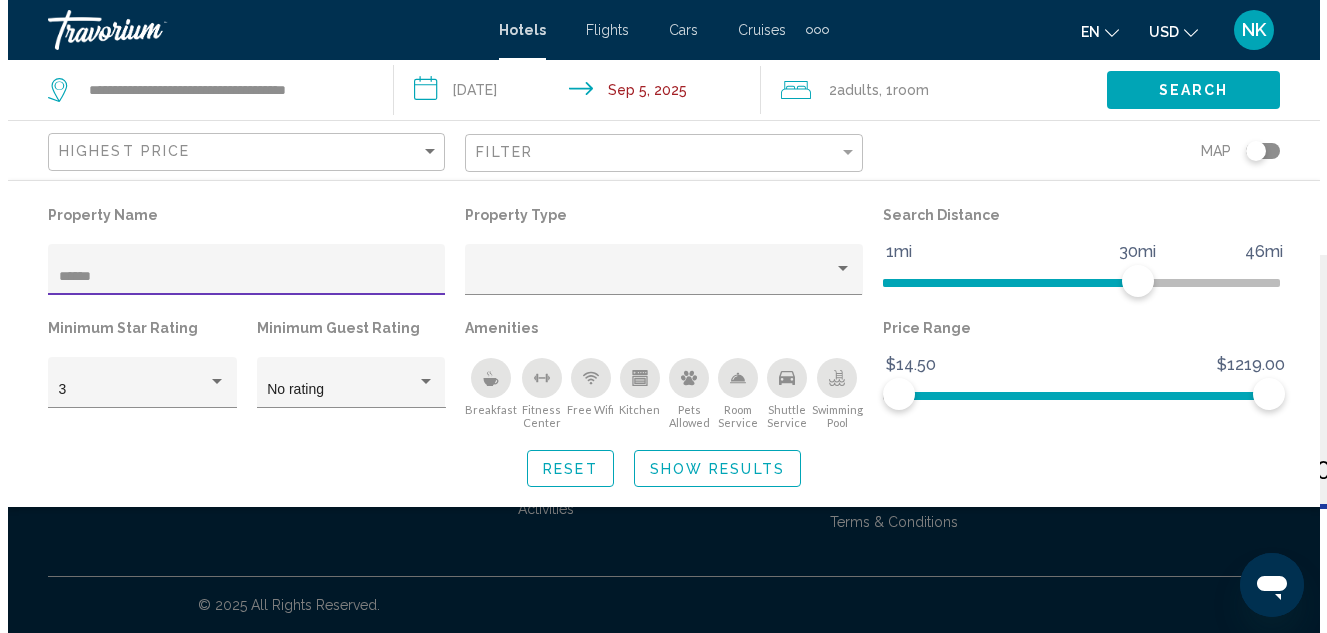 scroll, scrollTop: 0, scrollLeft: 0, axis: both 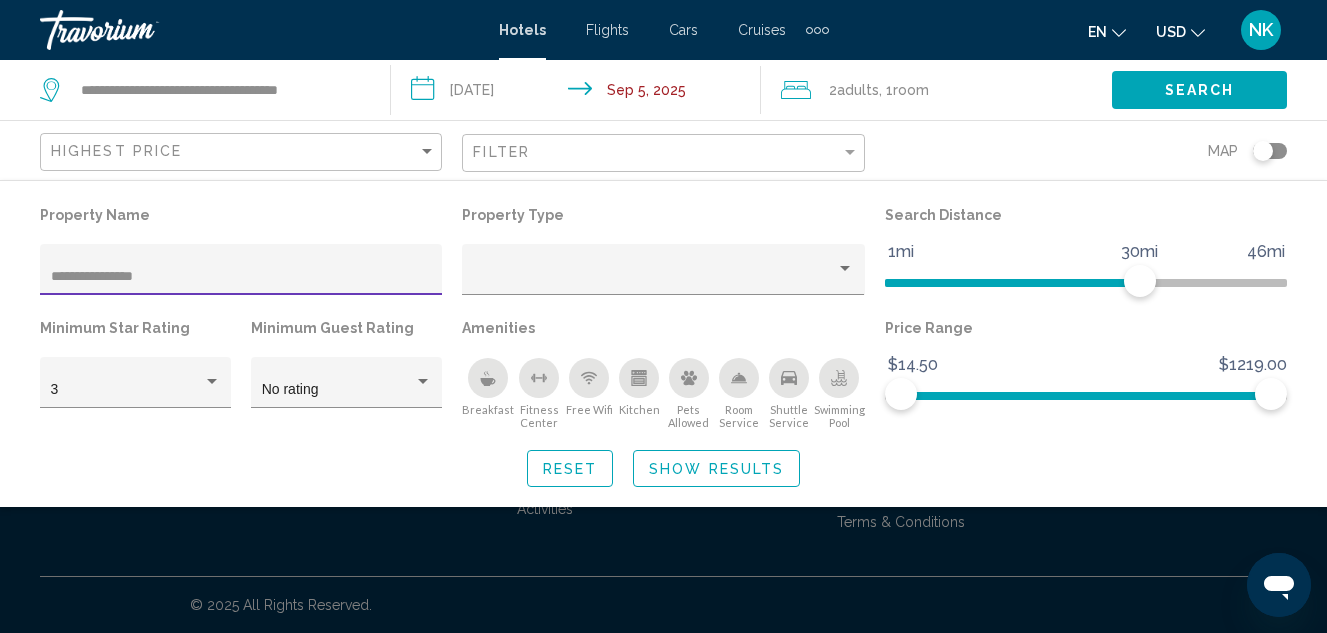 type on "**********" 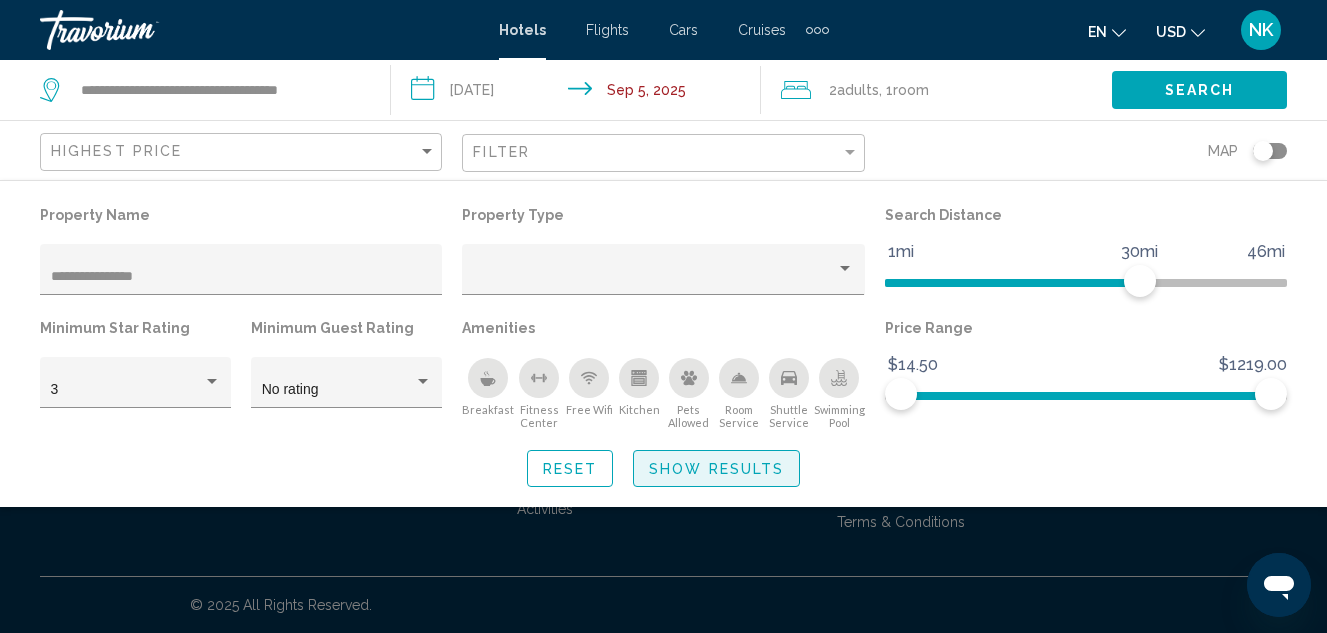 click on "Show Results" 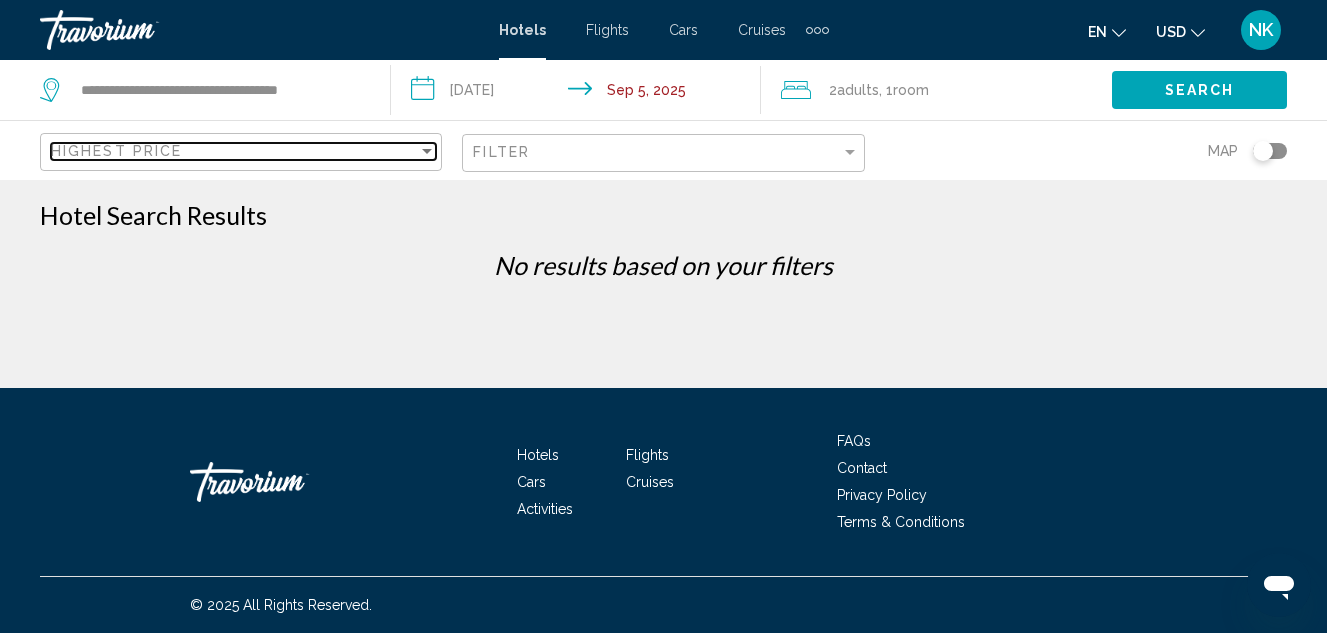 click at bounding box center [427, 151] 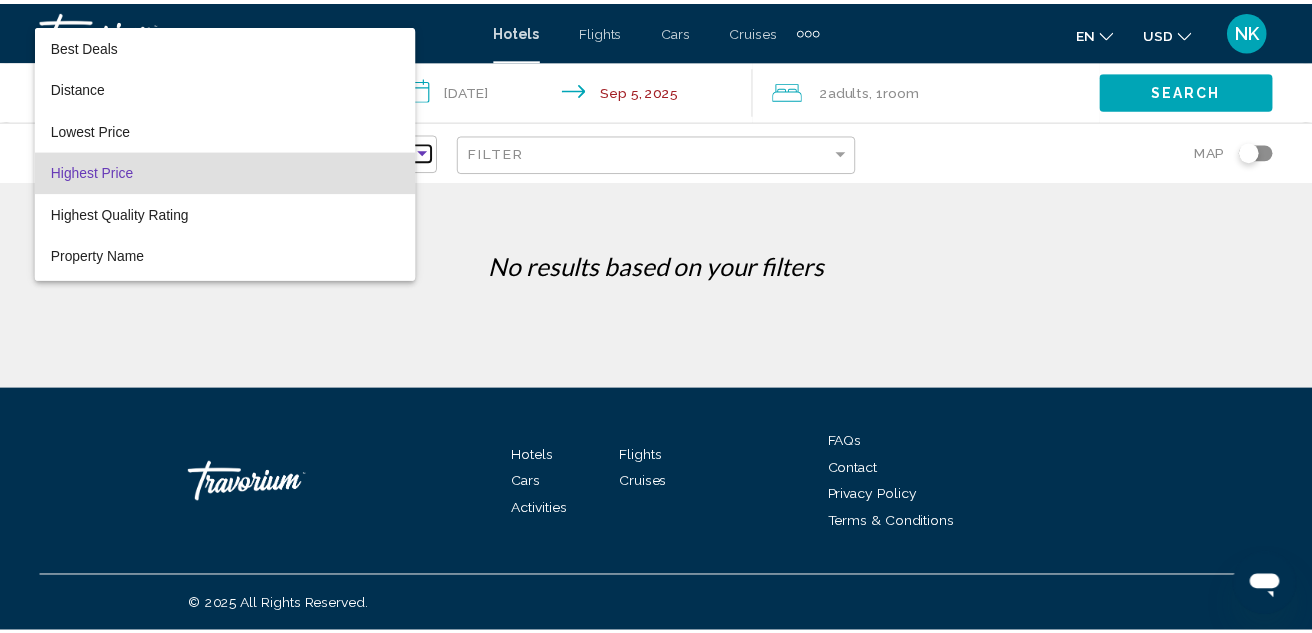 scroll, scrollTop: 19, scrollLeft: 0, axis: vertical 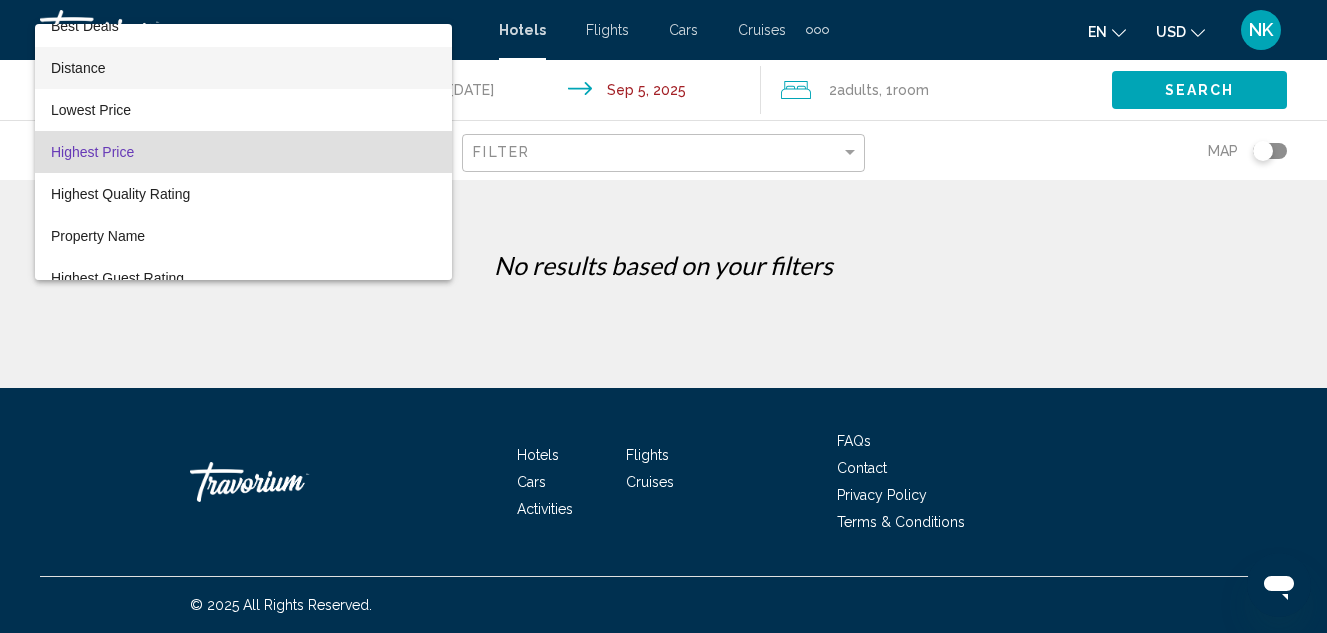 click on "Distance" at bounding box center [243, 68] 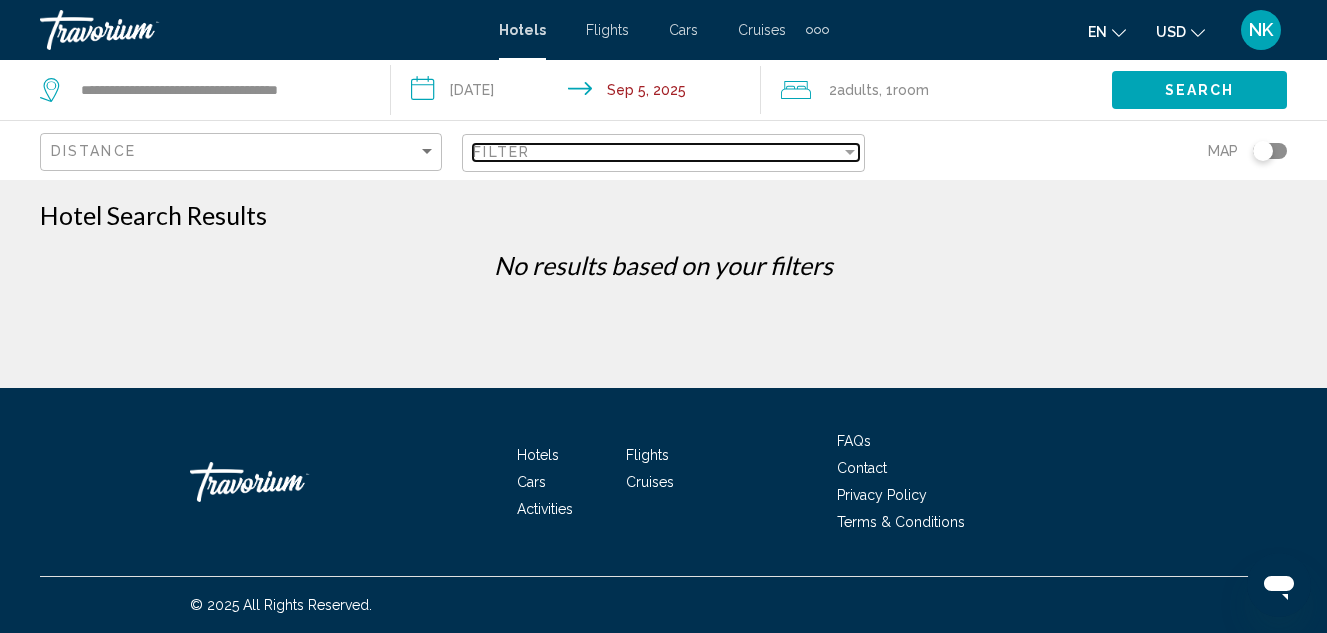 click on "Filter" at bounding box center [665, 153] 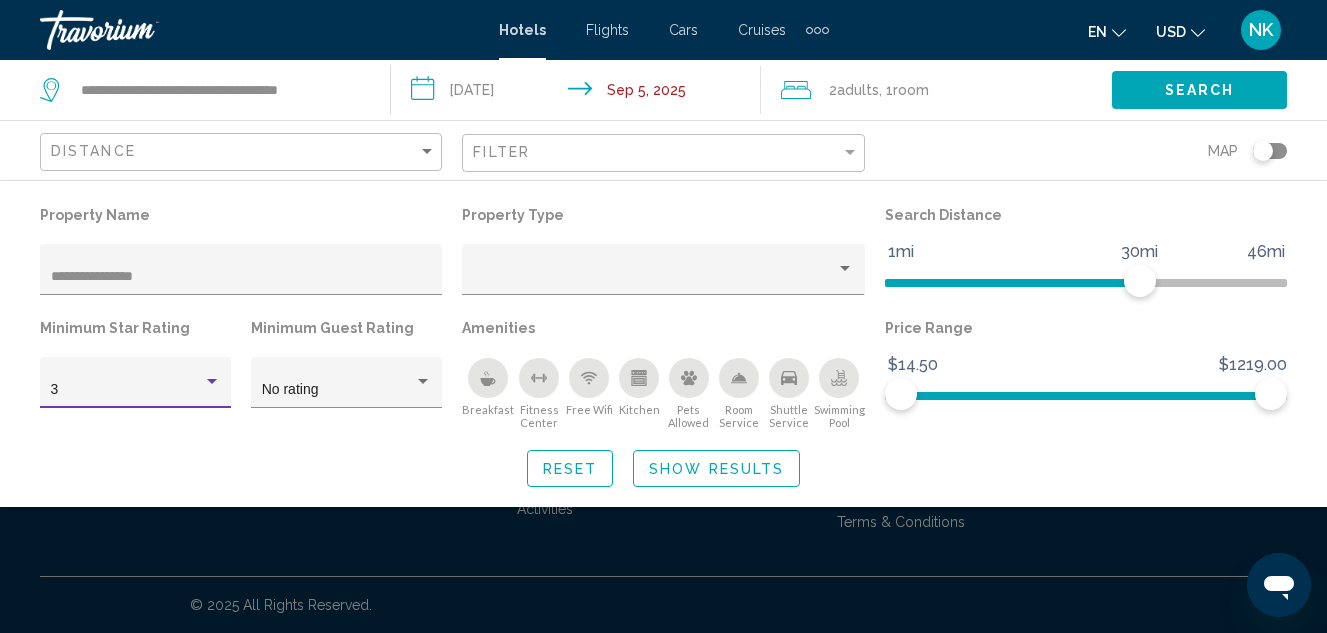 click at bounding box center (212, 382) 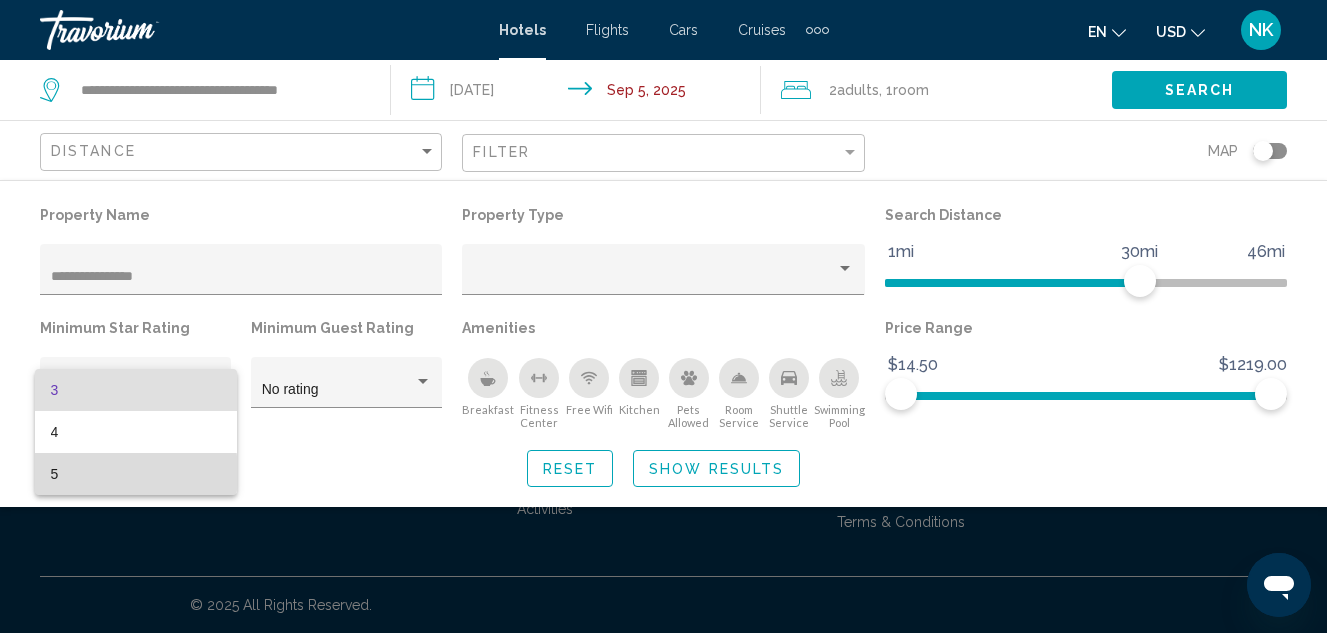 click on "5" at bounding box center [136, 474] 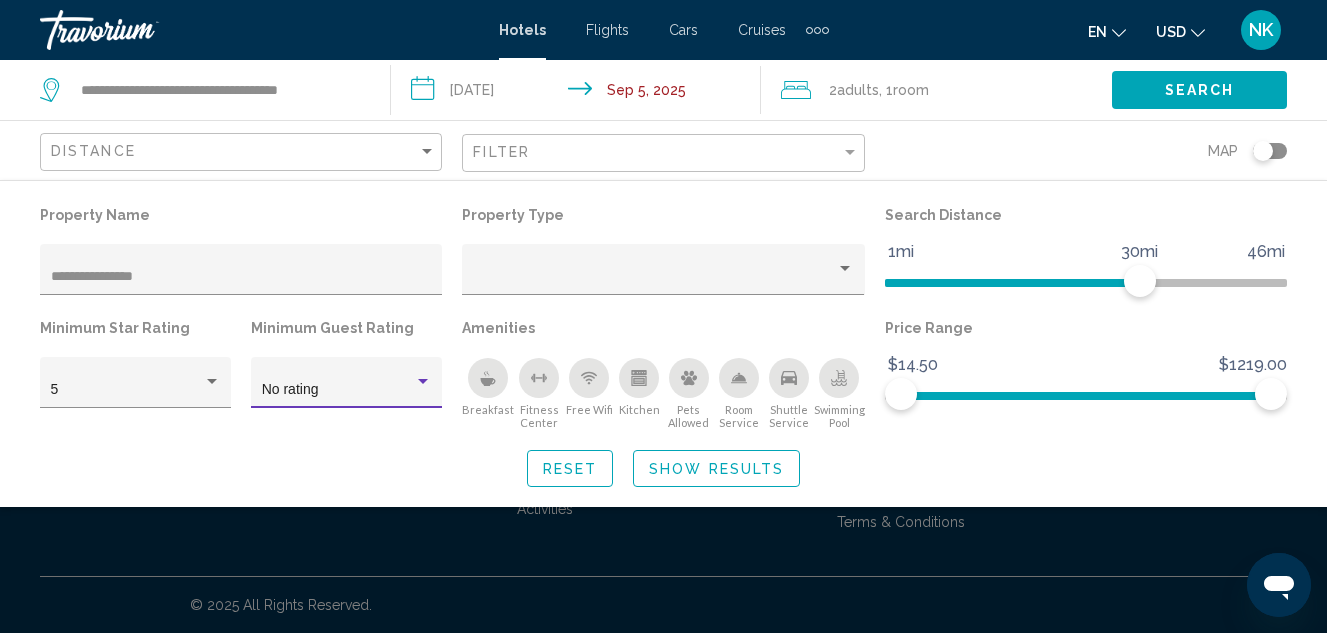 click at bounding box center (423, 381) 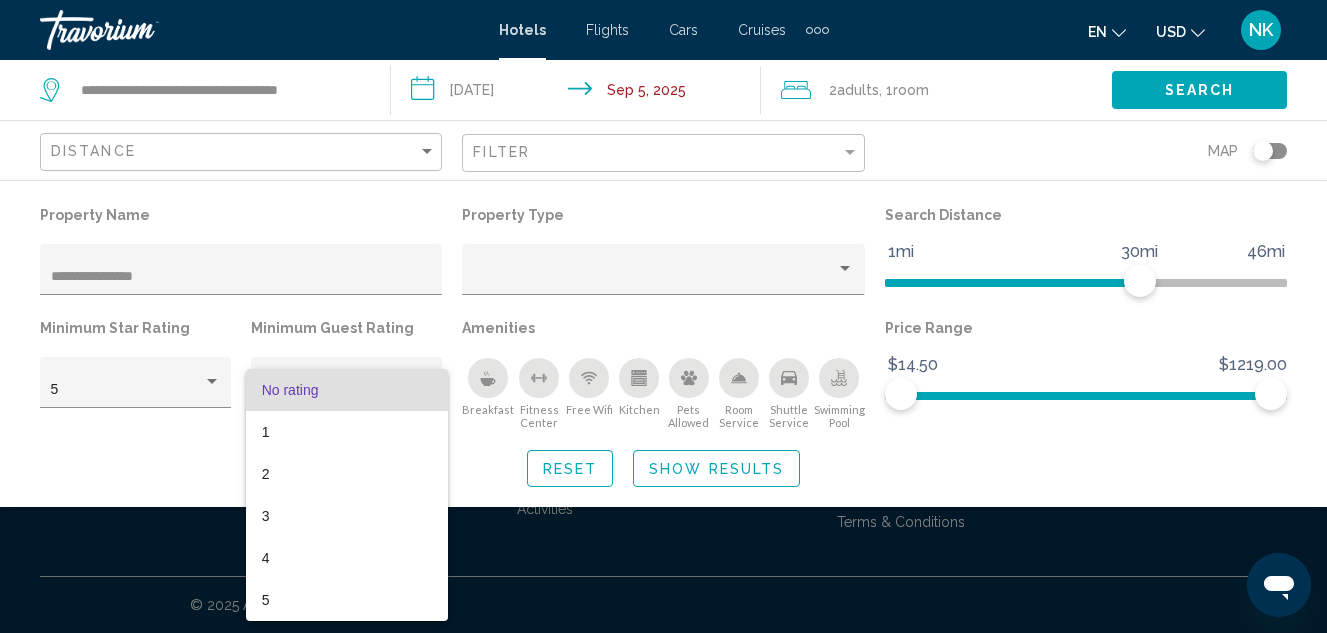 click on "No rating" at bounding box center (347, 390) 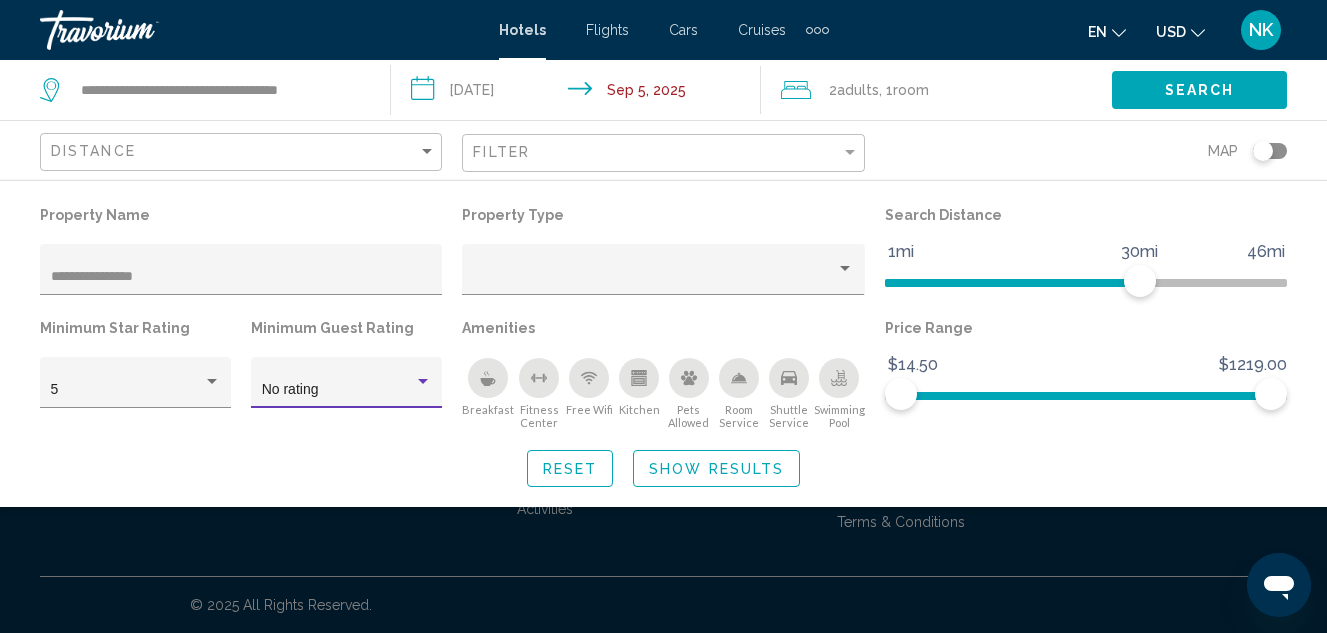 click on "Show Results" 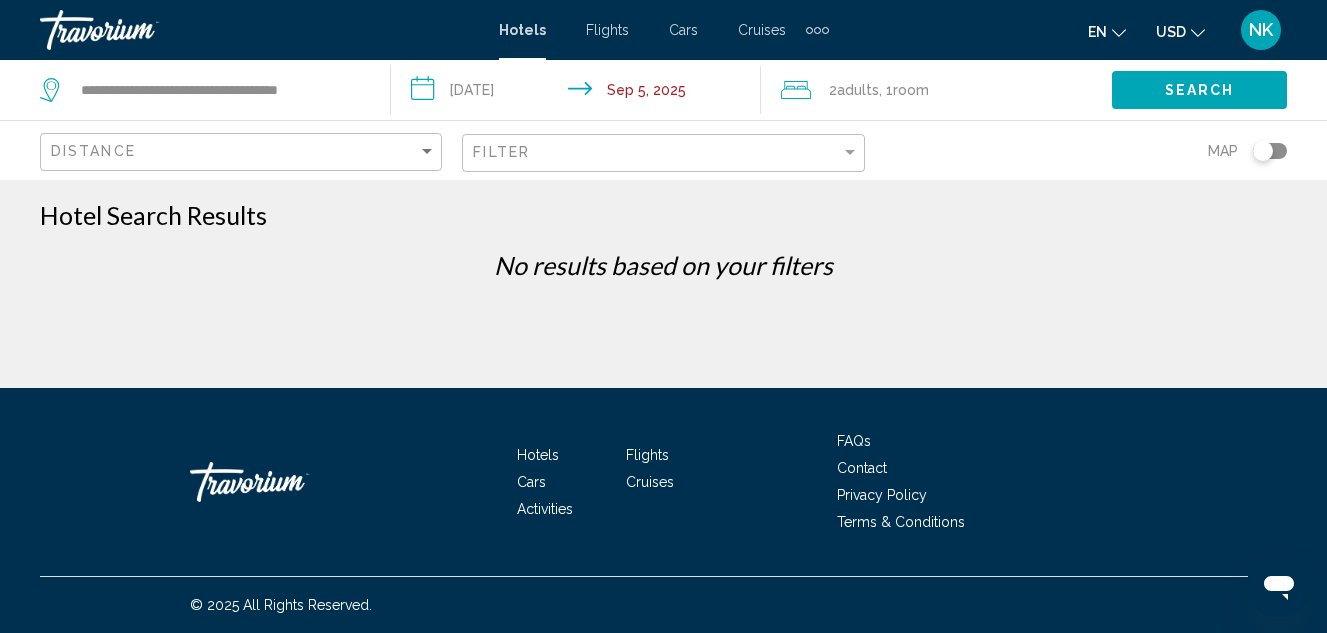 click on "Search" 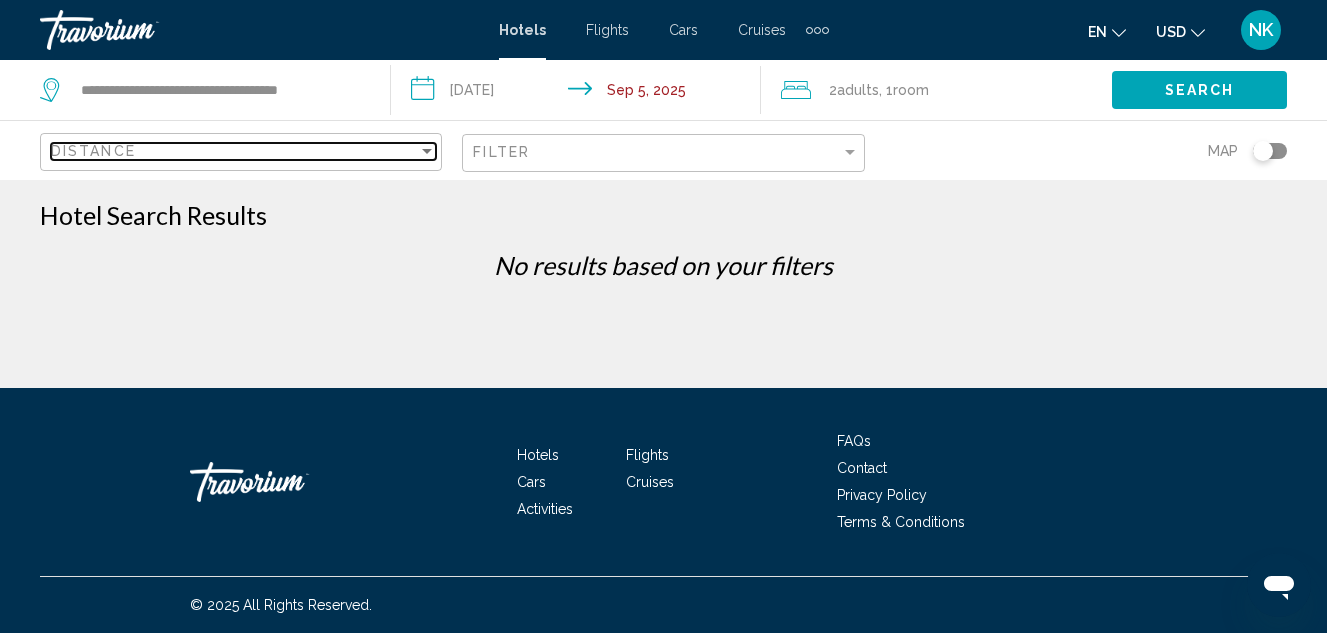 click at bounding box center [427, 151] 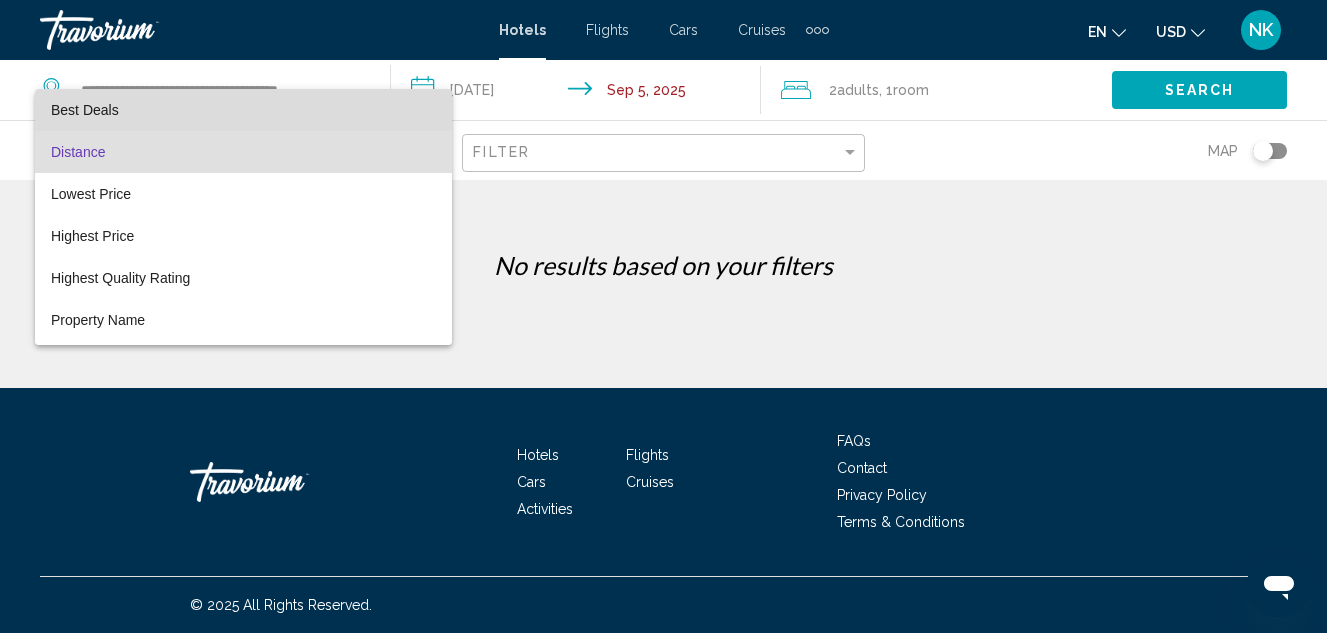 click on "Best Deals" at bounding box center [243, 110] 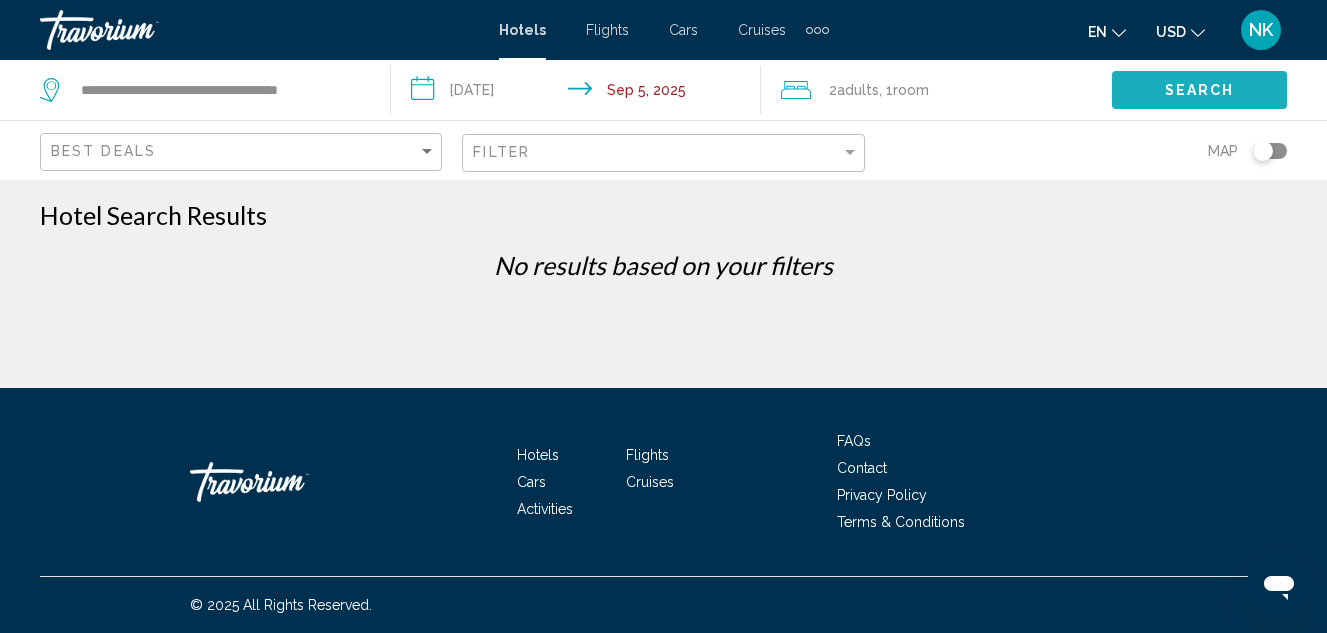 click on "Search" 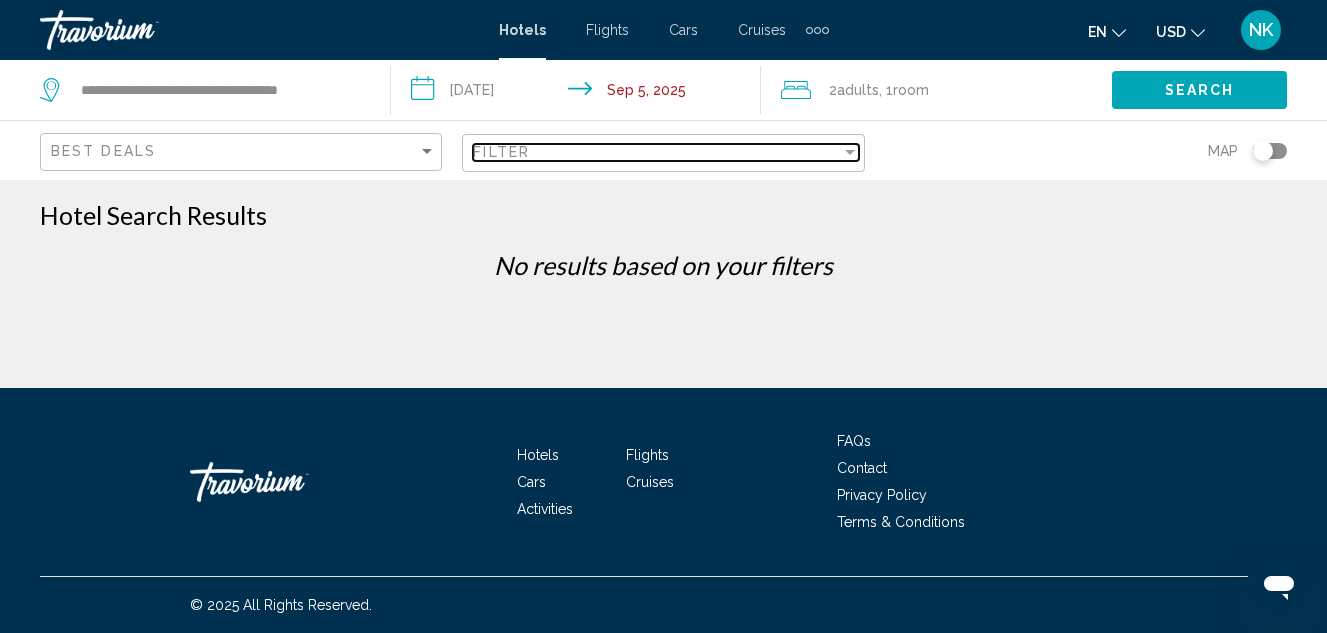 click on "Filter" at bounding box center [656, 152] 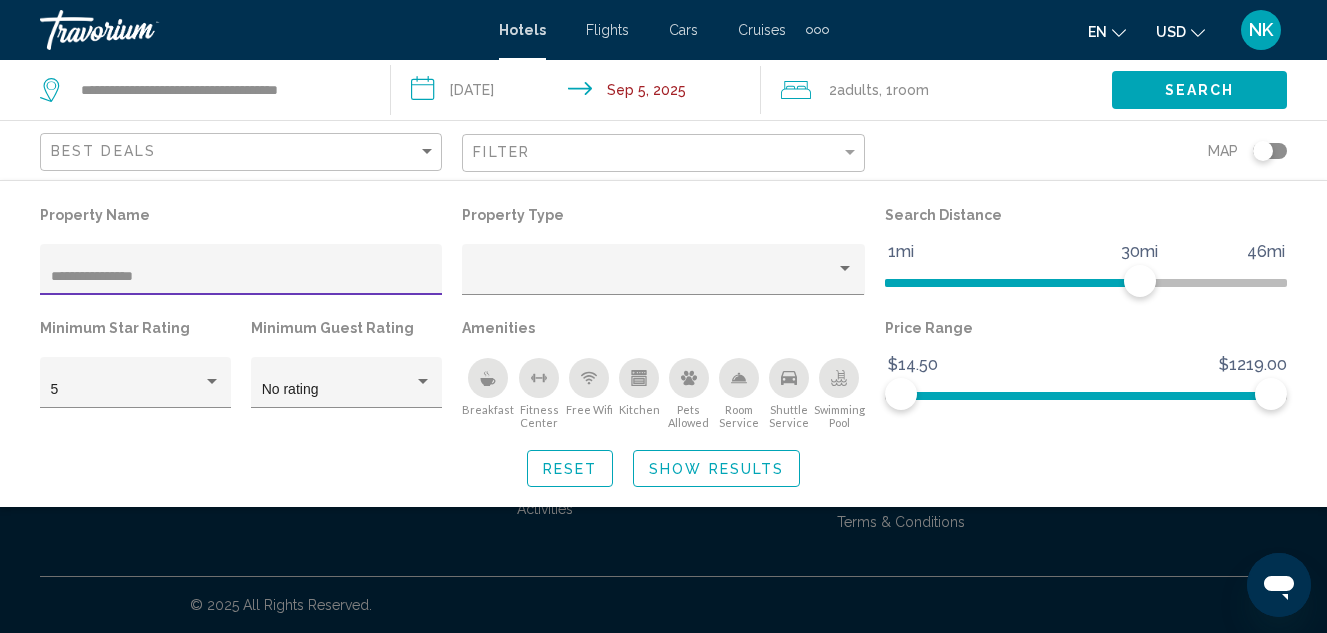 click on "Reset" 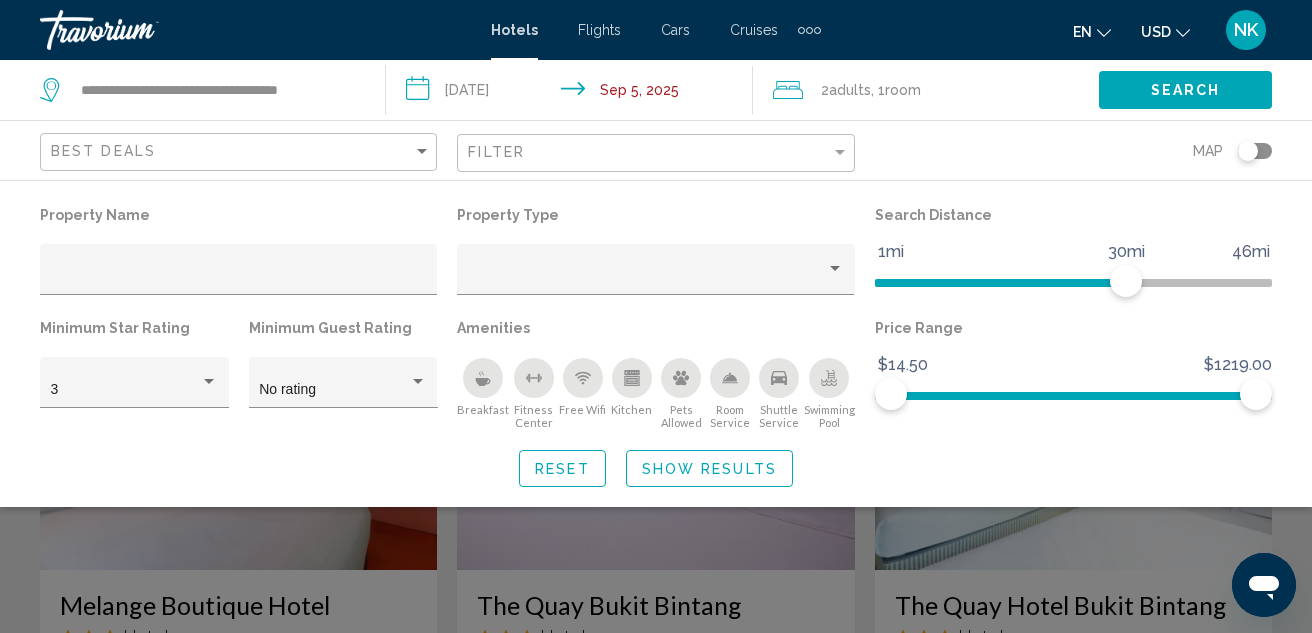 click 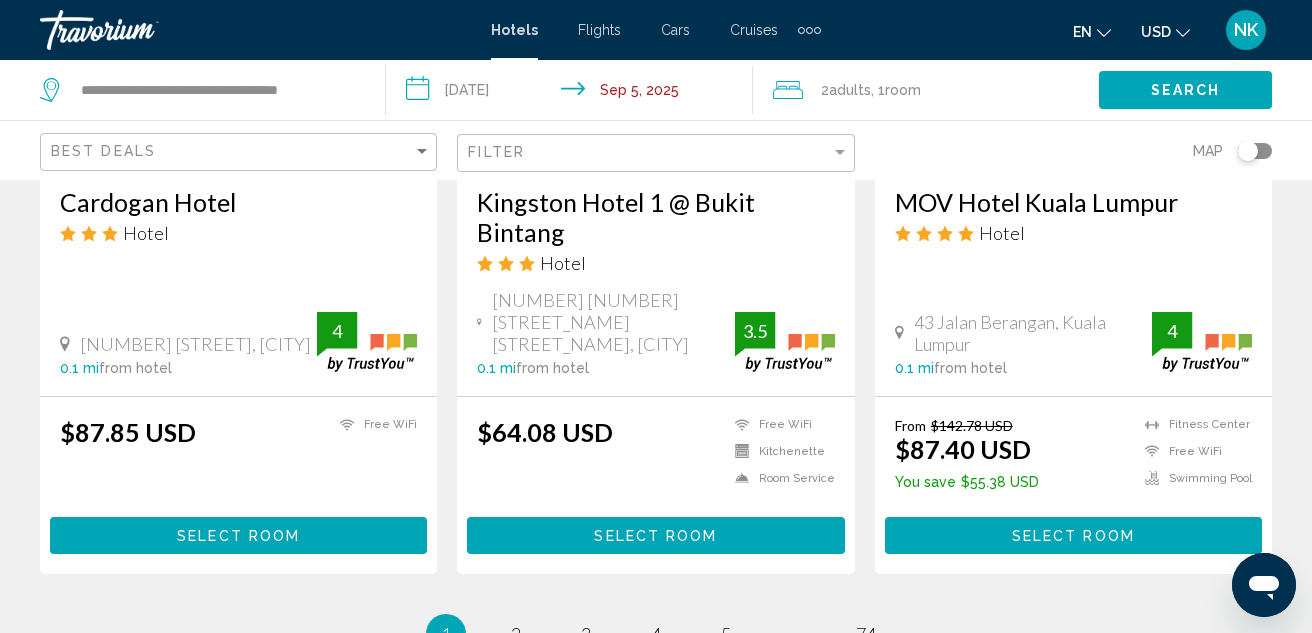 scroll, scrollTop: 2700, scrollLeft: 0, axis: vertical 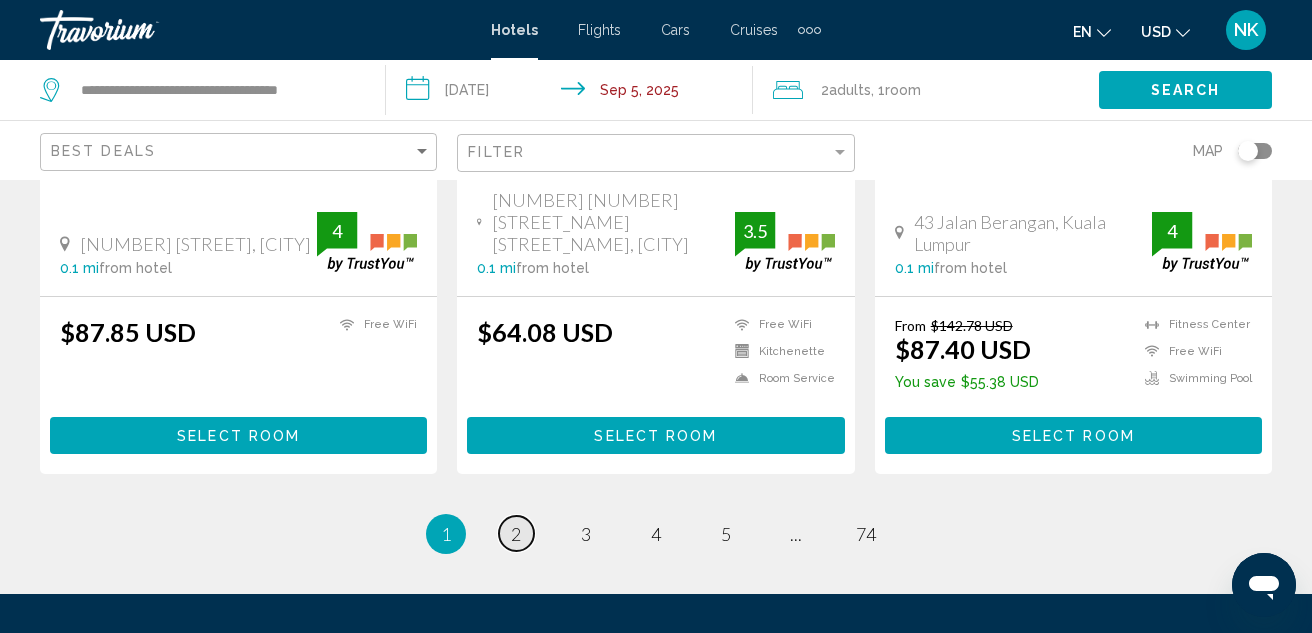 click on "2" at bounding box center (516, 534) 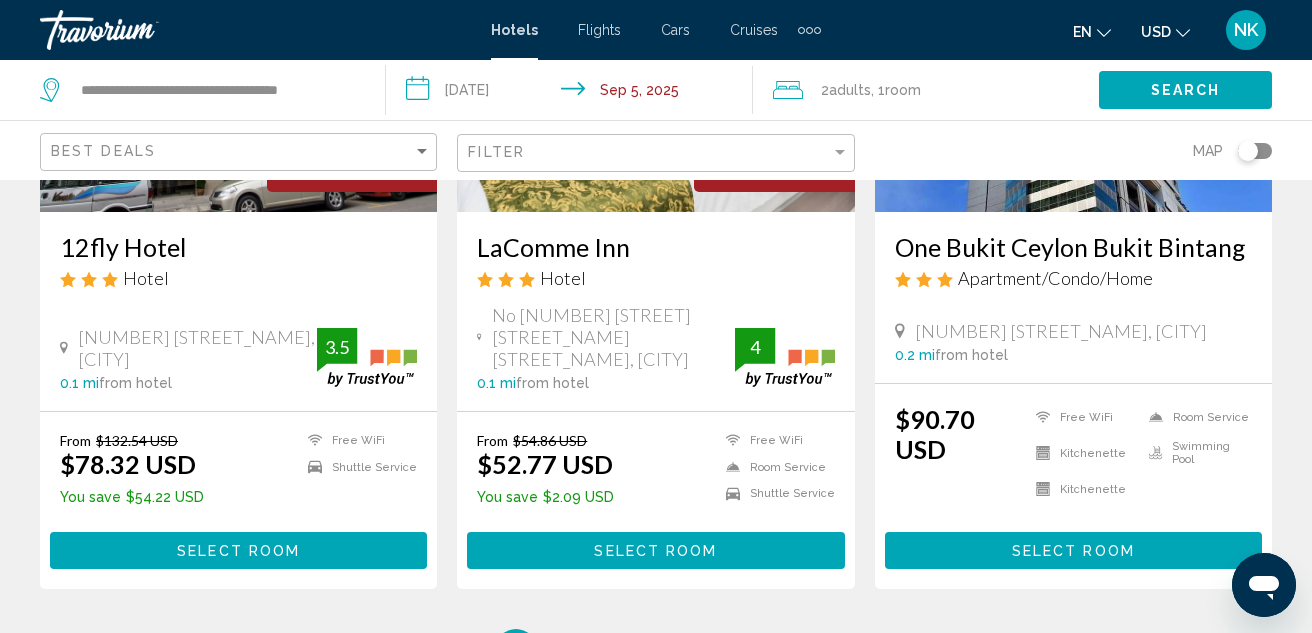 scroll, scrollTop: 2600, scrollLeft: 0, axis: vertical 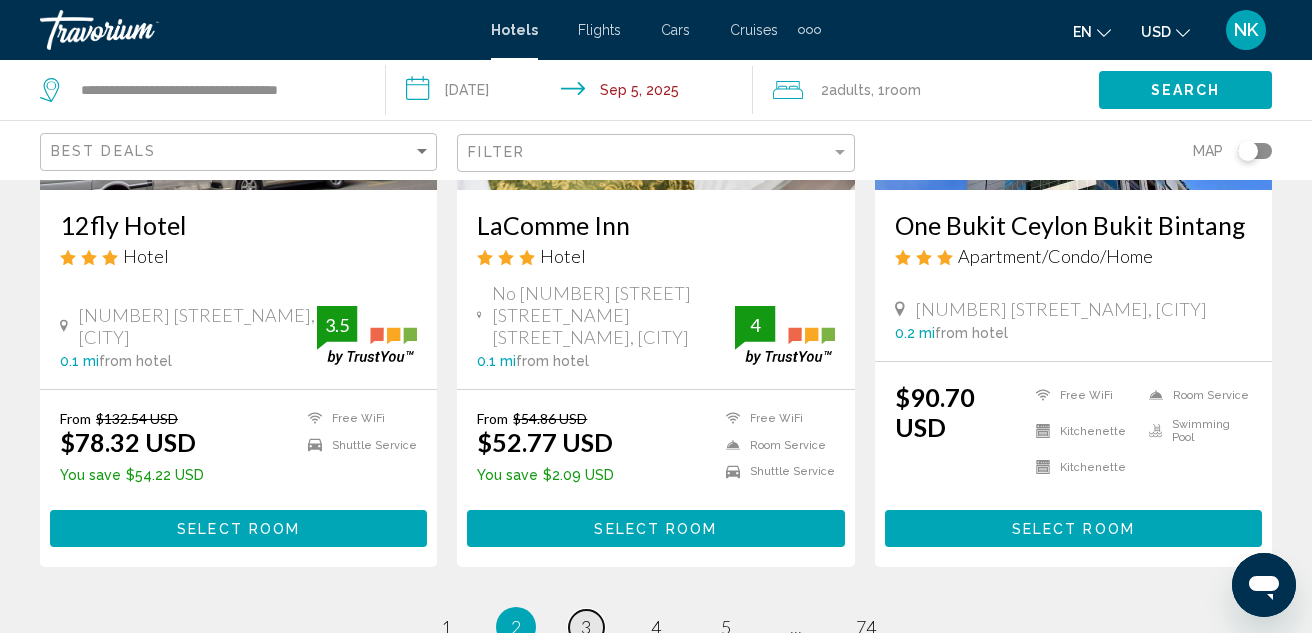 click on "page  3" at bounding box center [586, 627] 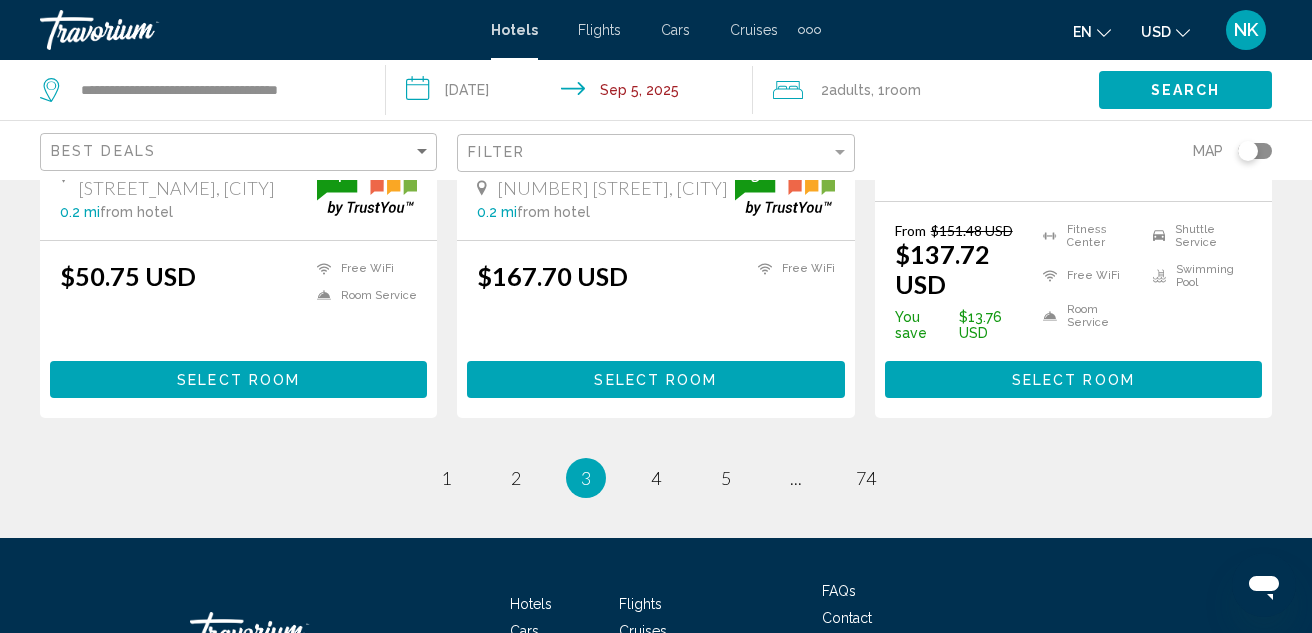 scroll, scrollTop: 2900, scrollLeft: 0, axis: vertical 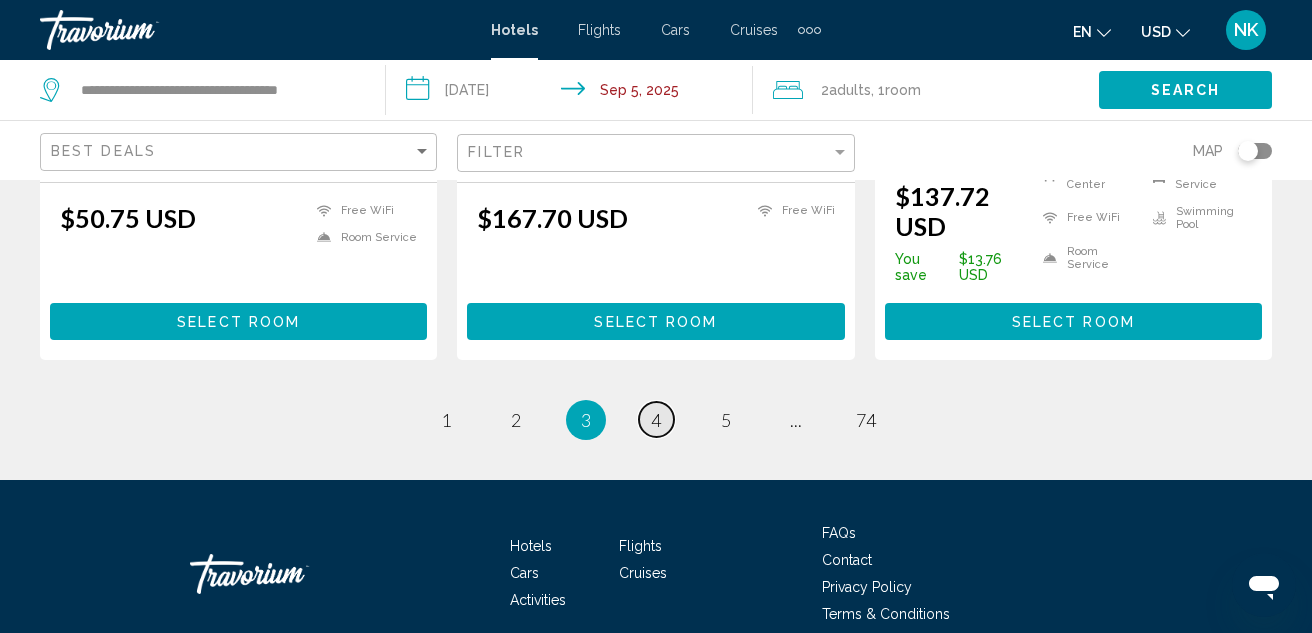 click on "4" at bounding box center [656, 420] 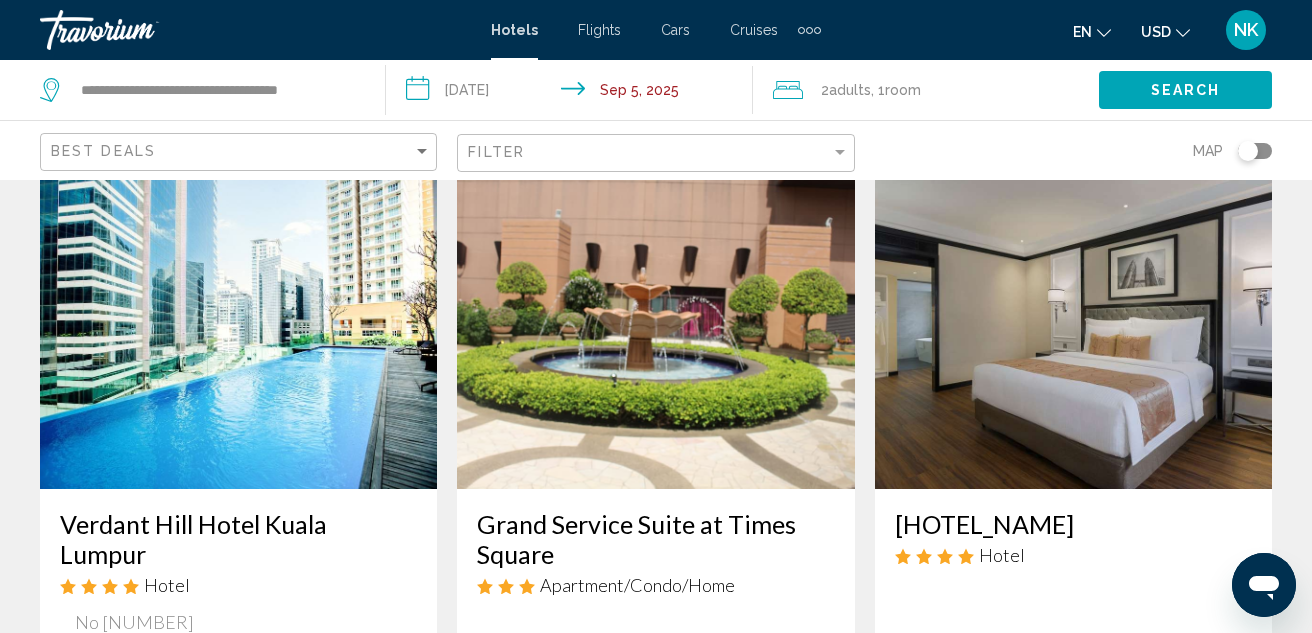 scroll, scrollTop: 0, scrollLeft: 0, axis: both 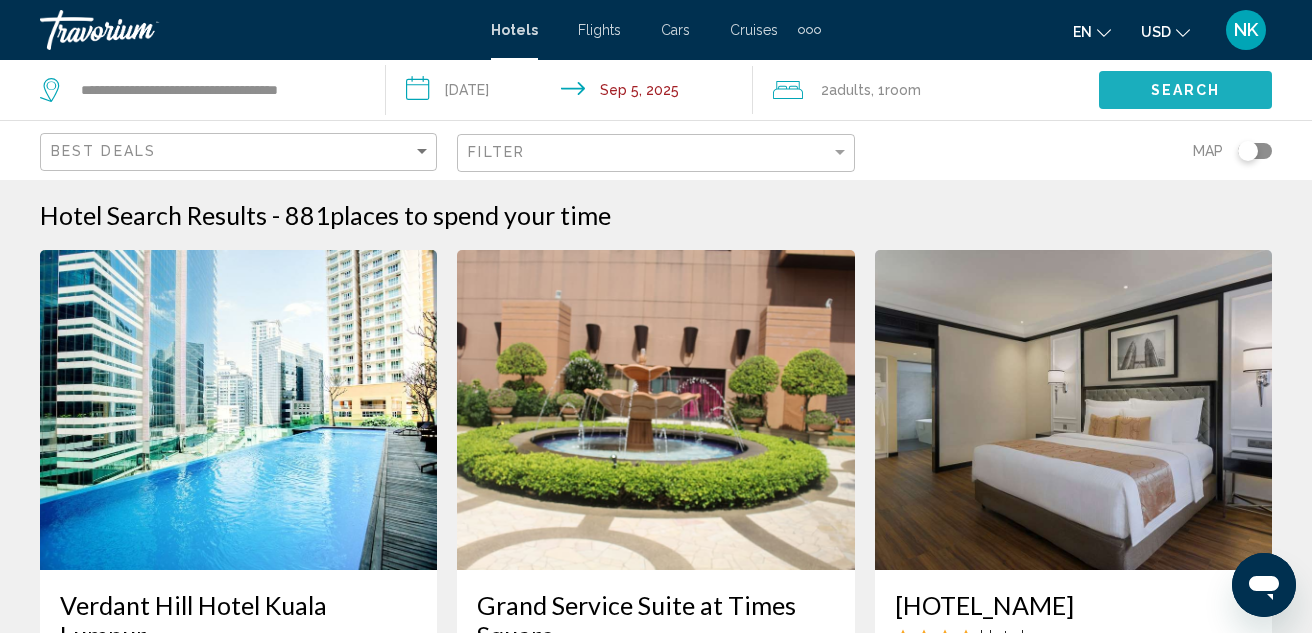 click on "Search" 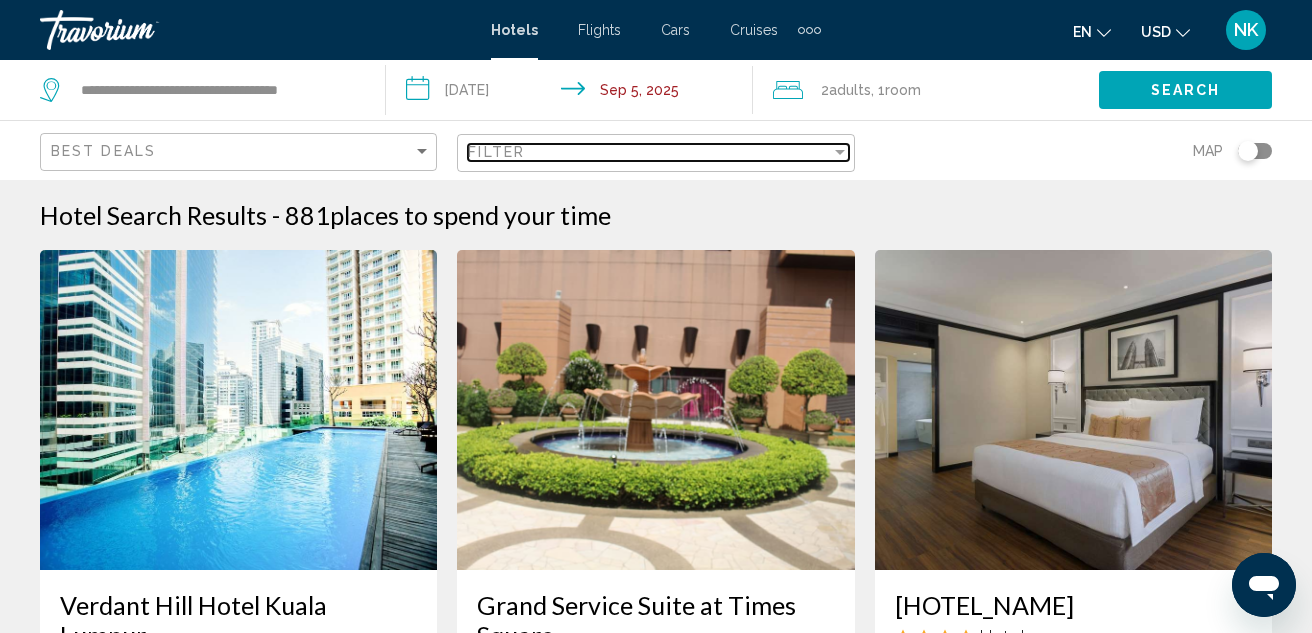 click on "Filter" at bounding box center [496, 152] 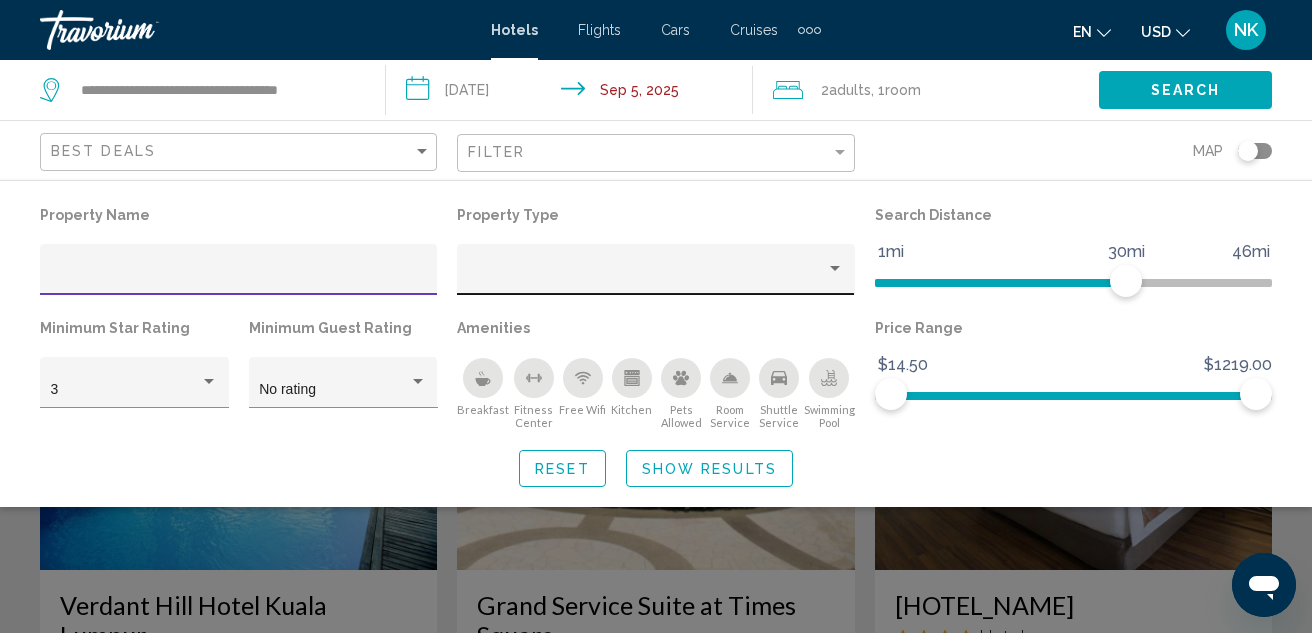 click at bounding box center (647, 277) 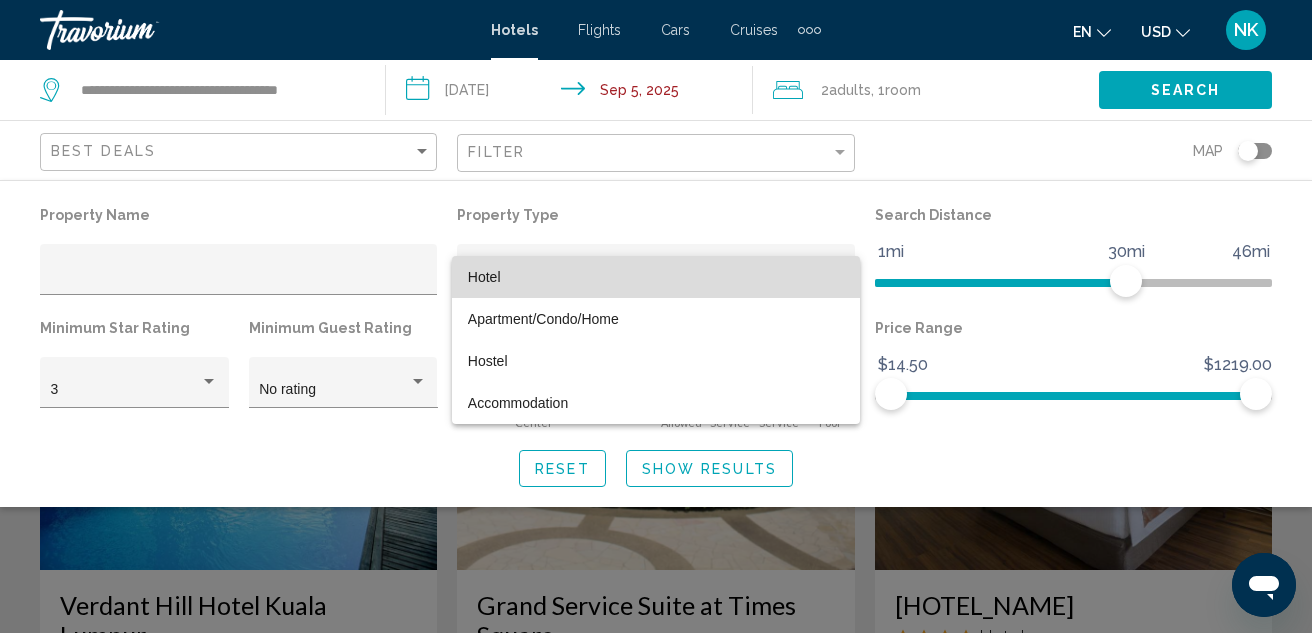 click on "Hotel" at bounding box center [656, 277] 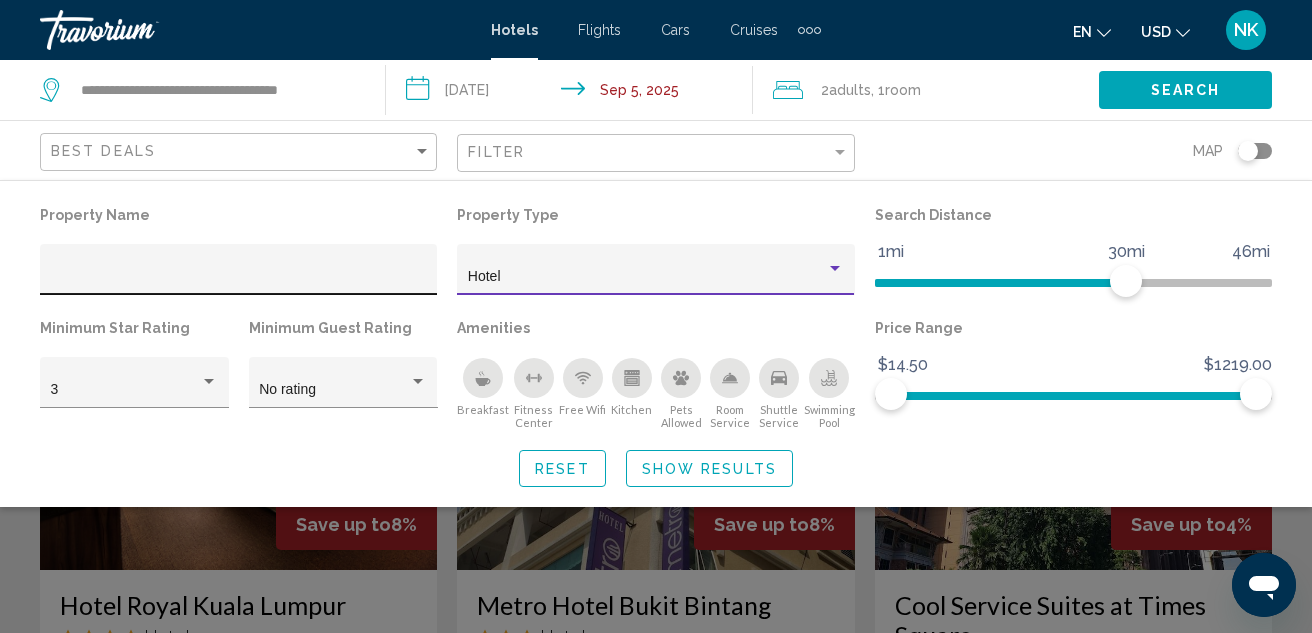click at bounding box center [239, 277] 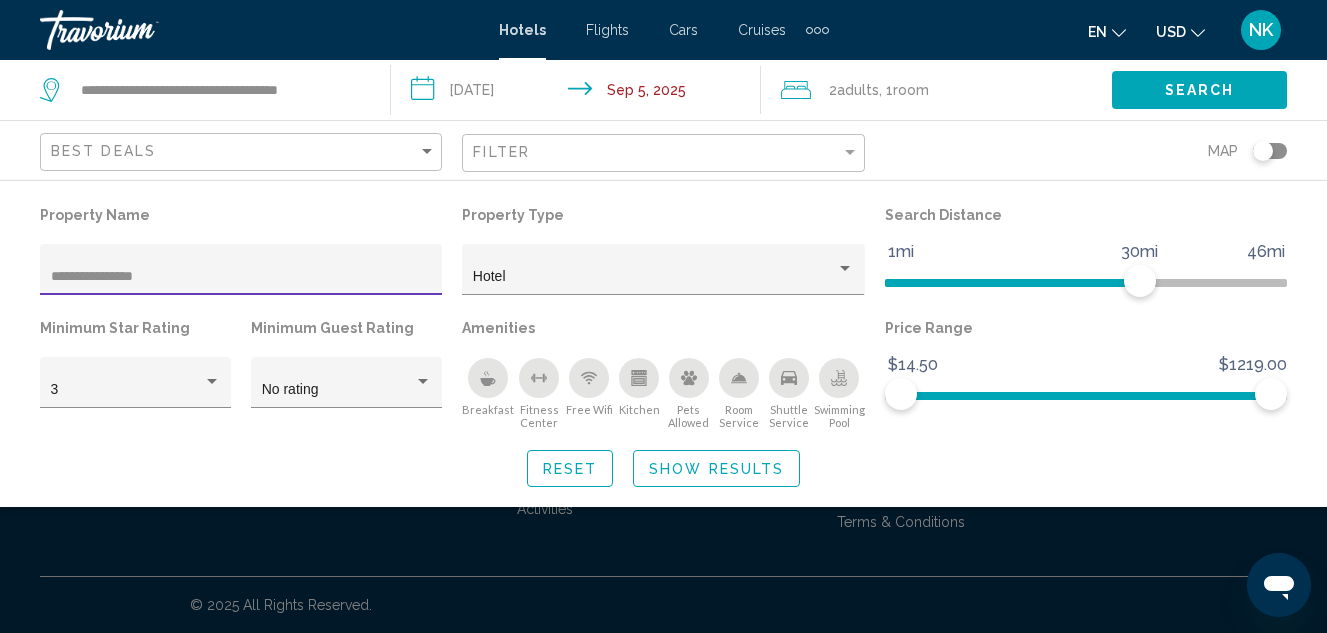 type on "**********" 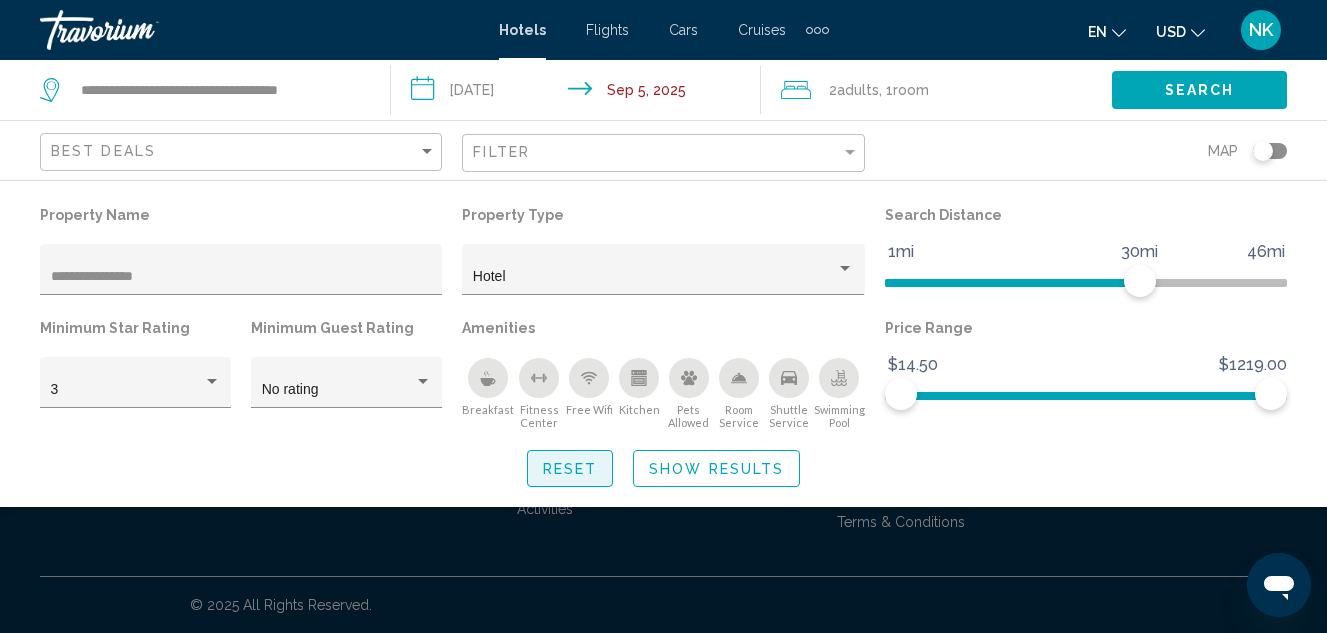 click on "Reset" 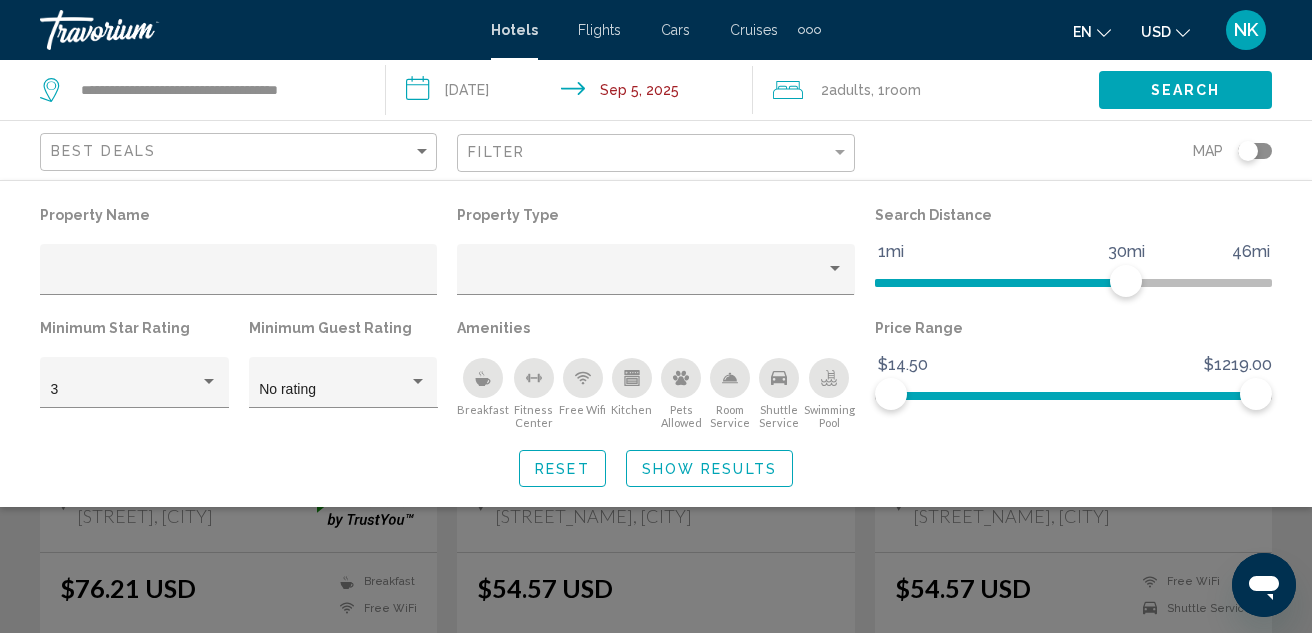 scroll, scrollTop: 200, scrollLeft: 0, axis: vertical 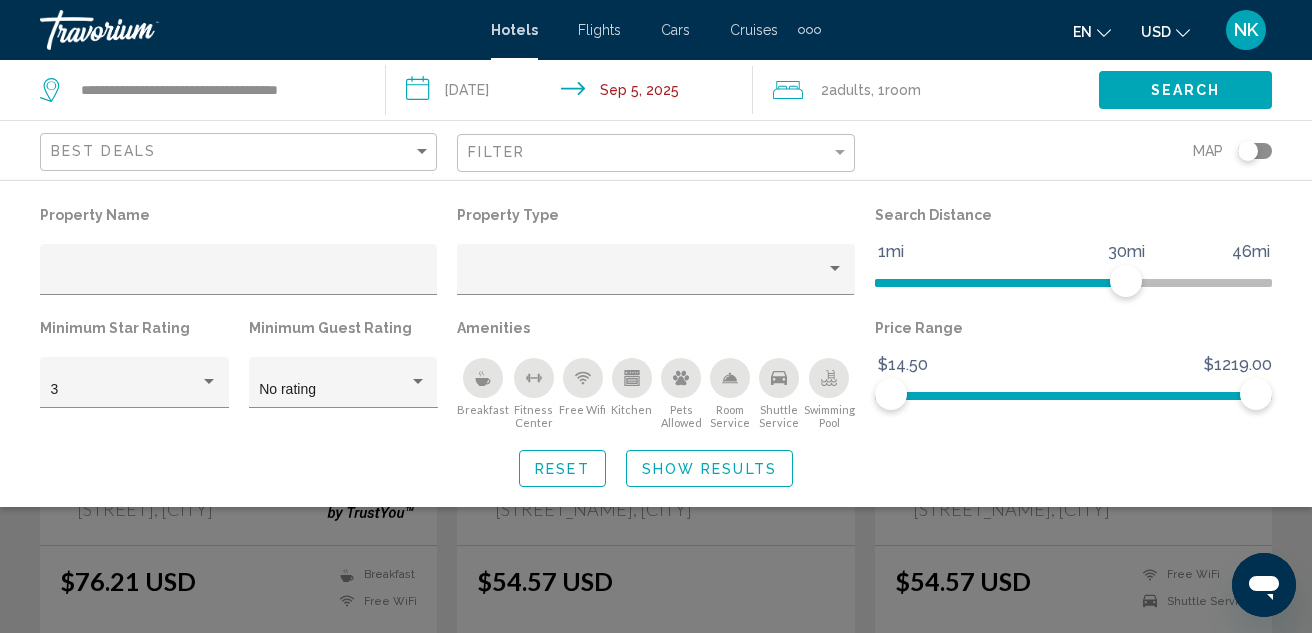 click 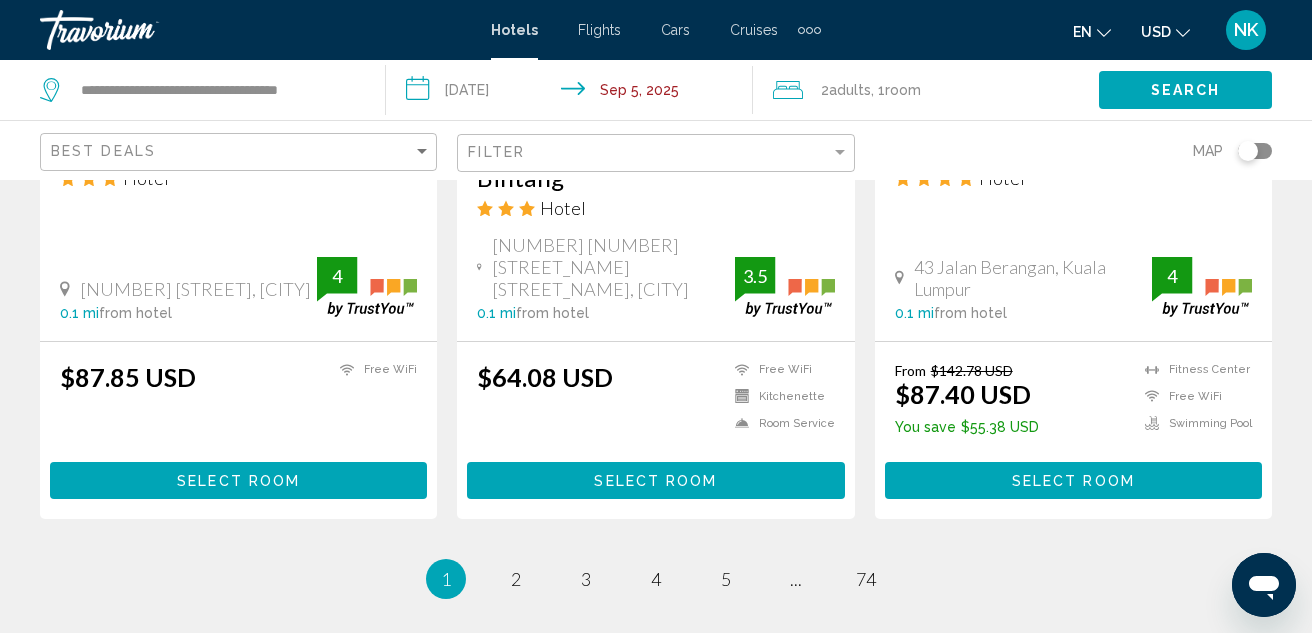 scroll, scrollTop: 2832, scrollLeft: 0, axis: vertical 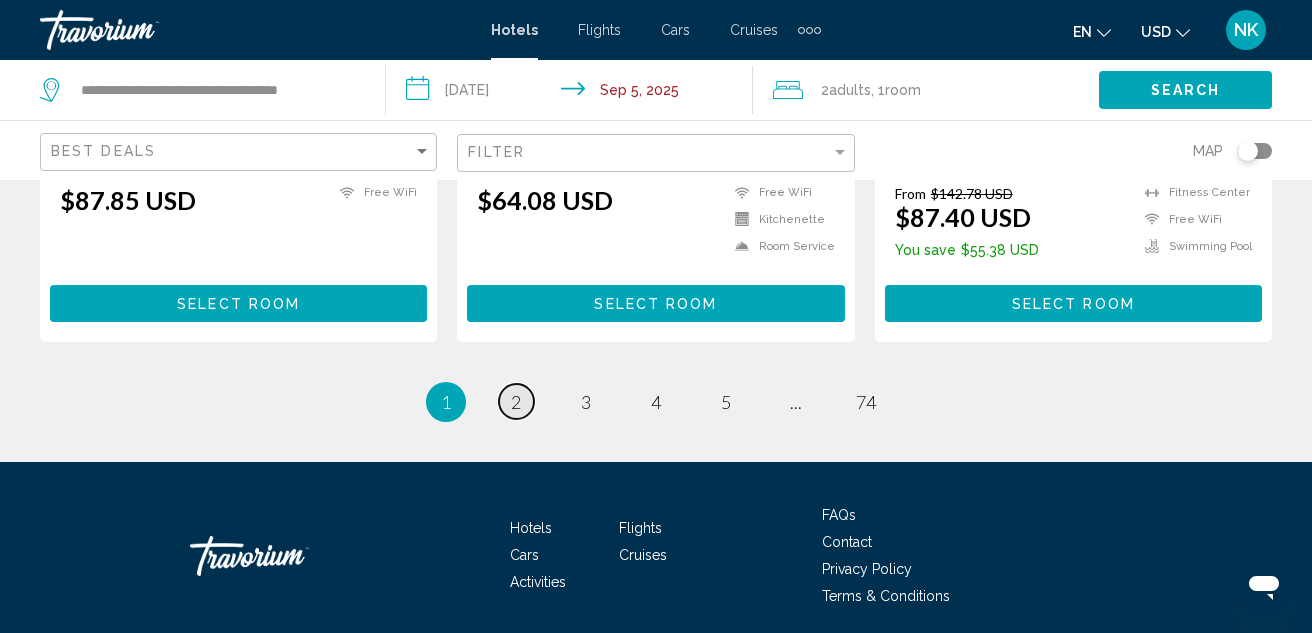 click on "2" at bounding box center [516, 402] 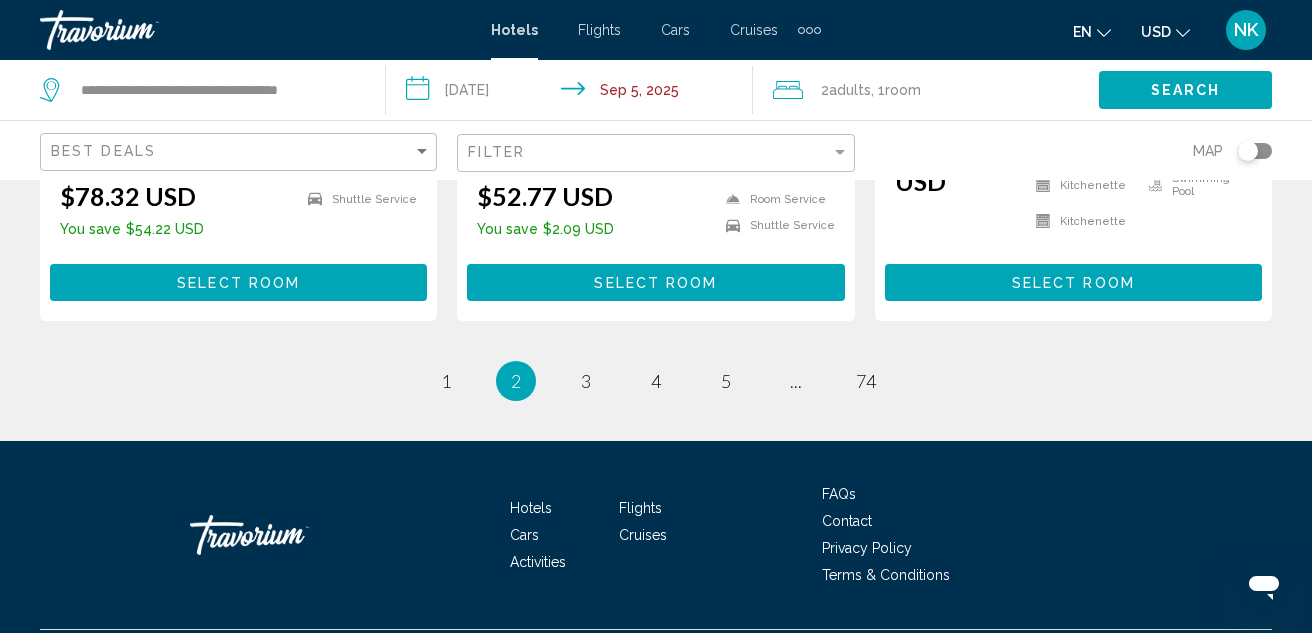 scroll, scrollTop: 2847, scrollLeft: 0, axis: vertical 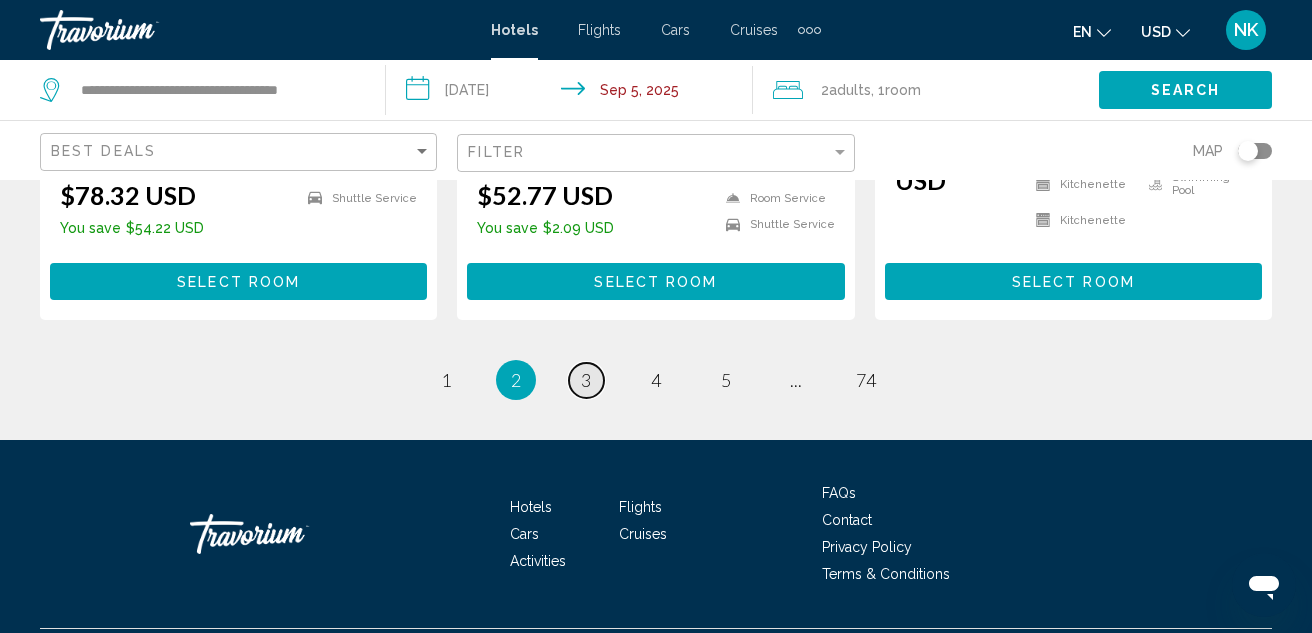 click on "3" at bounding box center [586, 380] 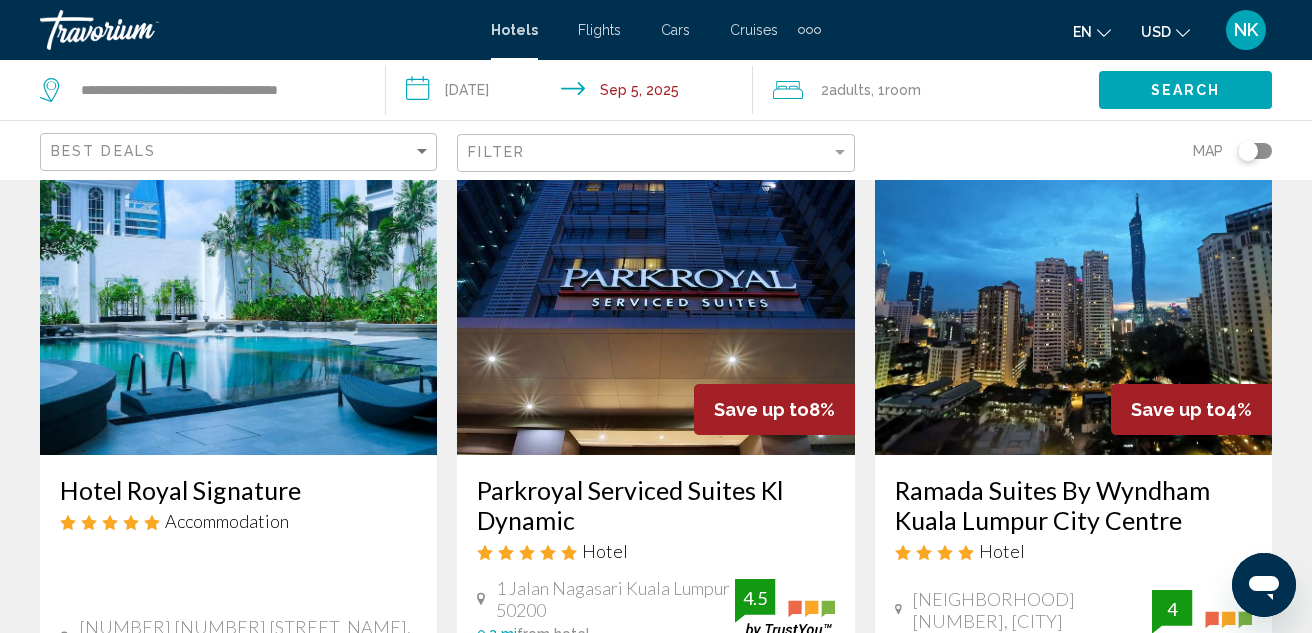 scroll, scrollTop: 0, scrollLeft: 0, axis: both 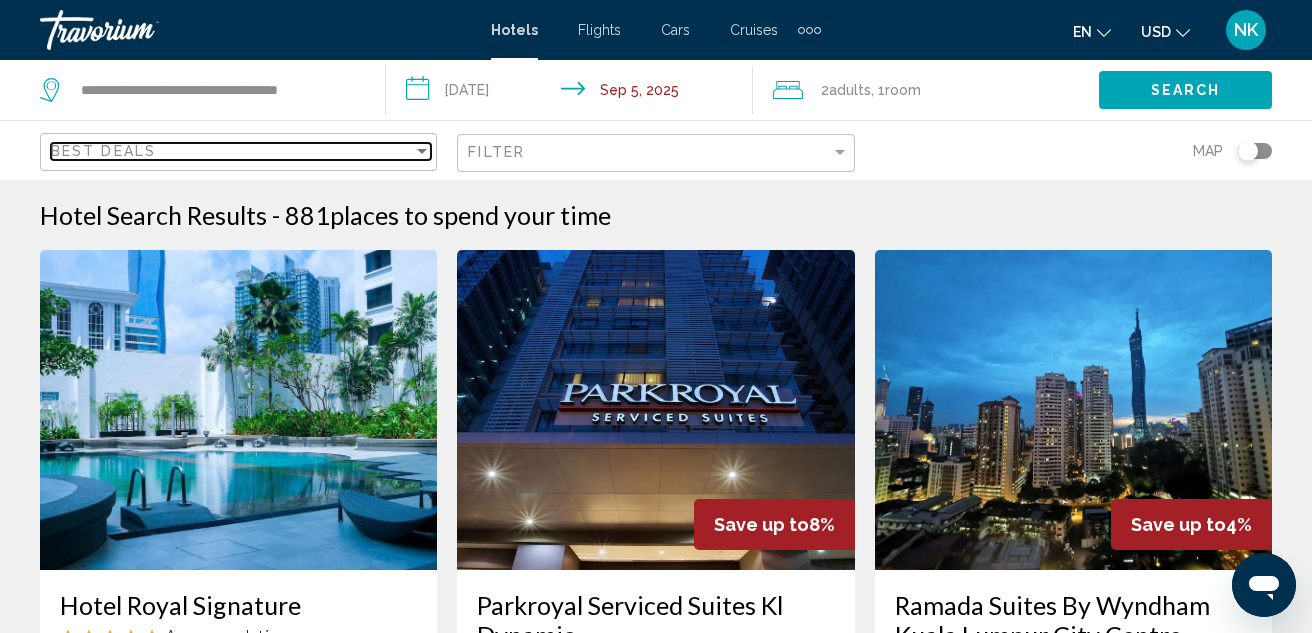 click on "Best Deals" at bounding box center [232, 151] 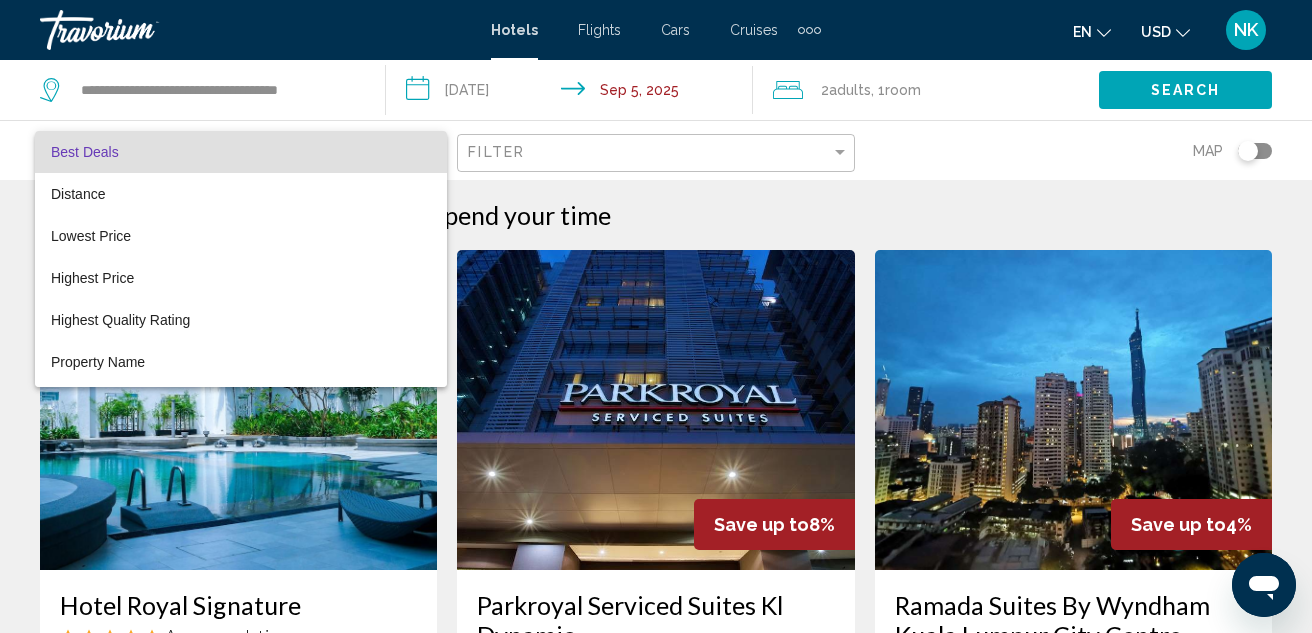 click at bounding box center [656, 316] 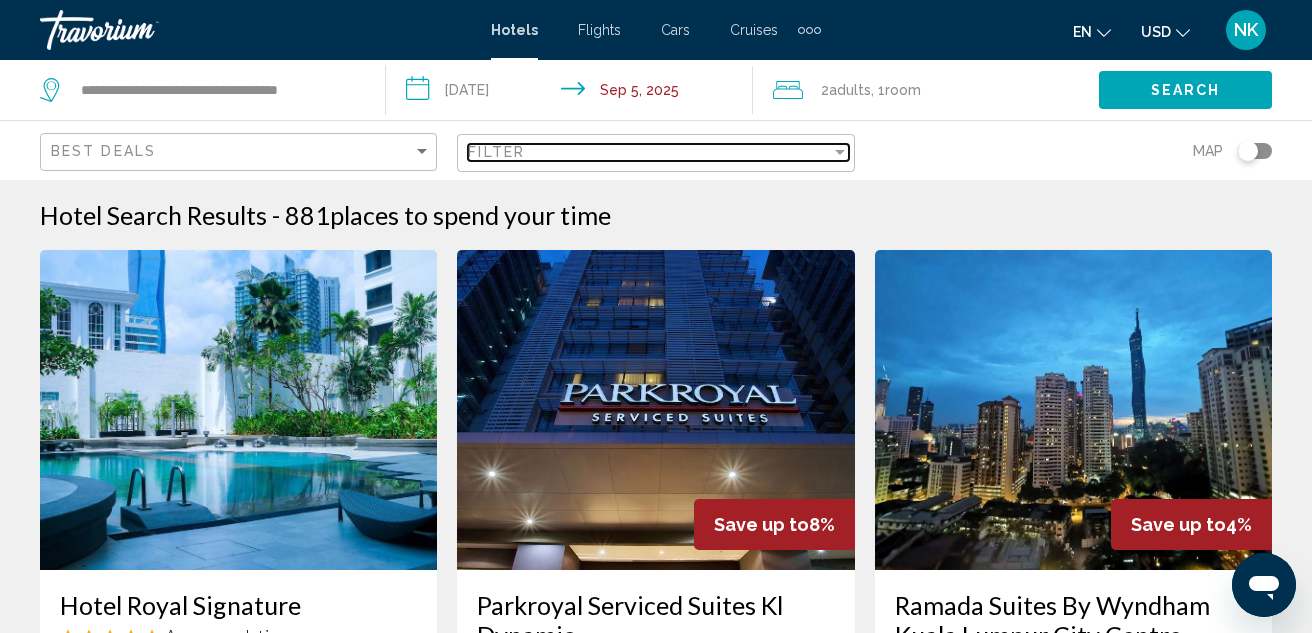 click on "Filter" at bounding box center (496, 152) 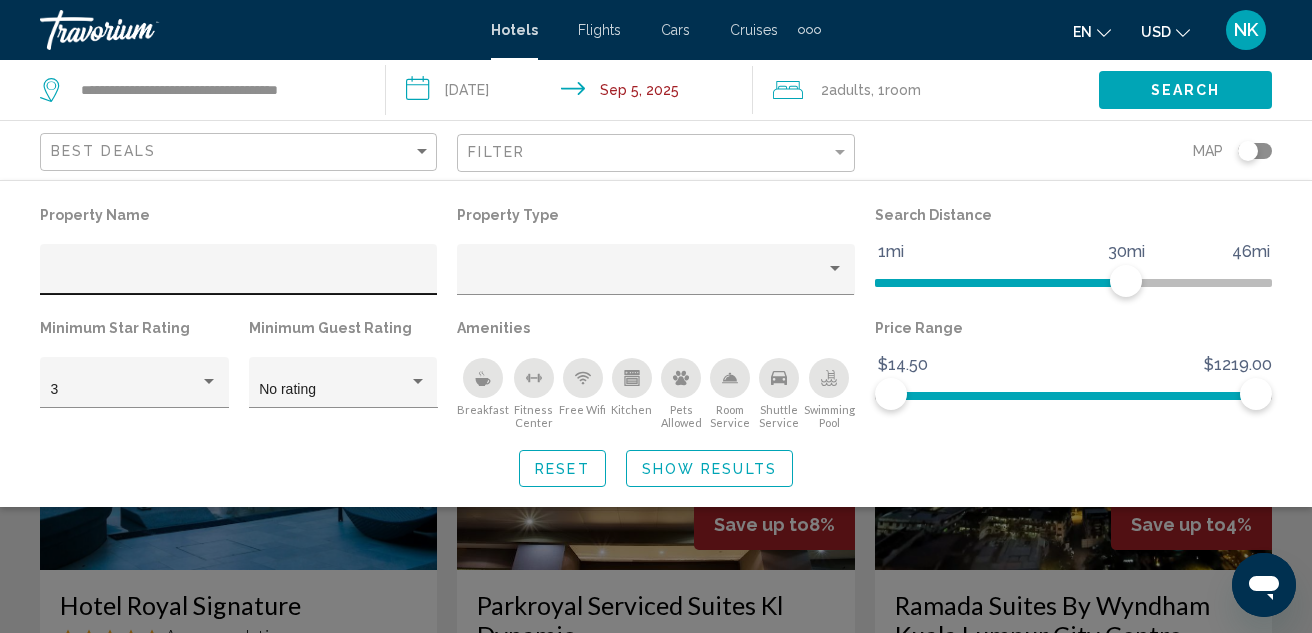 click 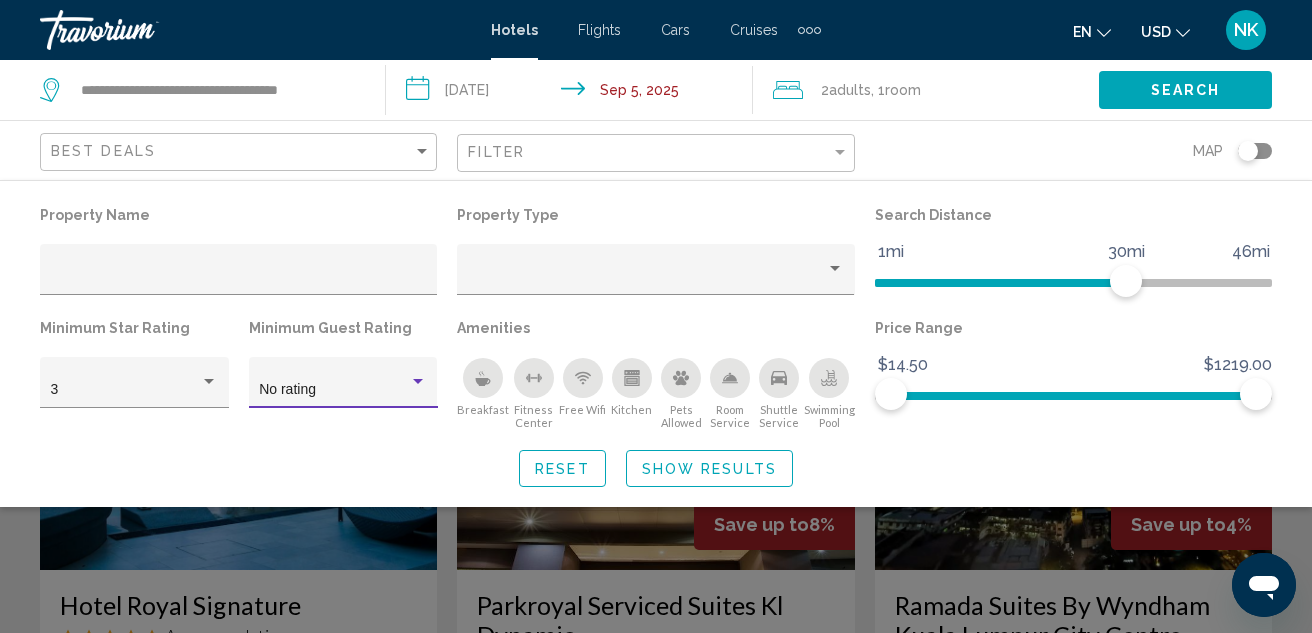 click on "No rating" at bounding box center [334, 390] 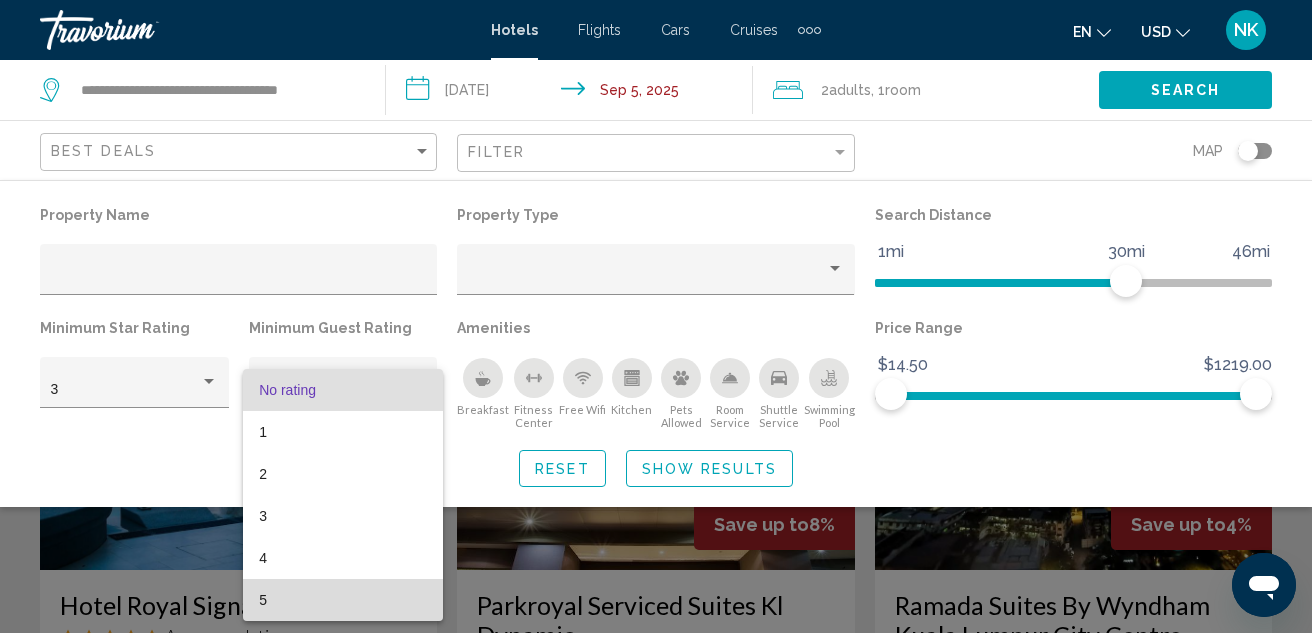 click on "5" at bounding box center [343, 600] 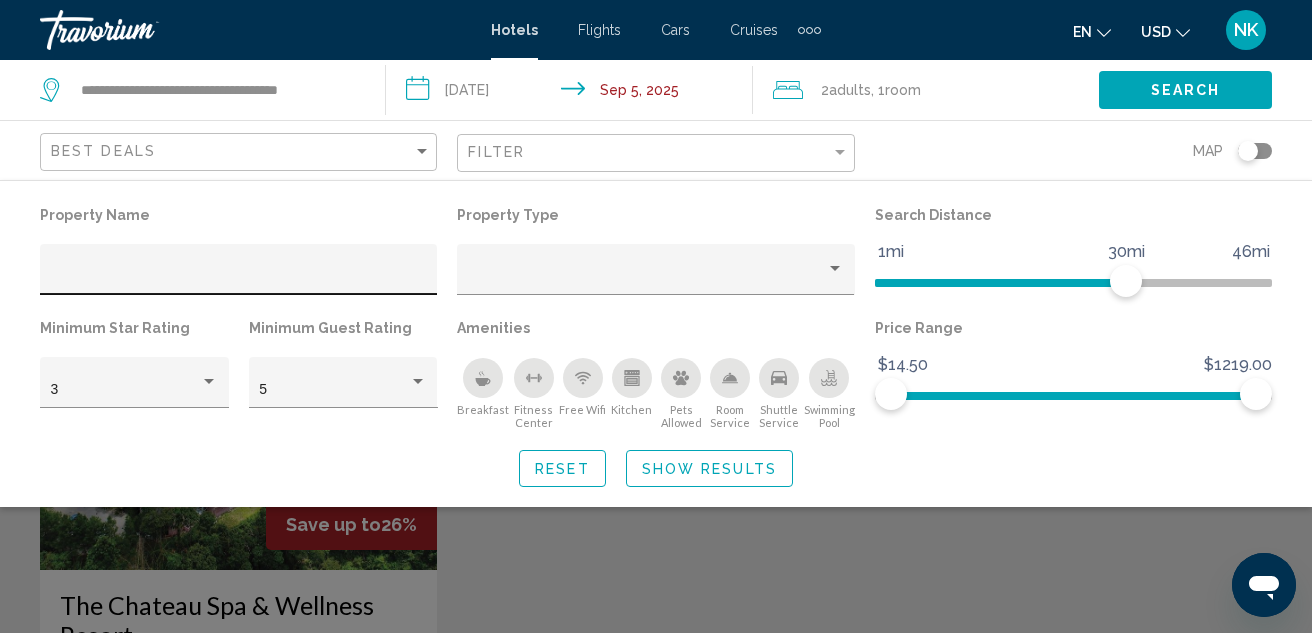 click 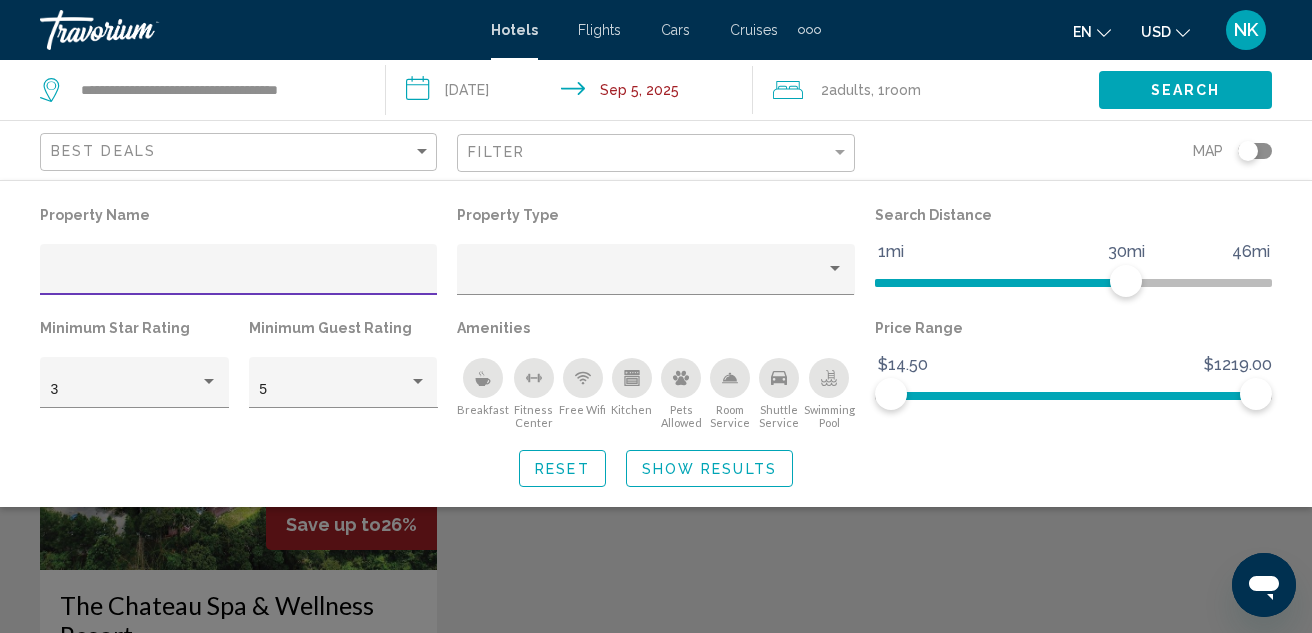 click at bounding box center [239, 277] 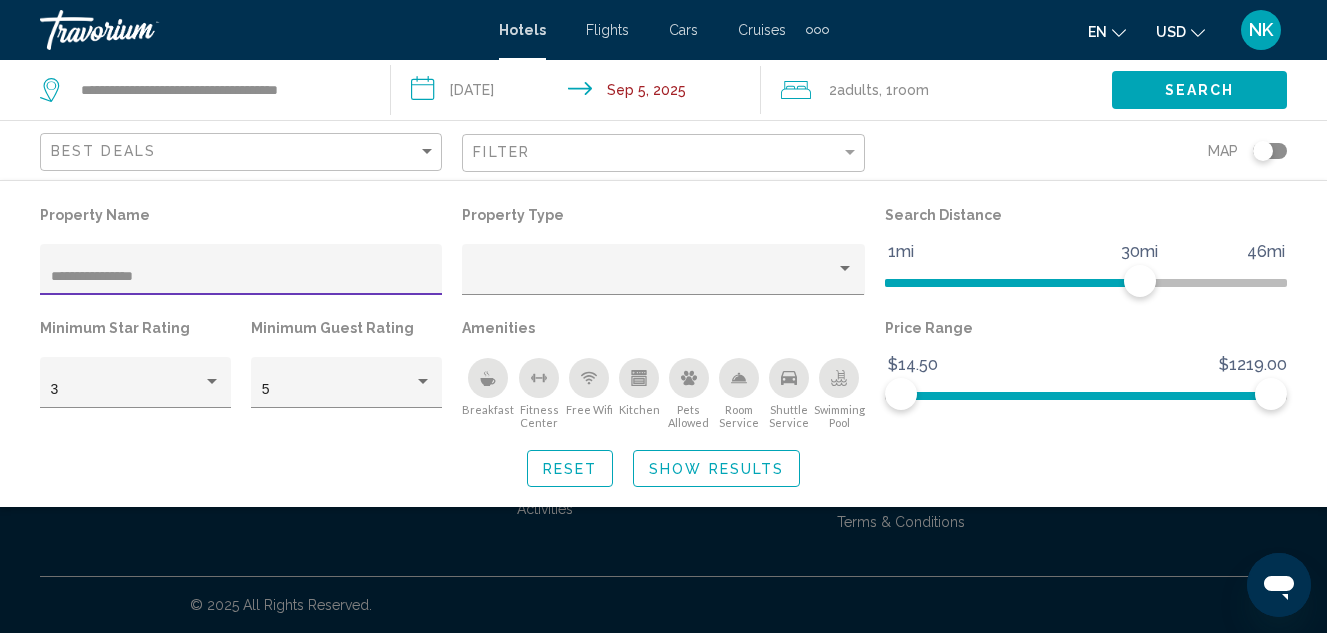 type on "**********" 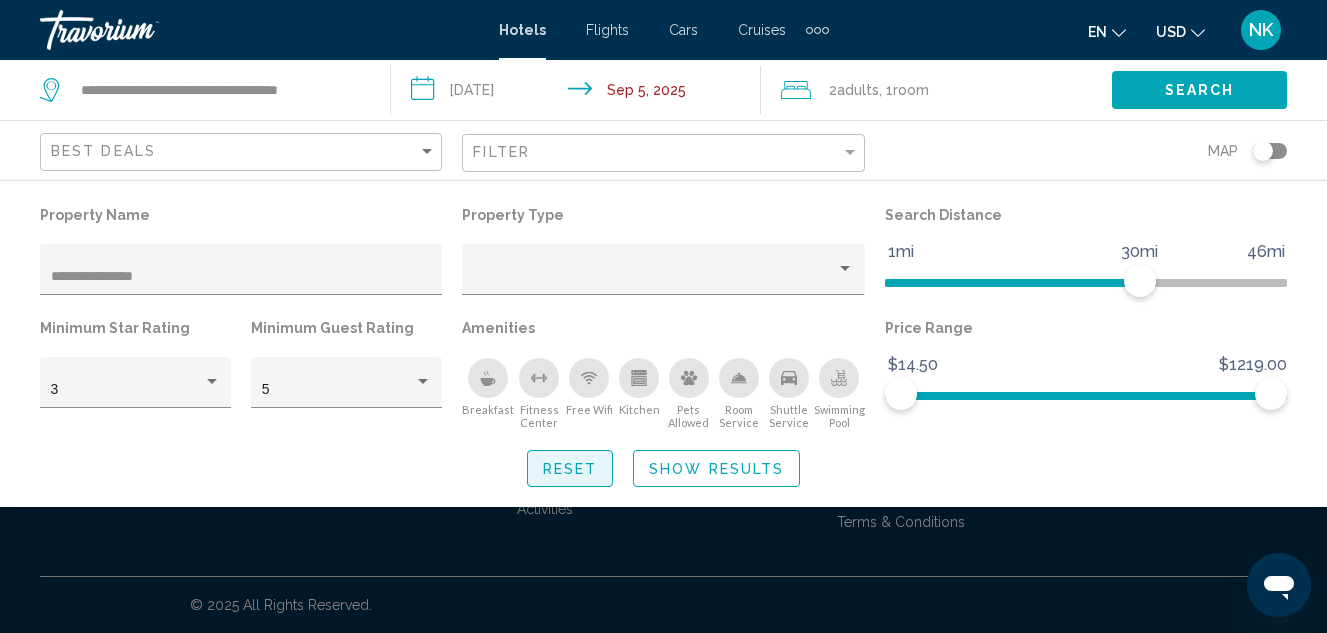 click on "Reset" 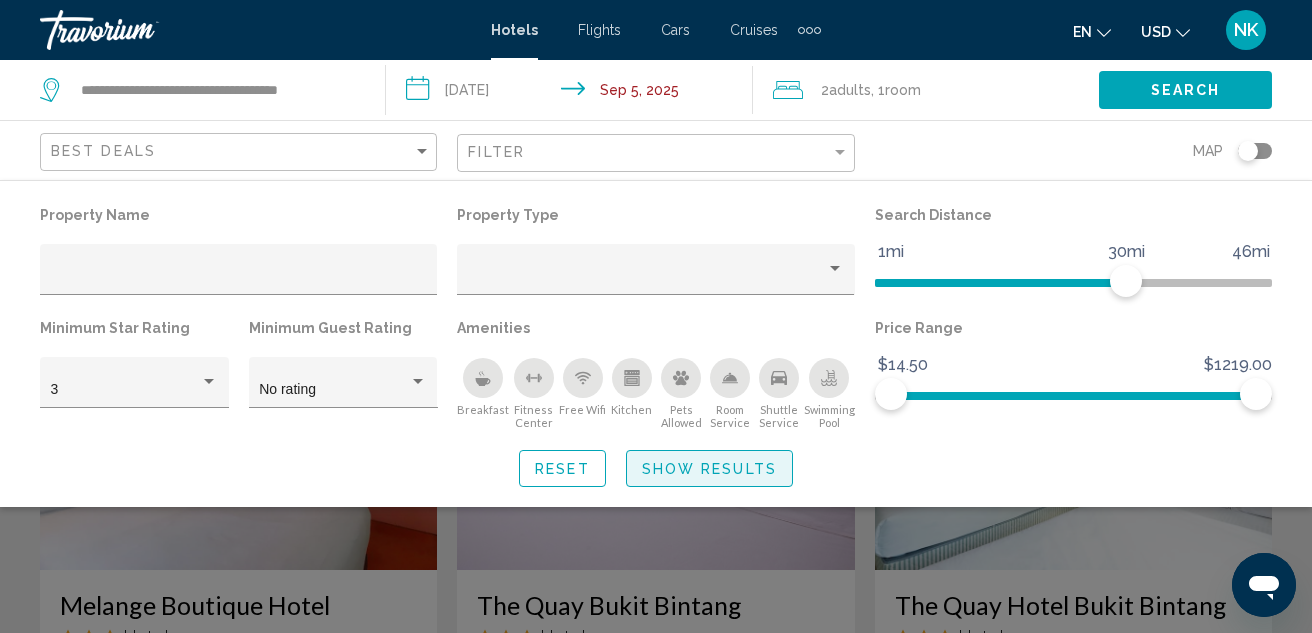 click on "Show Results" 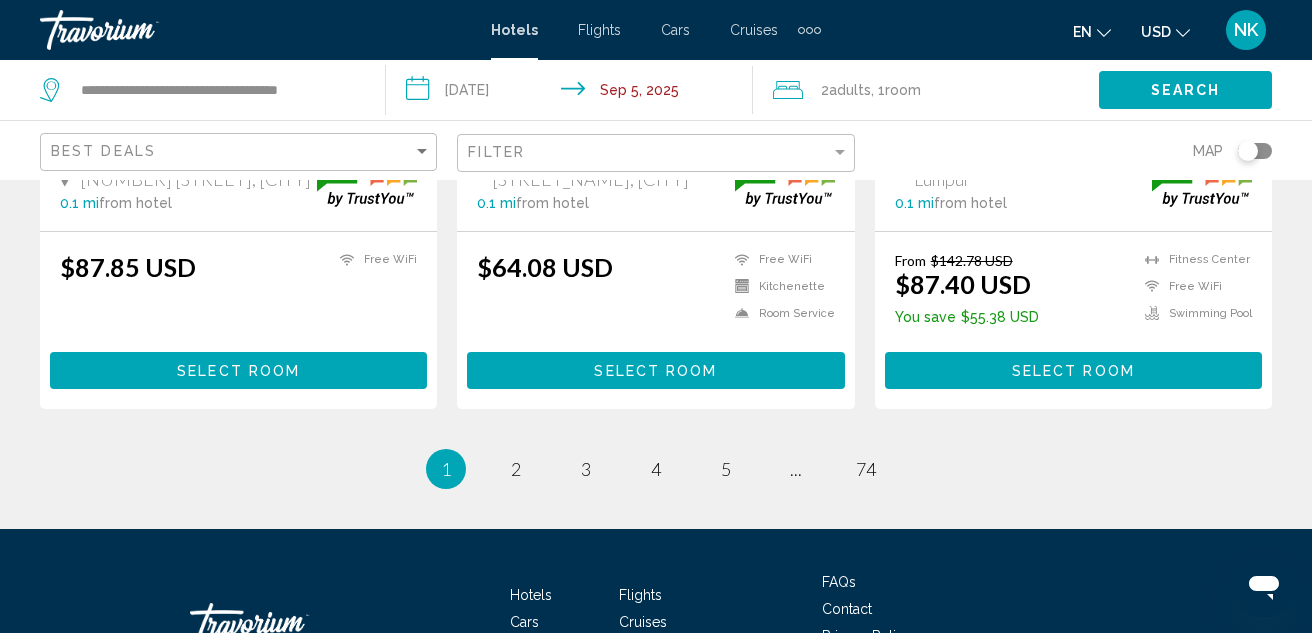 scroll, scrollTop: 2800, scrollLeft: 0, axis: vertical 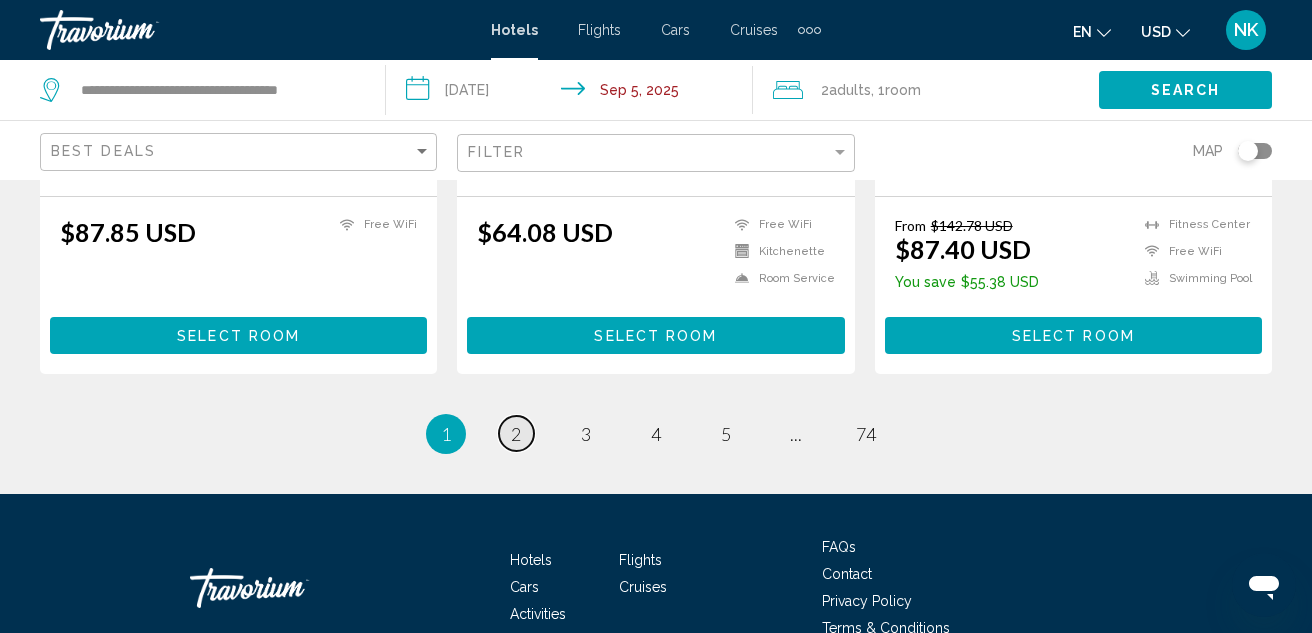 click on "2" at bounding box center (516, 434) 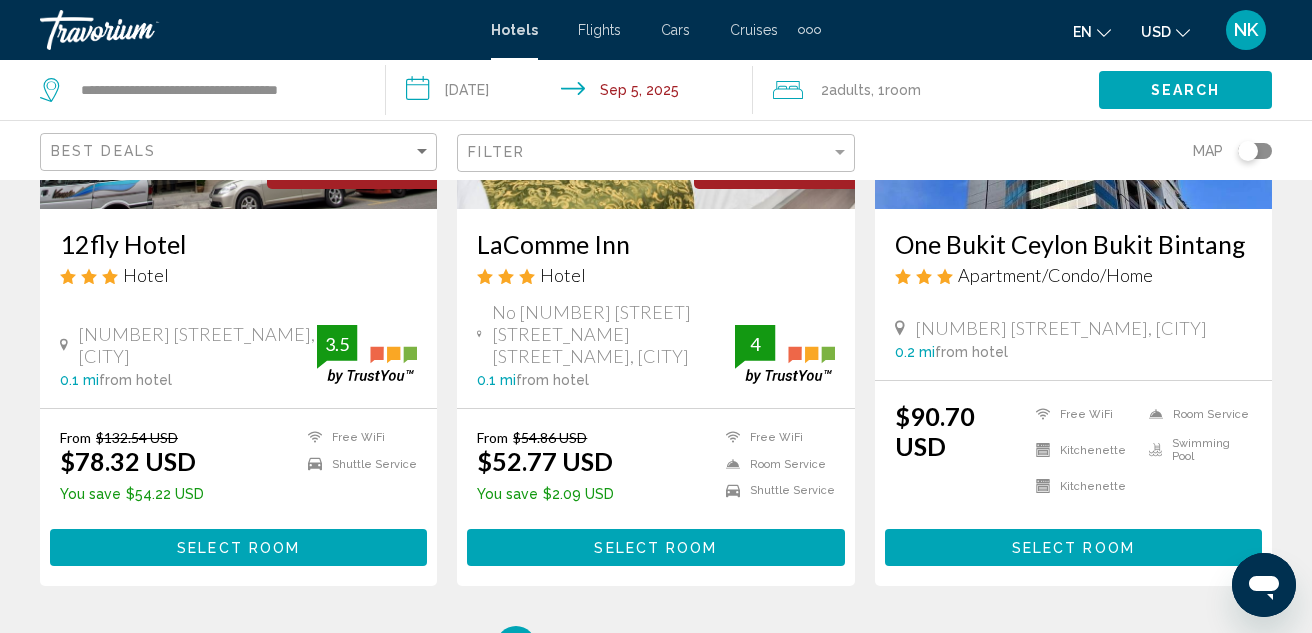 scroll, scrollTop: 2600, scrollLeft: 0, axis: vertical 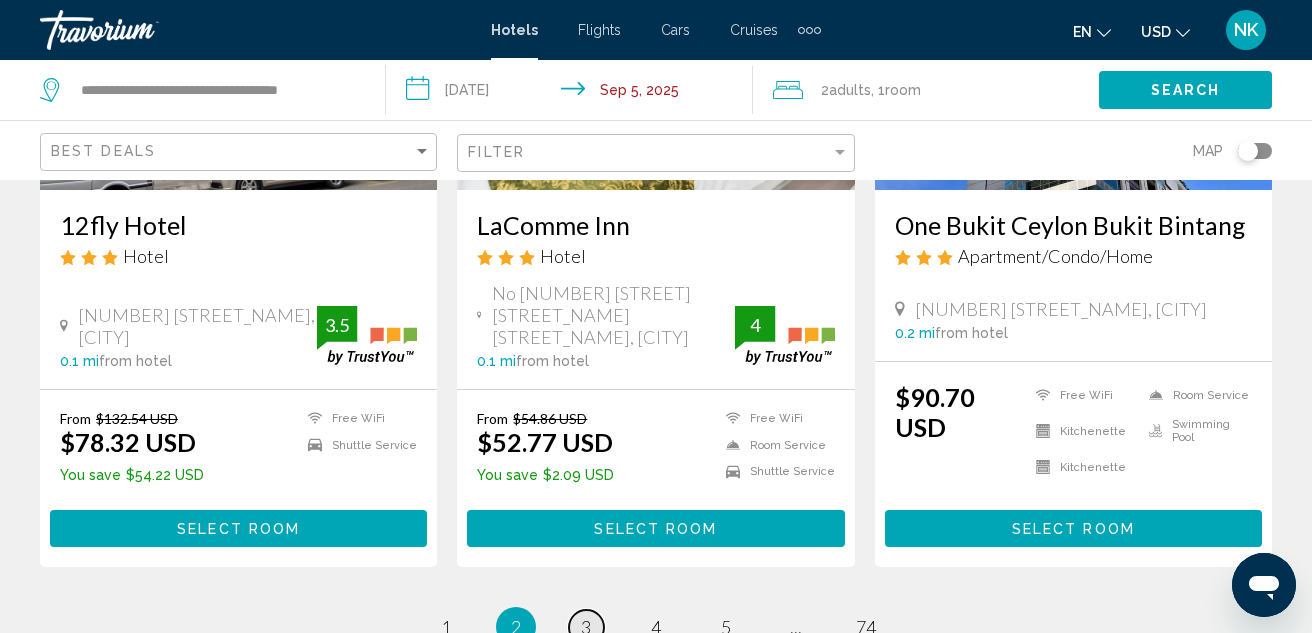 click on "3" at bounding box center (586, 627) 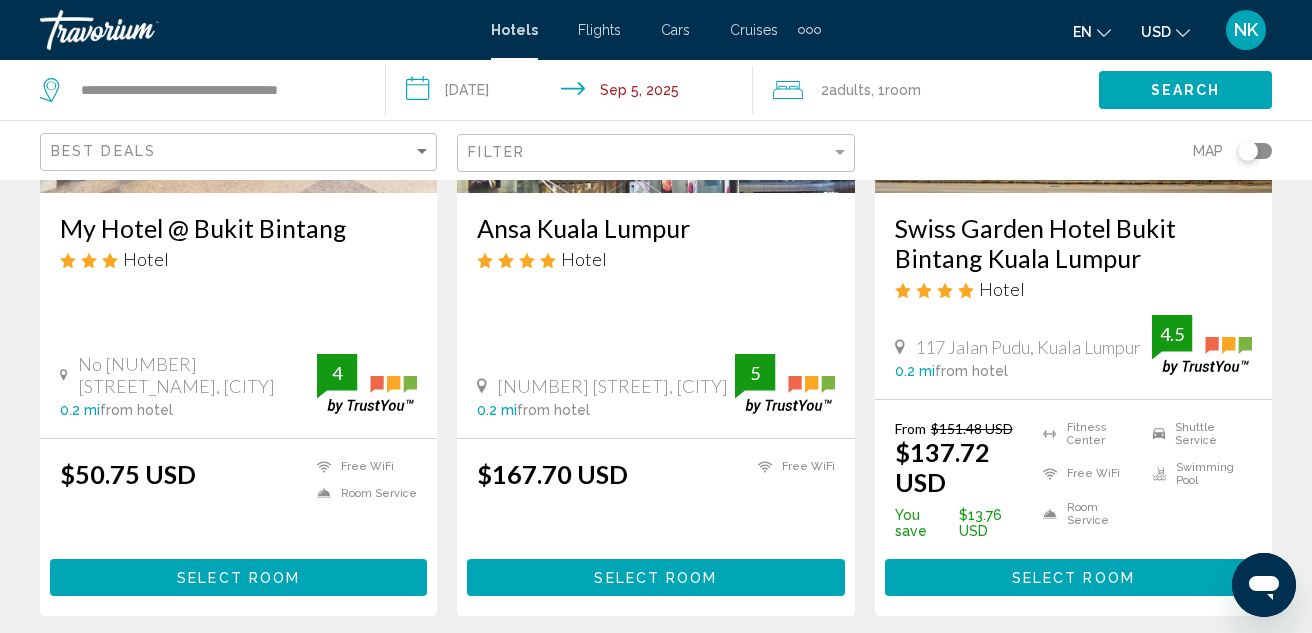 scroll, scrollTop: 2700, scrollLeft: 0, axis: vertical 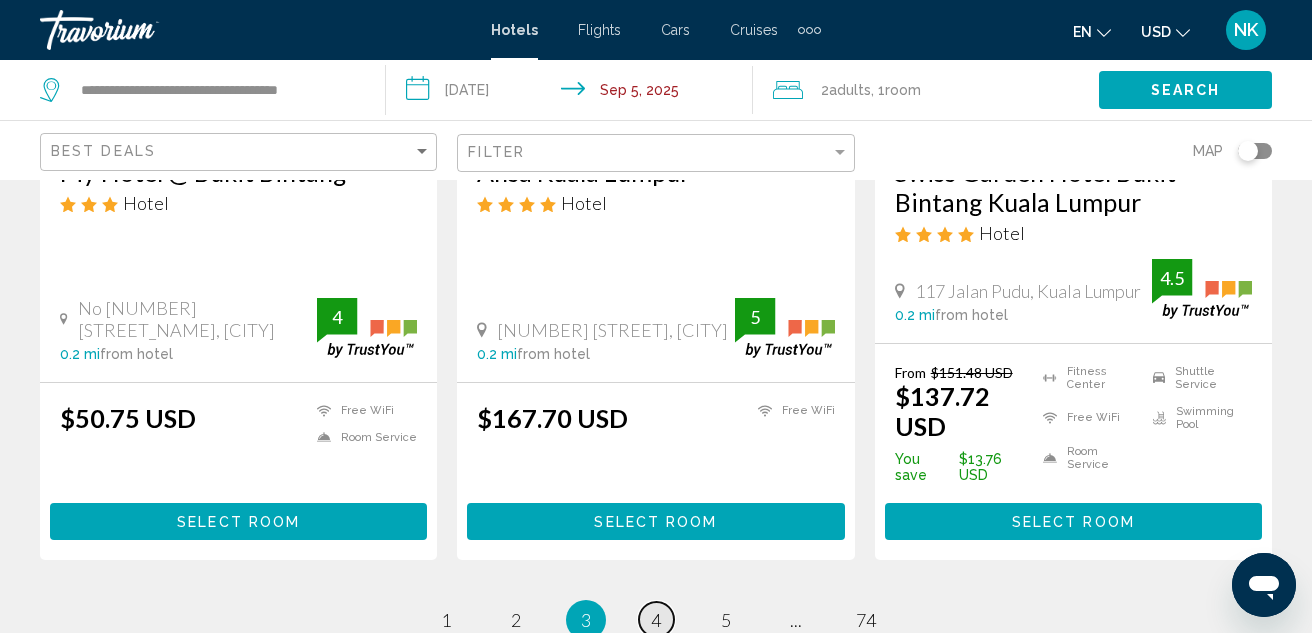 click on "4" at bounding box center (656, 620) 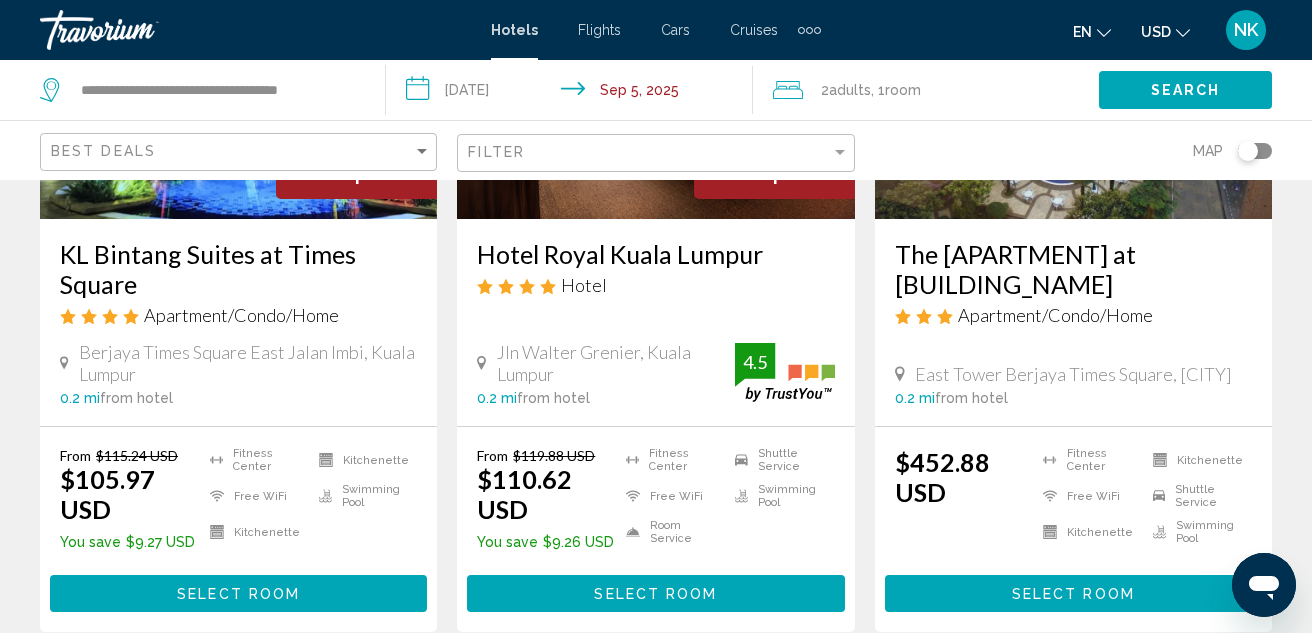 scroll, scrollTop: 2700, scrollLeft: 0, axis: vertical 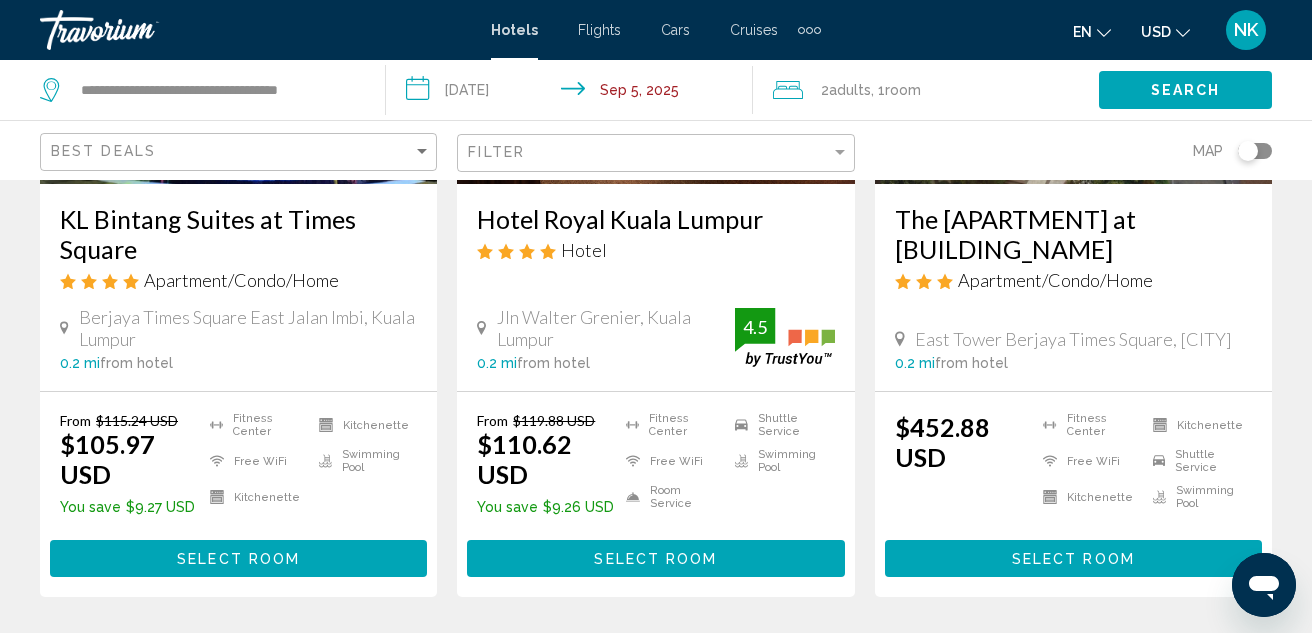 click on "5" at bounding box center [726, 657] 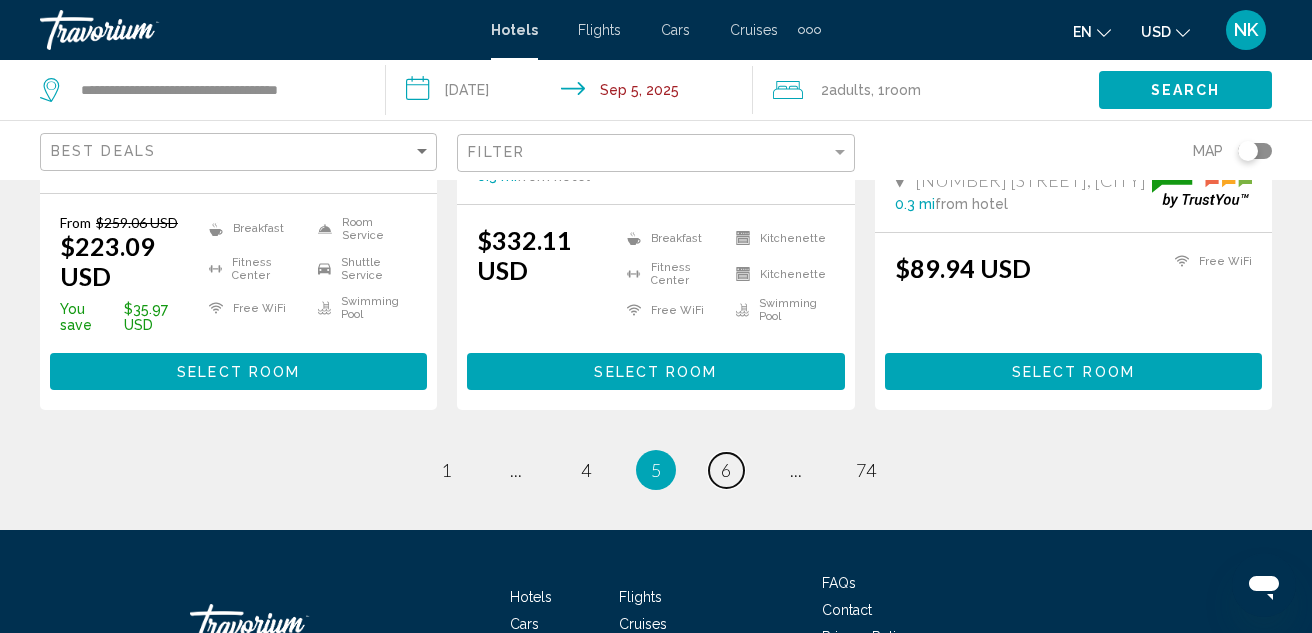scroll, scrollTop: 3000, scrollLeft: 0, axis: vertical 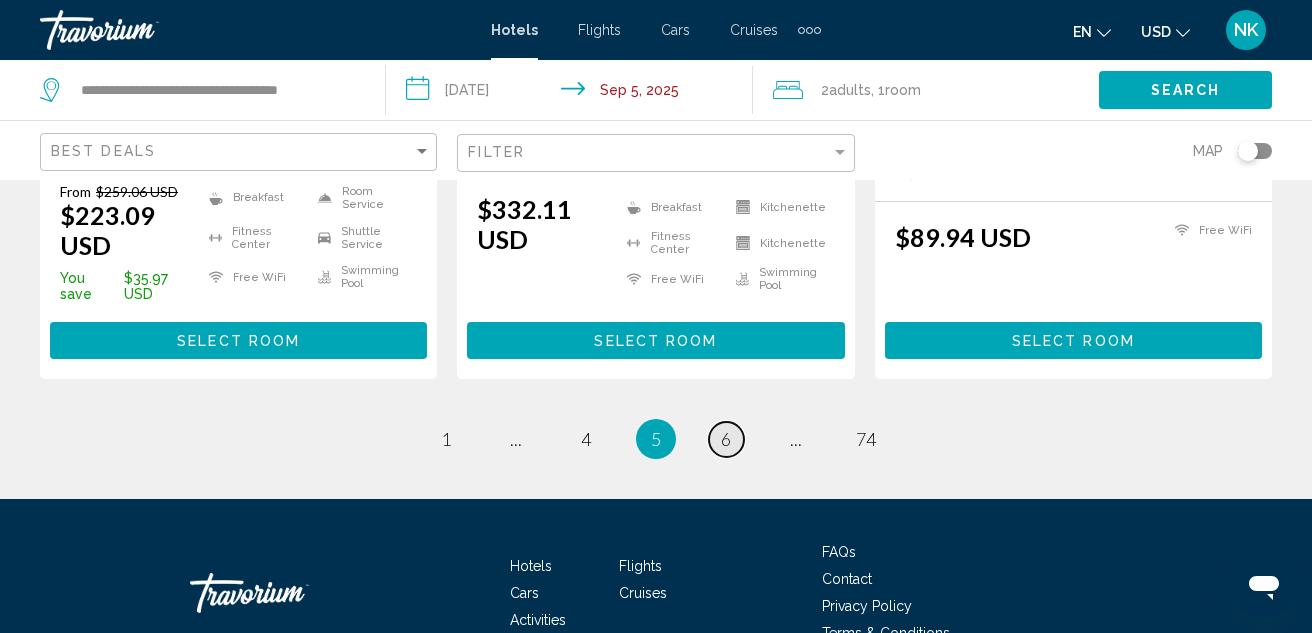 click on "page  6" at bounding box center [726, 439] 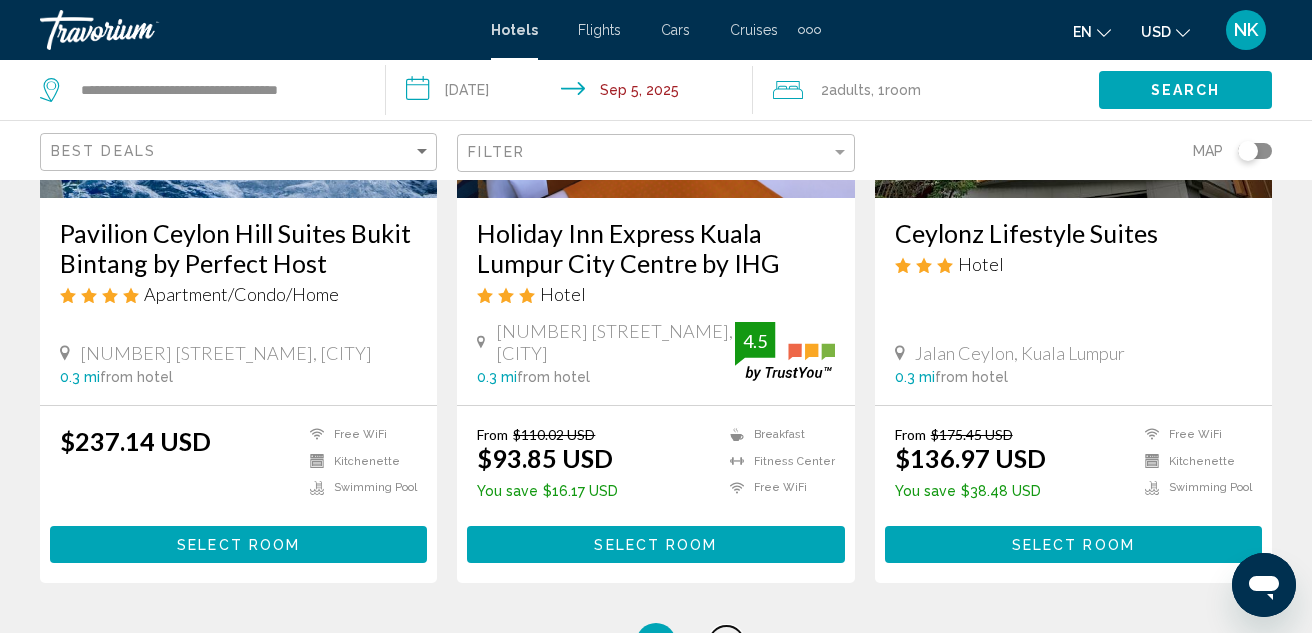 scroll, scrollTop: 2800, scrollLeft: 0, axis: vertical 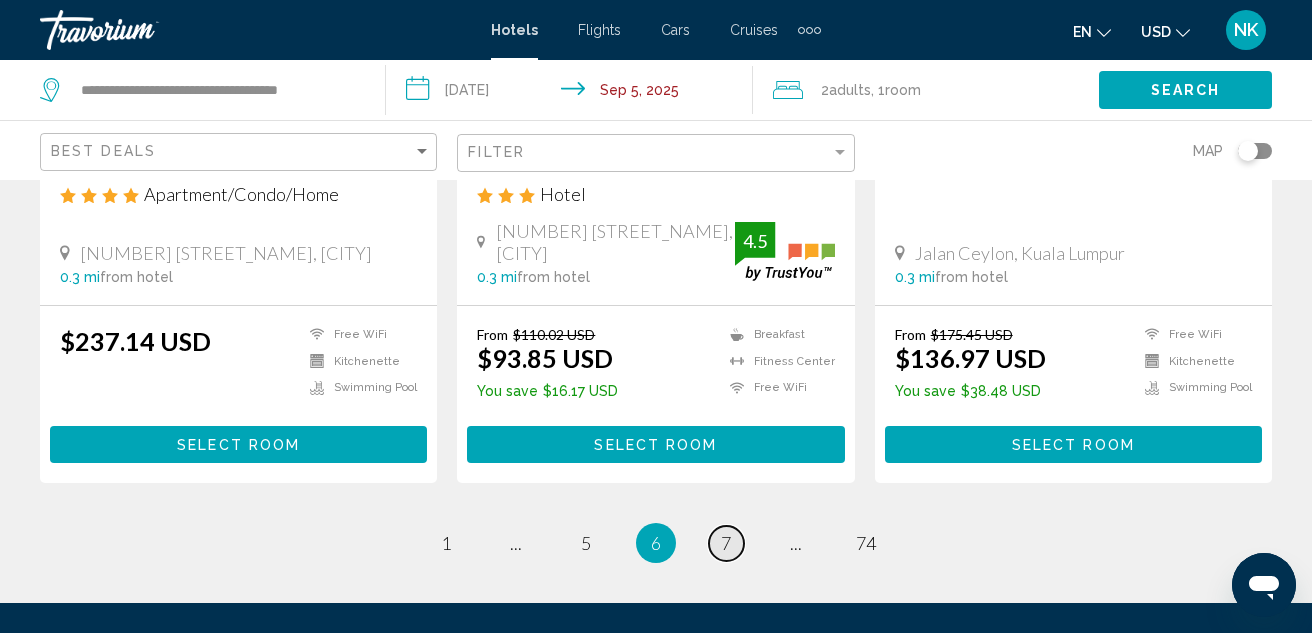 click on "page  7" at bounding box center [726, 543] 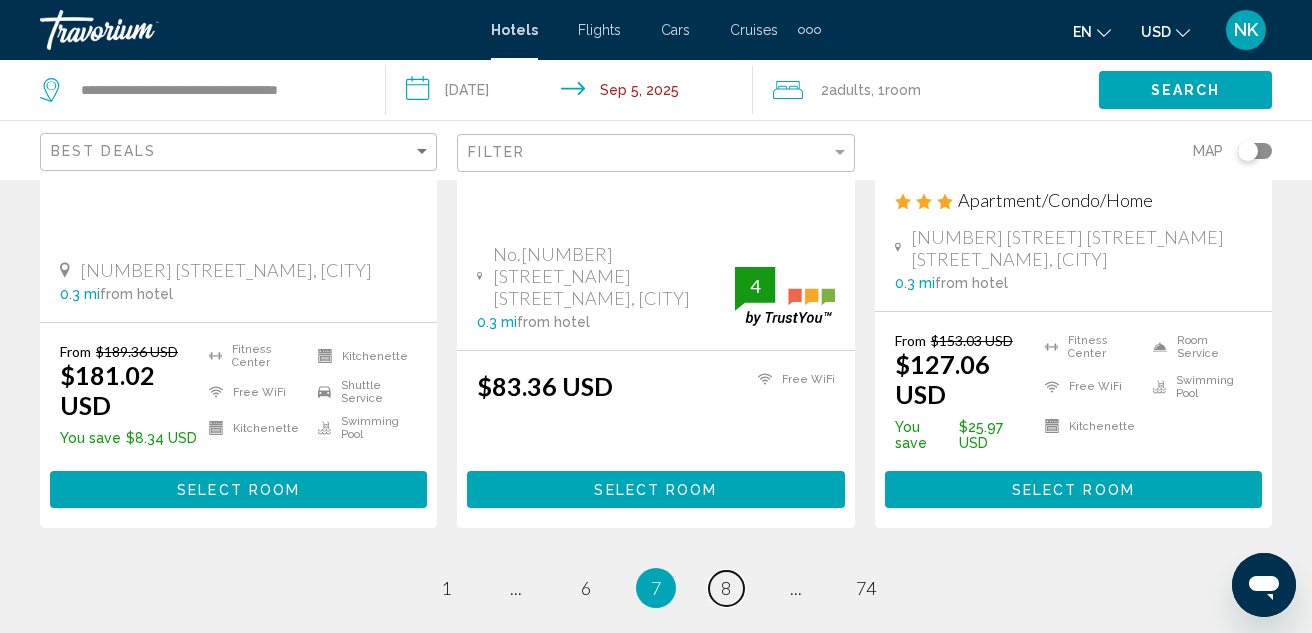 scroll, scrollTop: 2900, scrollLeft: 0, axis: vertical 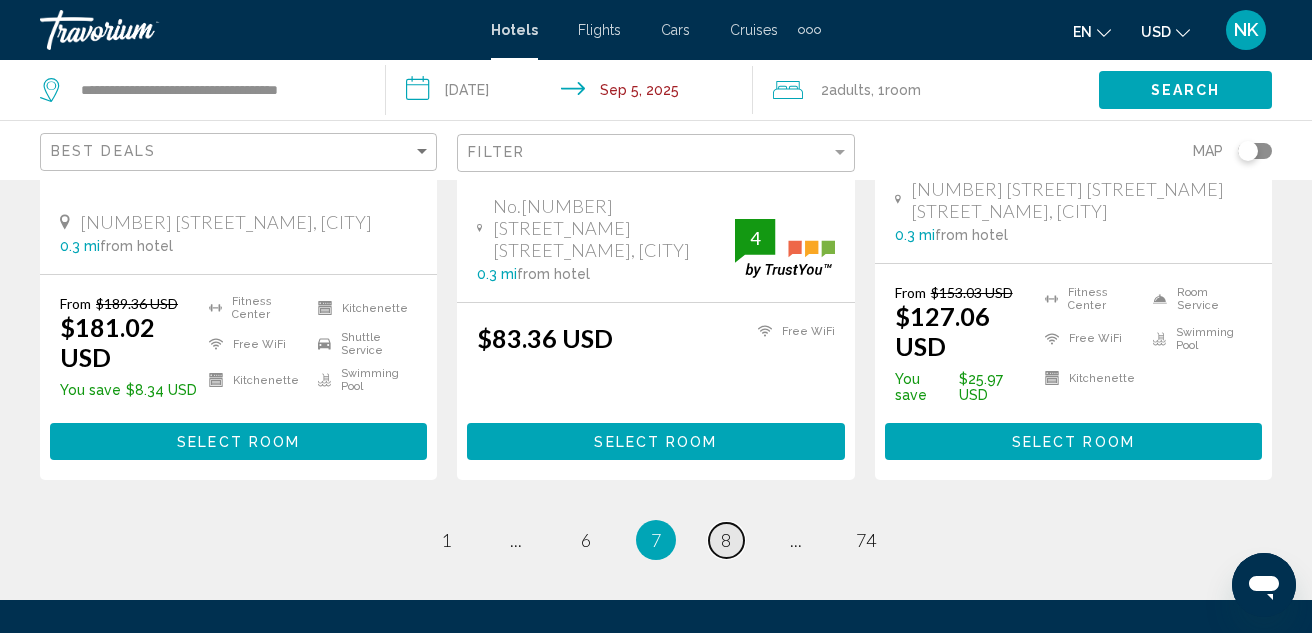 click on "8" at bounding box center (726, 540) 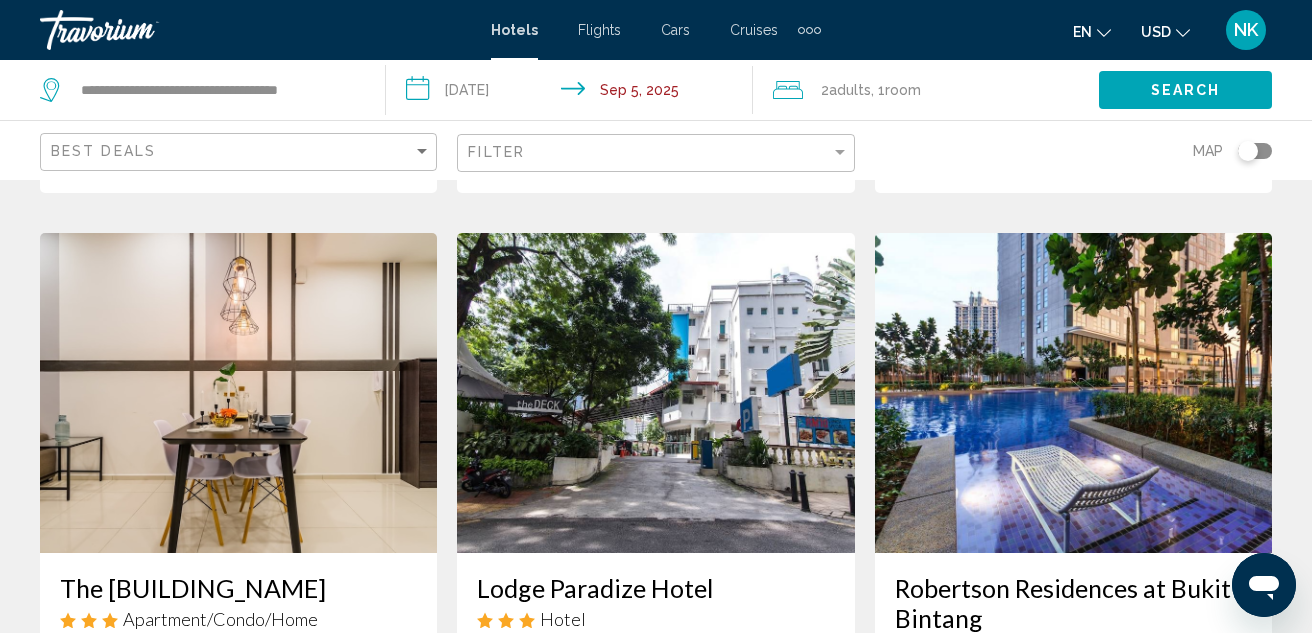 scroll, scrollTop: 1526, scrollLeft: 0, axis: vertical 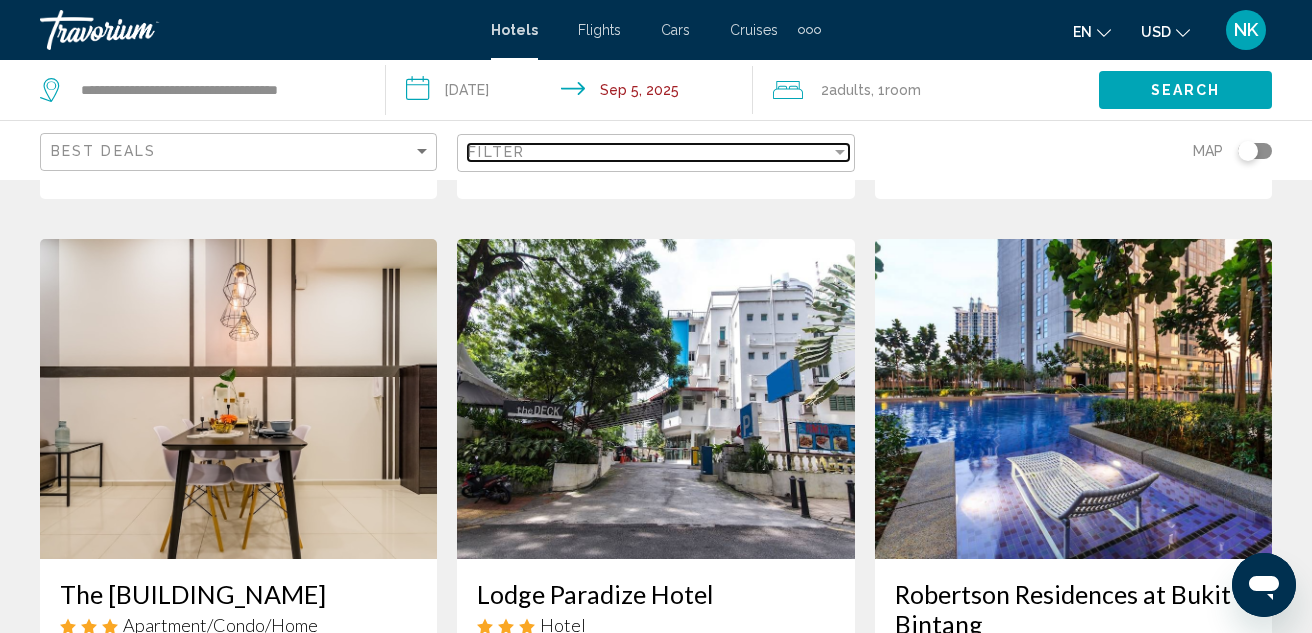 click on "Filter" at bounding box center (649, 152) 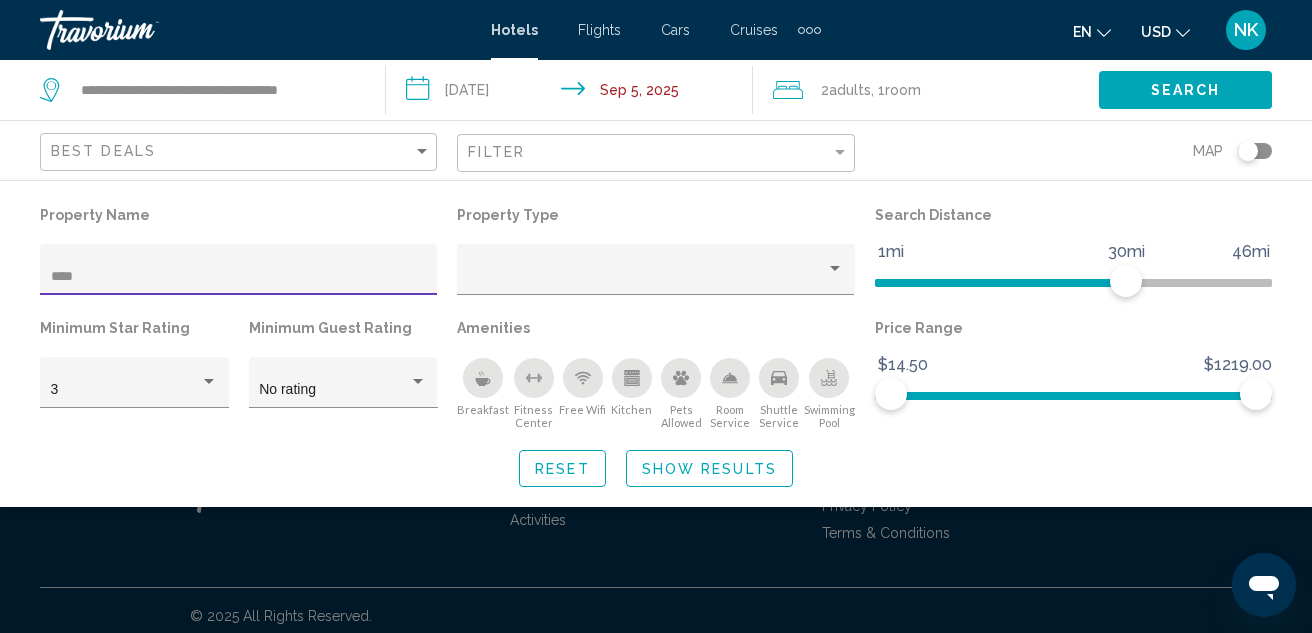 scroll, scrollTop: 1459, scrollLeft: 0, axis: vertical 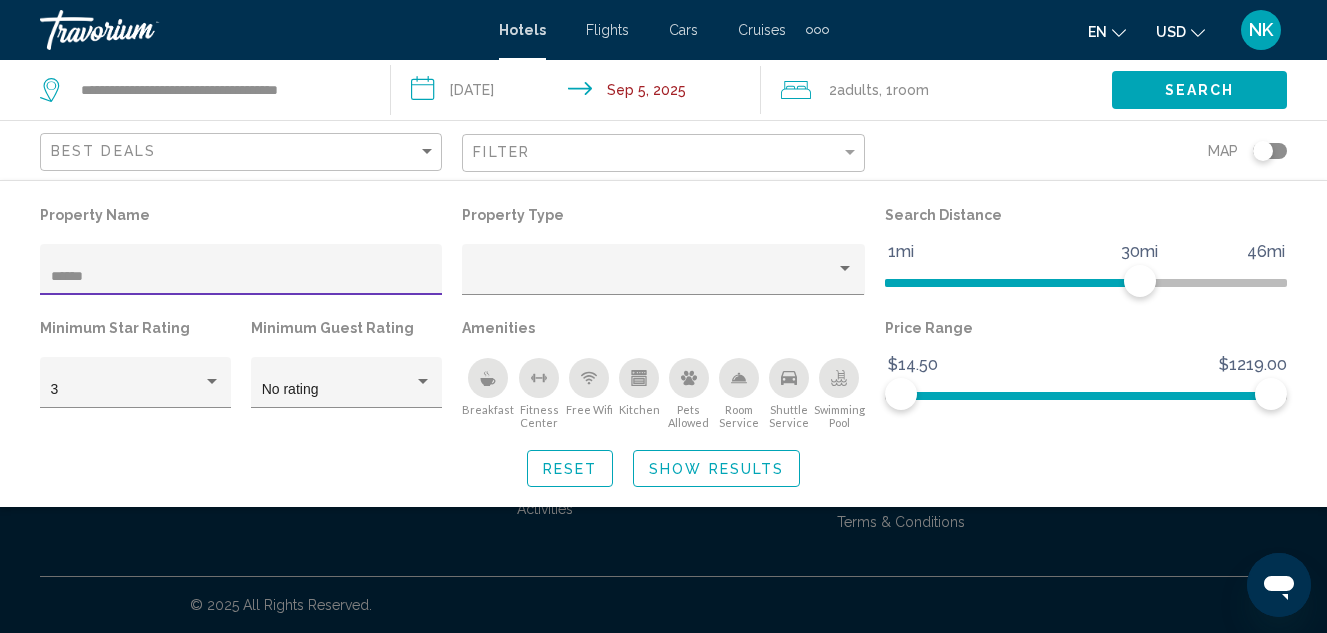 type on "******" 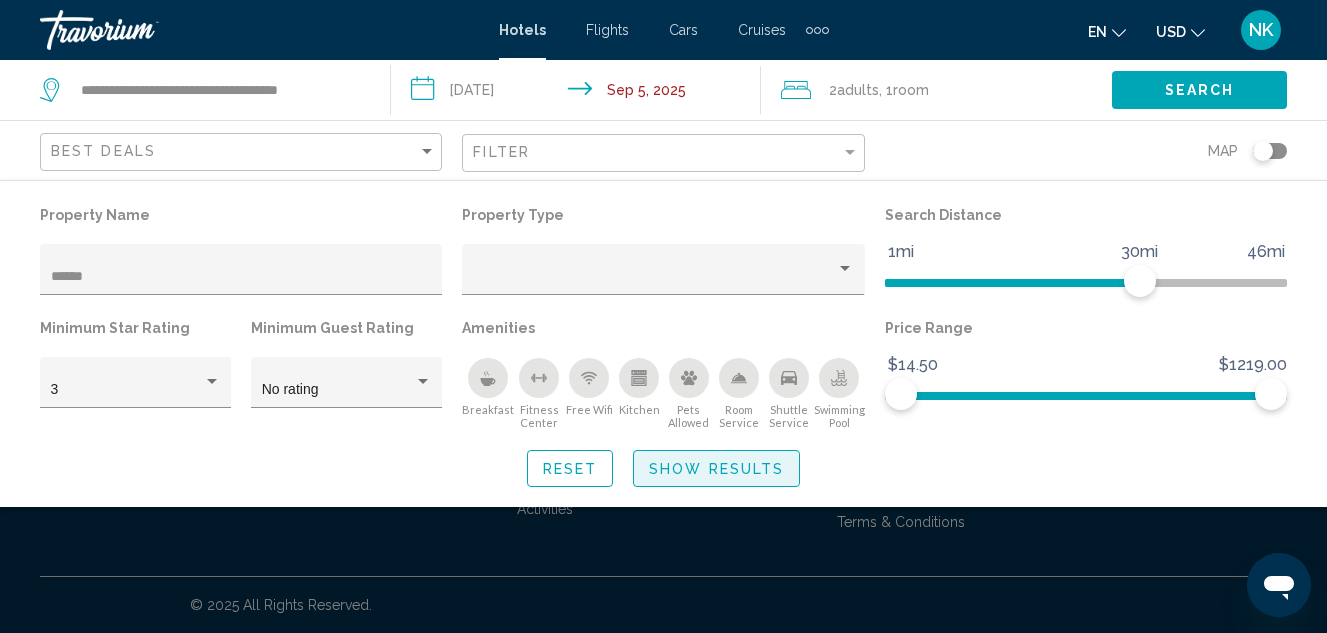 click on "Show Results" 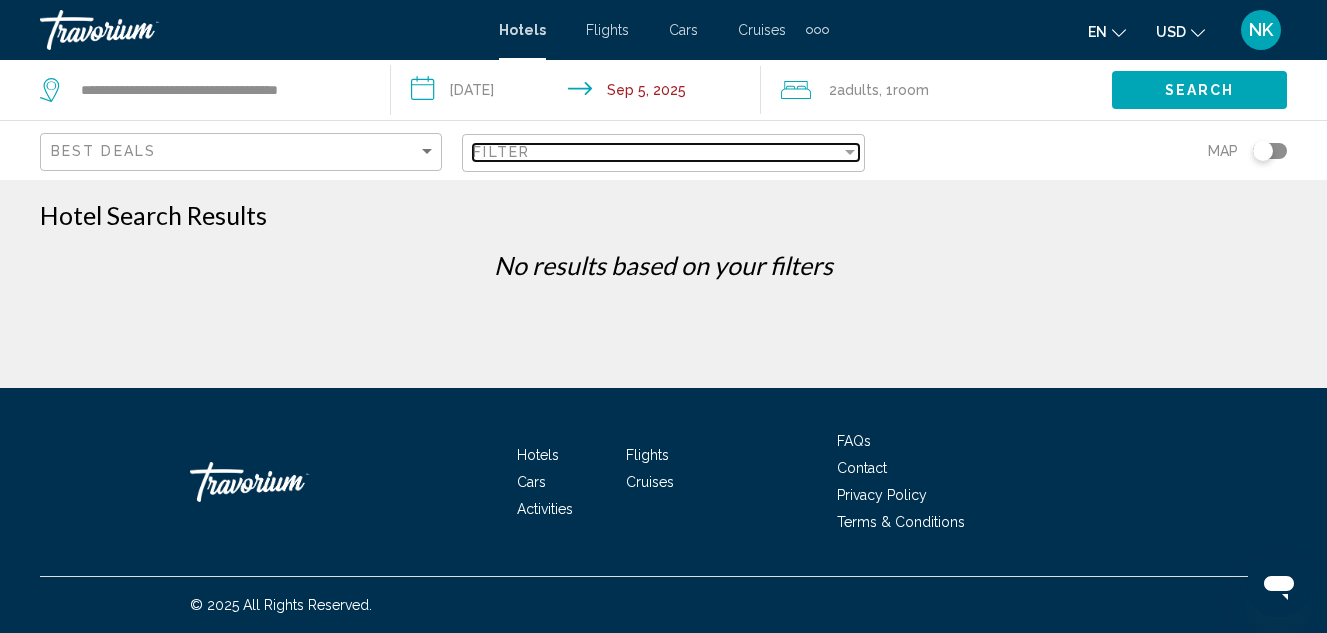 click on "Filter" at bounding box center (656, 152) 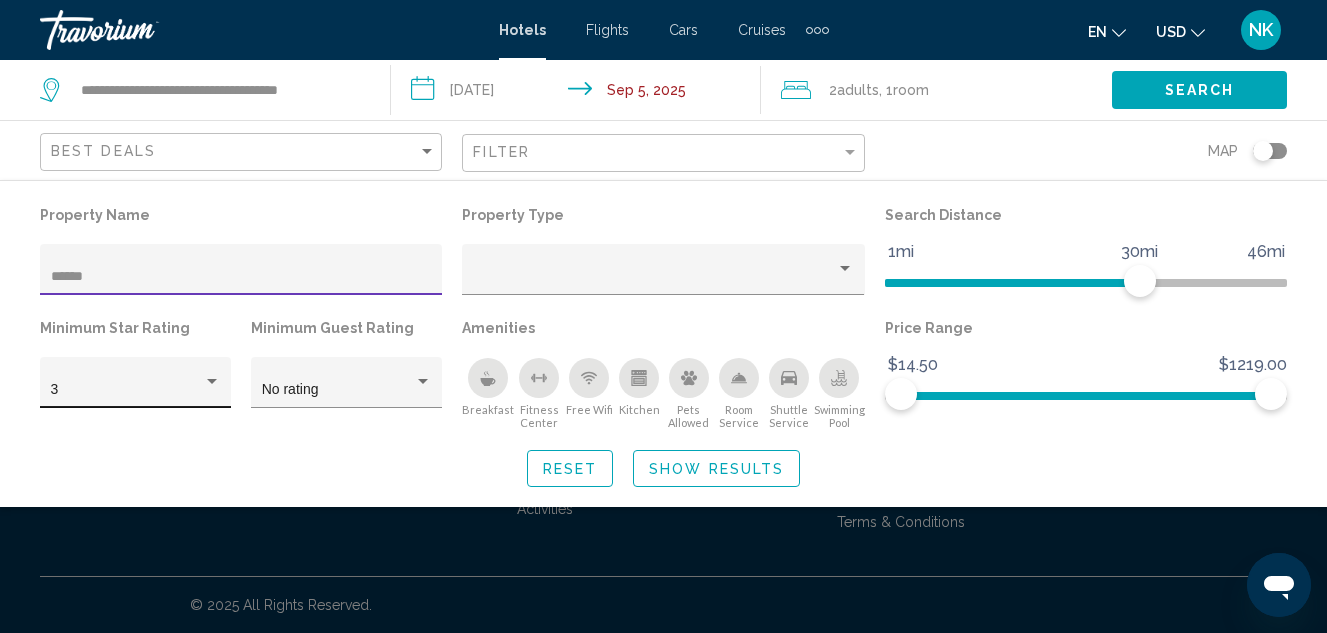 click at bounding box center [212, 382] 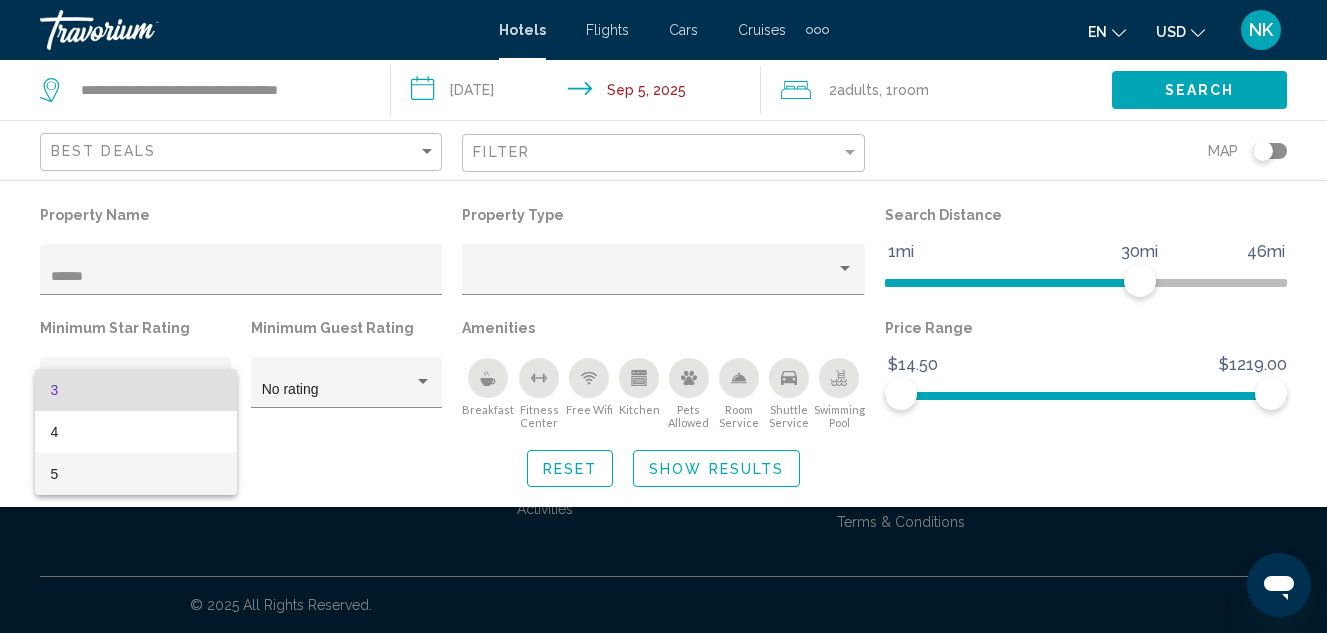 click on "5" at bounding box center (136, 474) 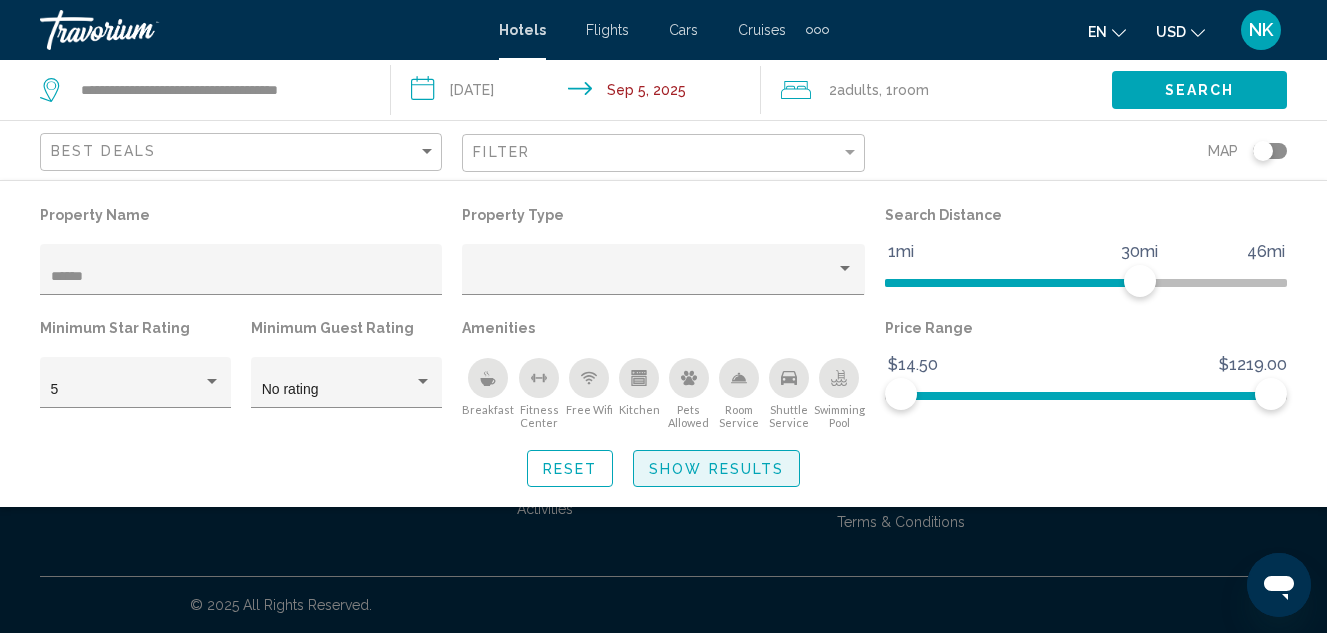 click on "Show Results" 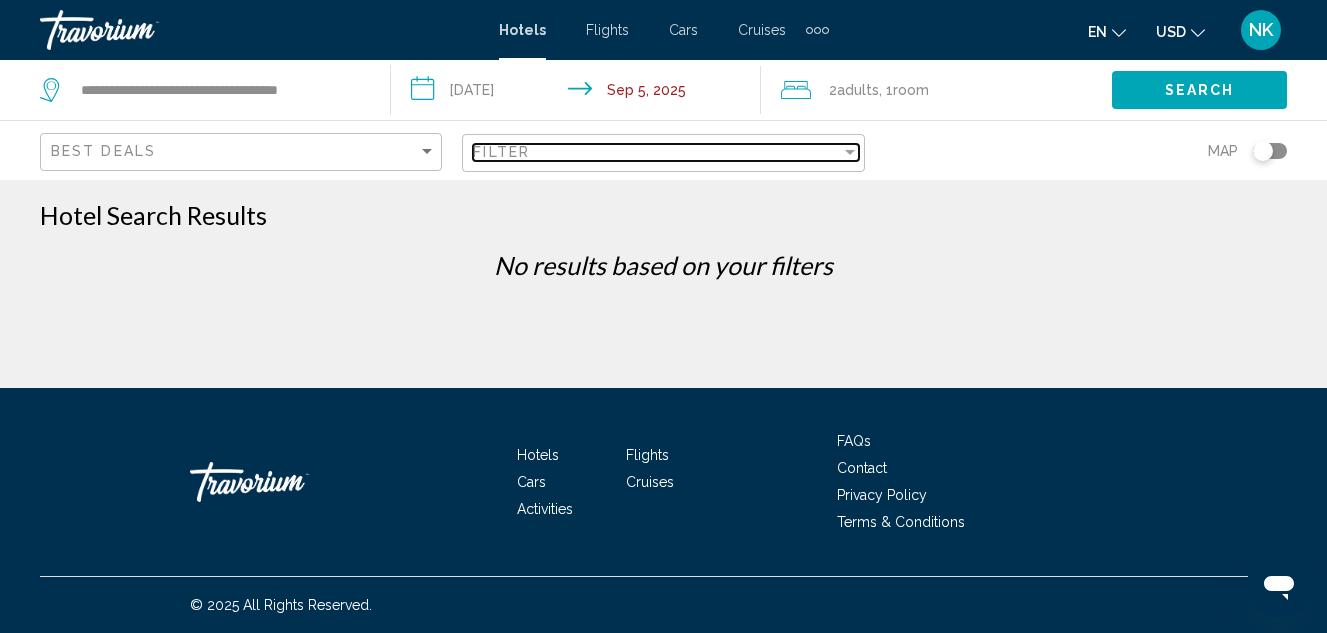 click at bounding box center (850, 152) 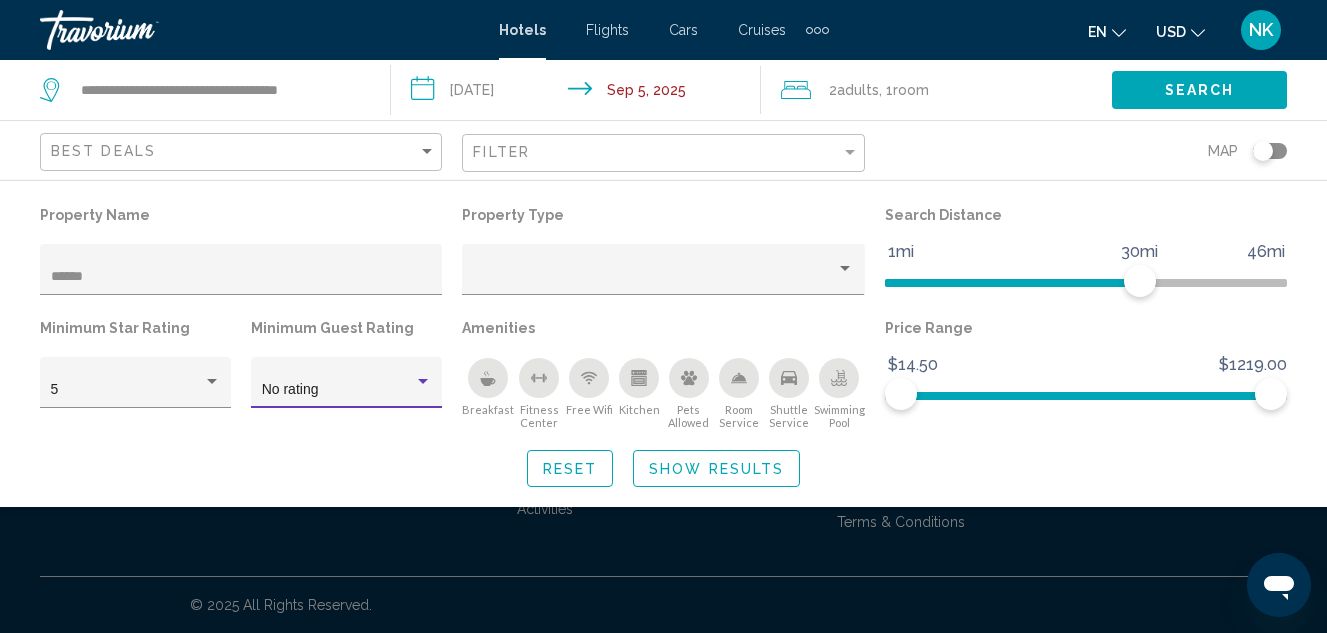 click on "No rating" at bounding box center [338, 390] 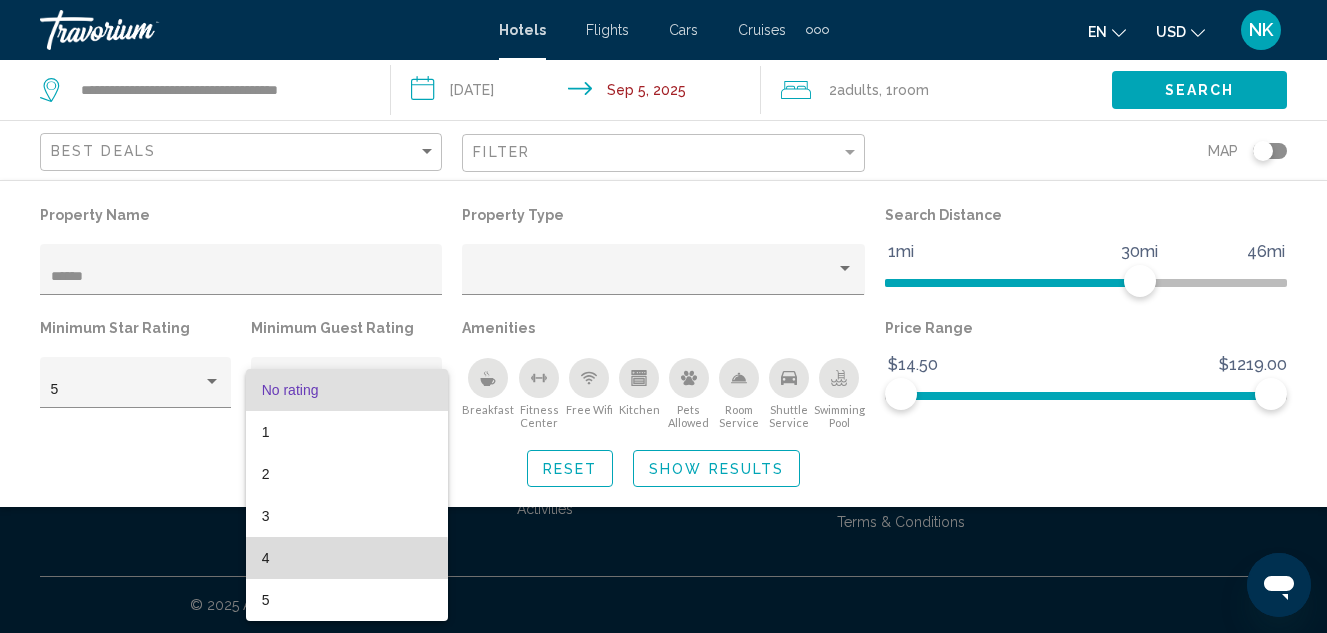 click on "4" at bounding box center (347, 558) 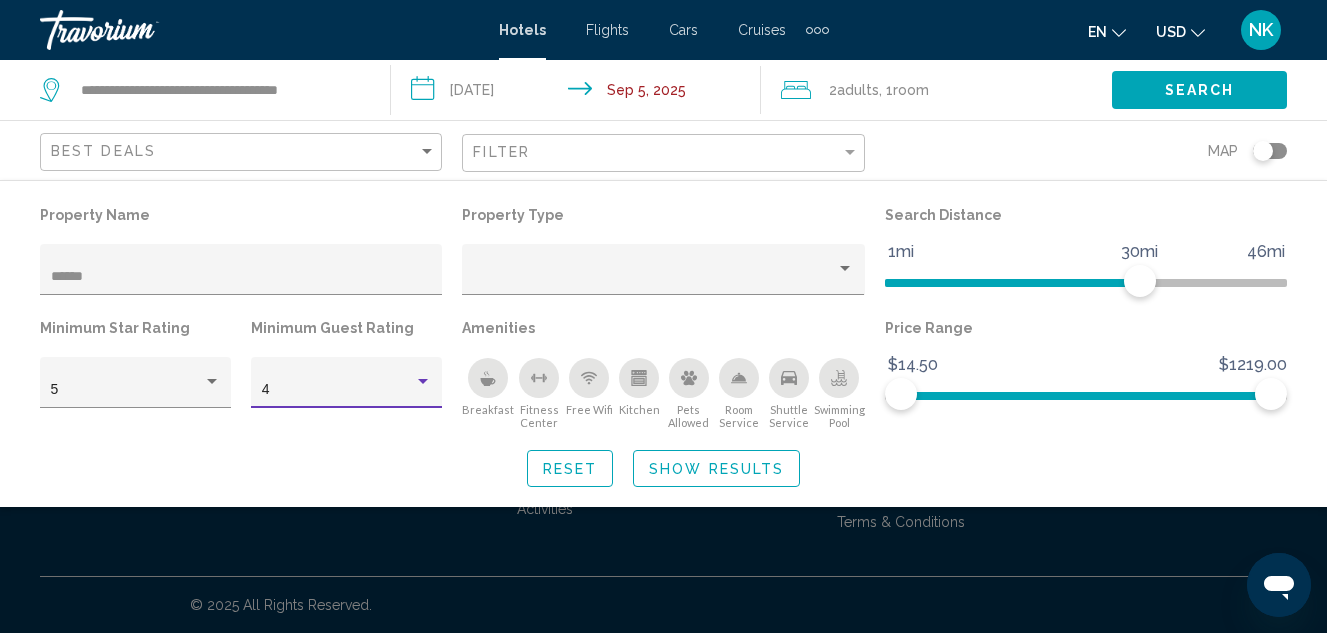 click on "Show Results" 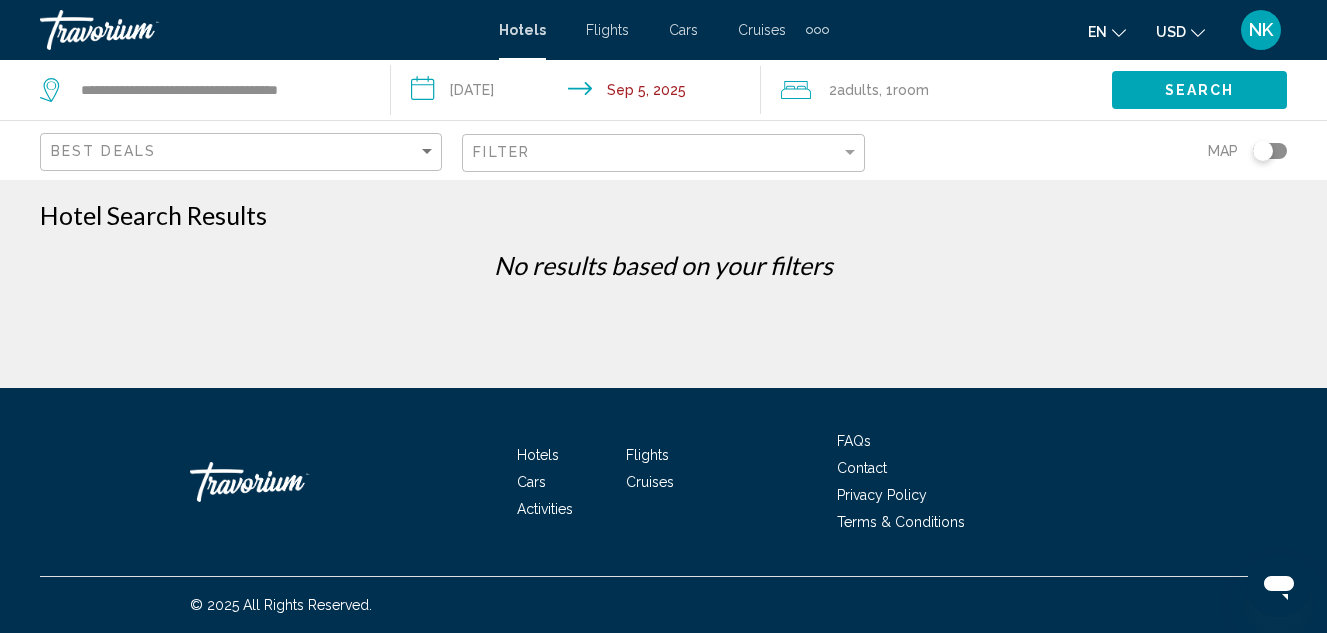click on "Filter" 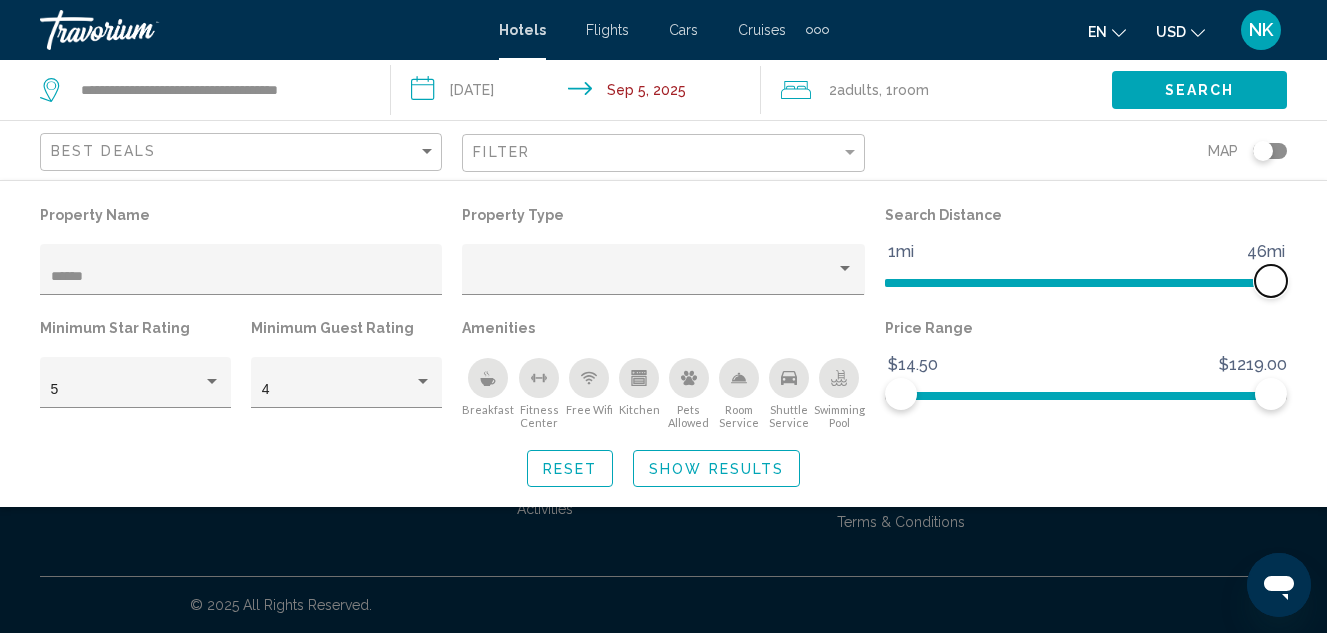 drag, startPoint x: 1140, startPoint y: 278, endPoint x: 1271, endPoint y: 281, distance: 131.03435 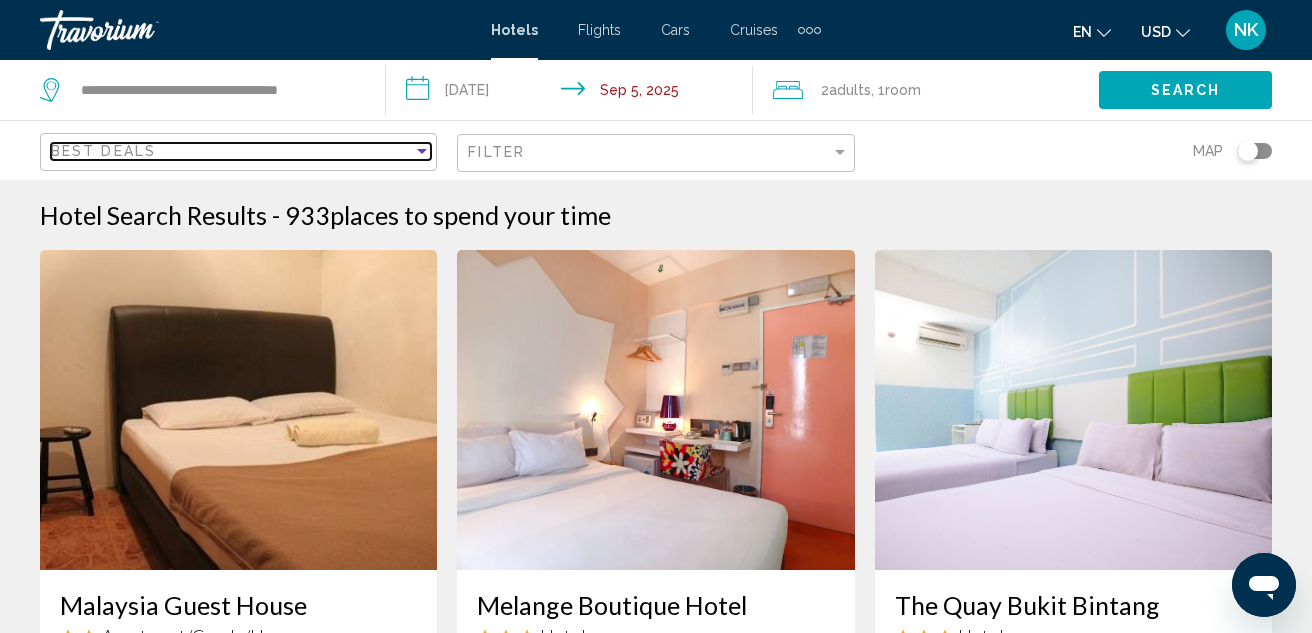 click on "Best Deals" at bounding box center [232, 151] 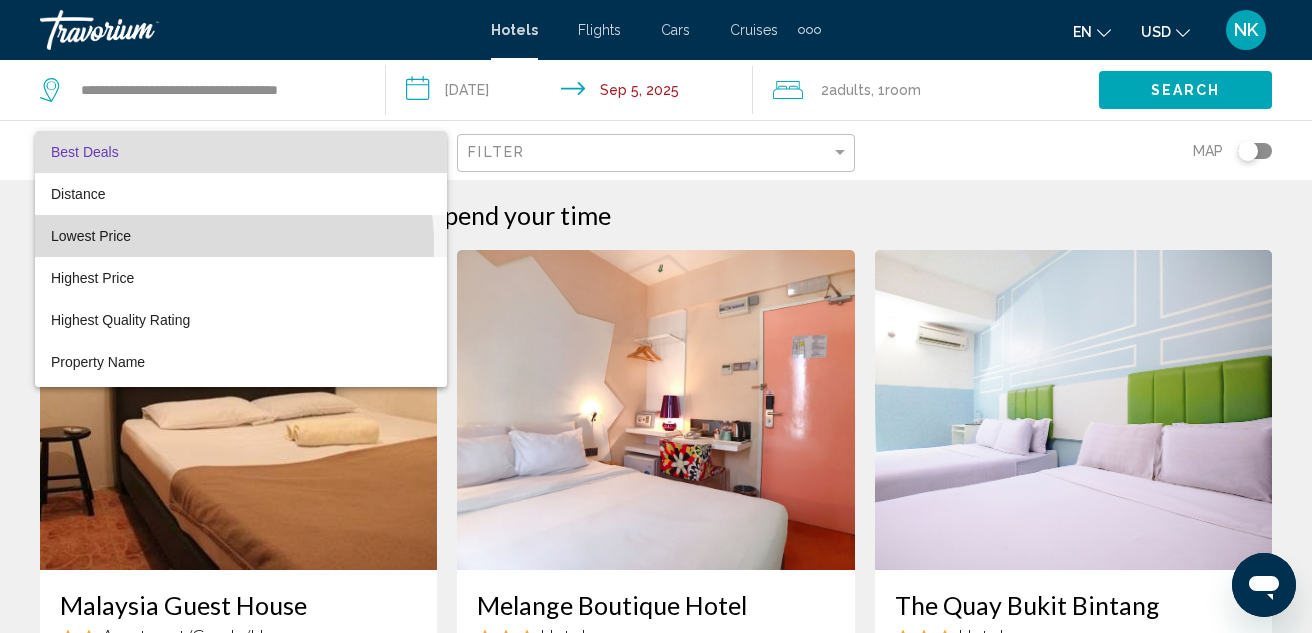 click on "Lowest Price" at bounding box center [241, 236] 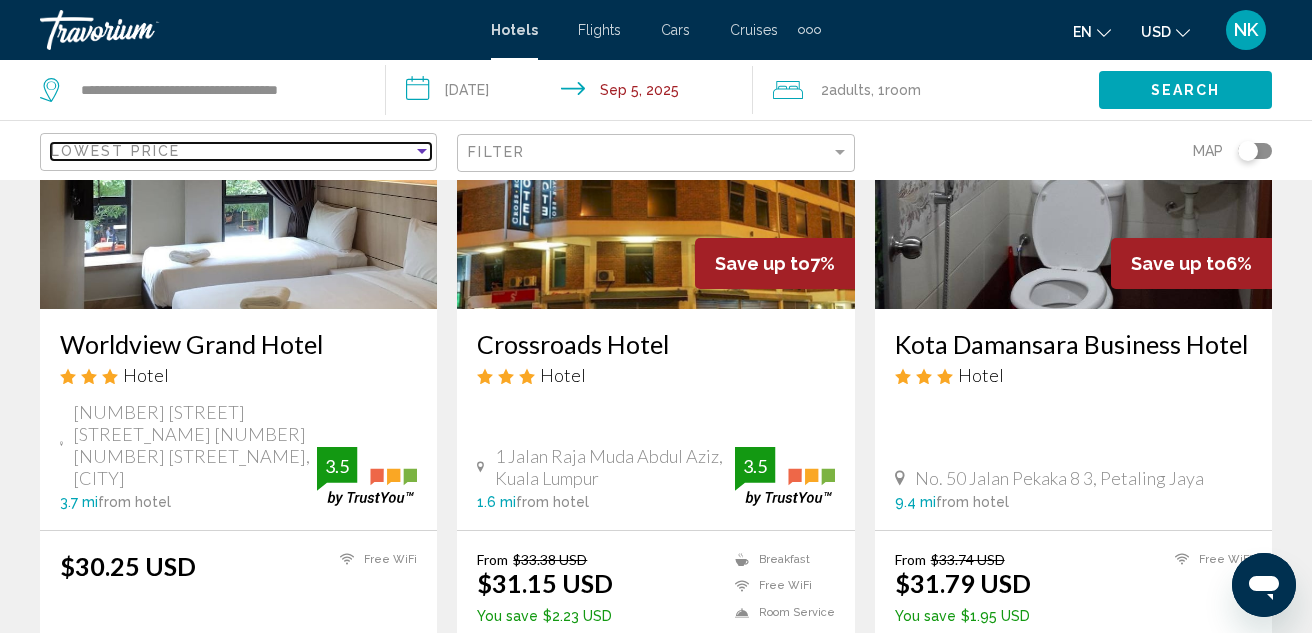 scroll, scrollTop: 300, scrollLeft: 0, axis: vertical 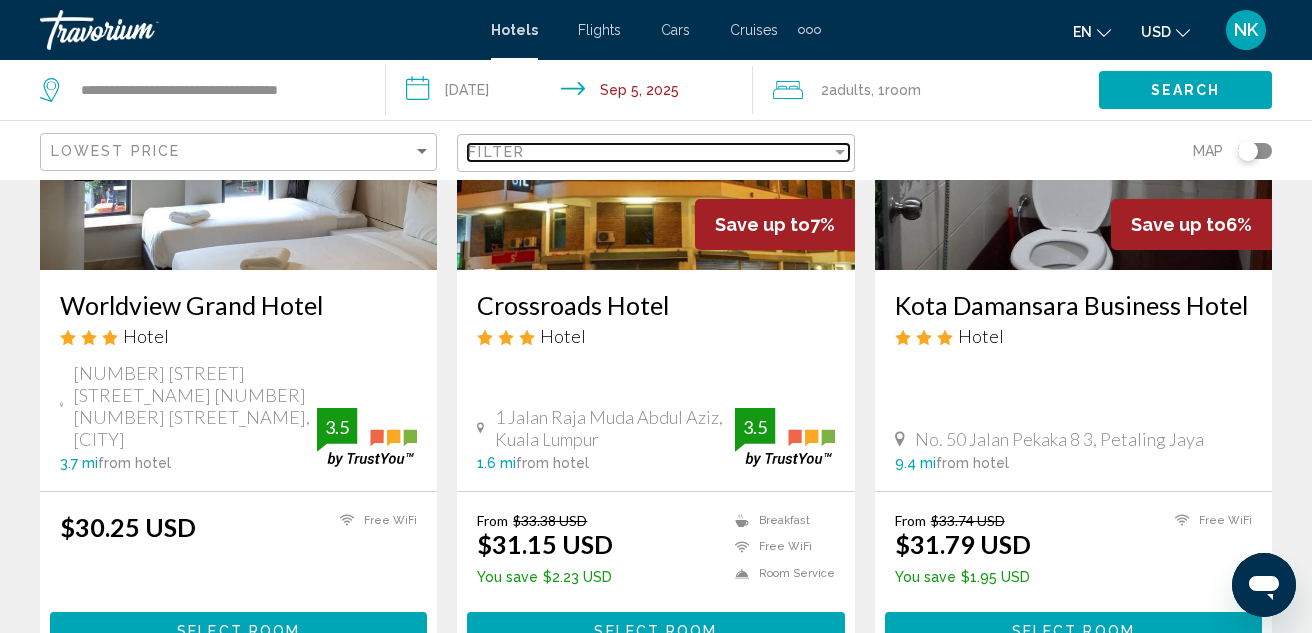 click on "Filter" at bounding box center [496, 152] 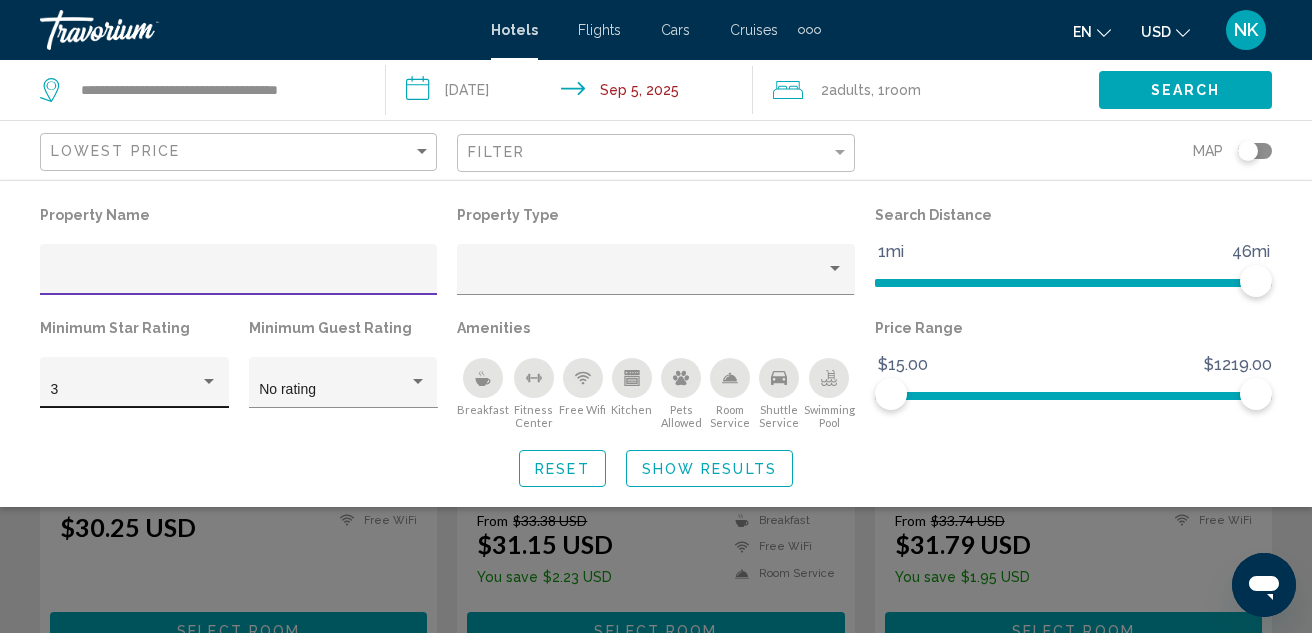 click at bounding box center [209, 381] 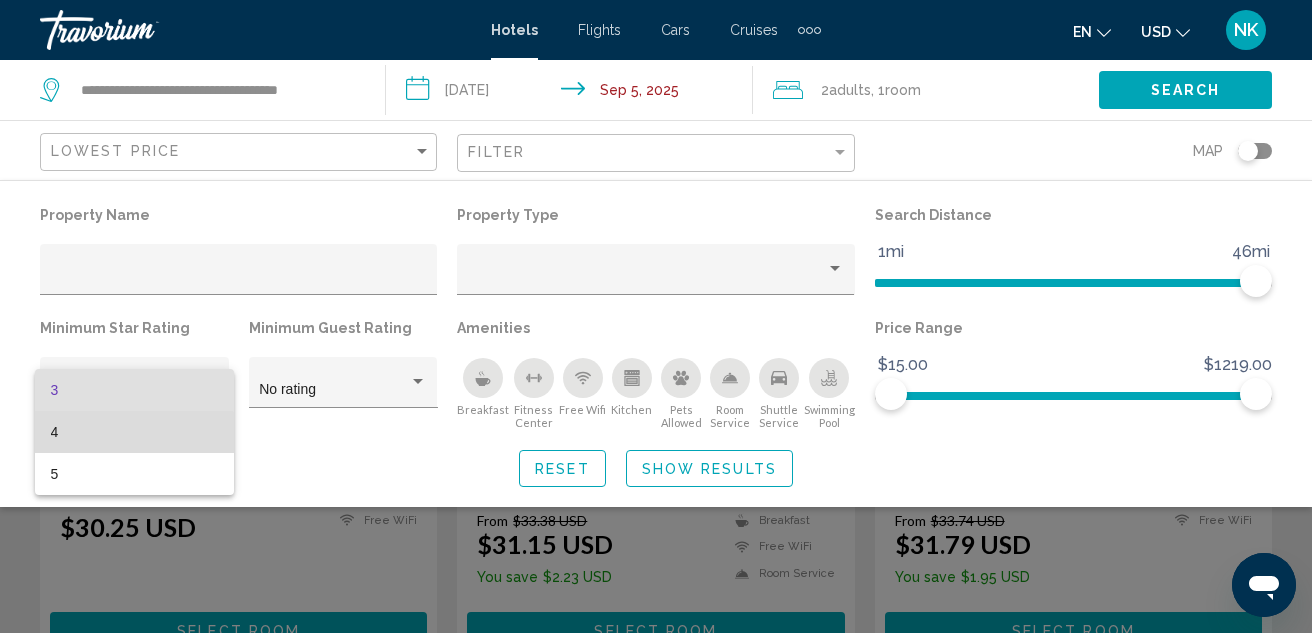 click on "4" at bounding box center [135, 432] 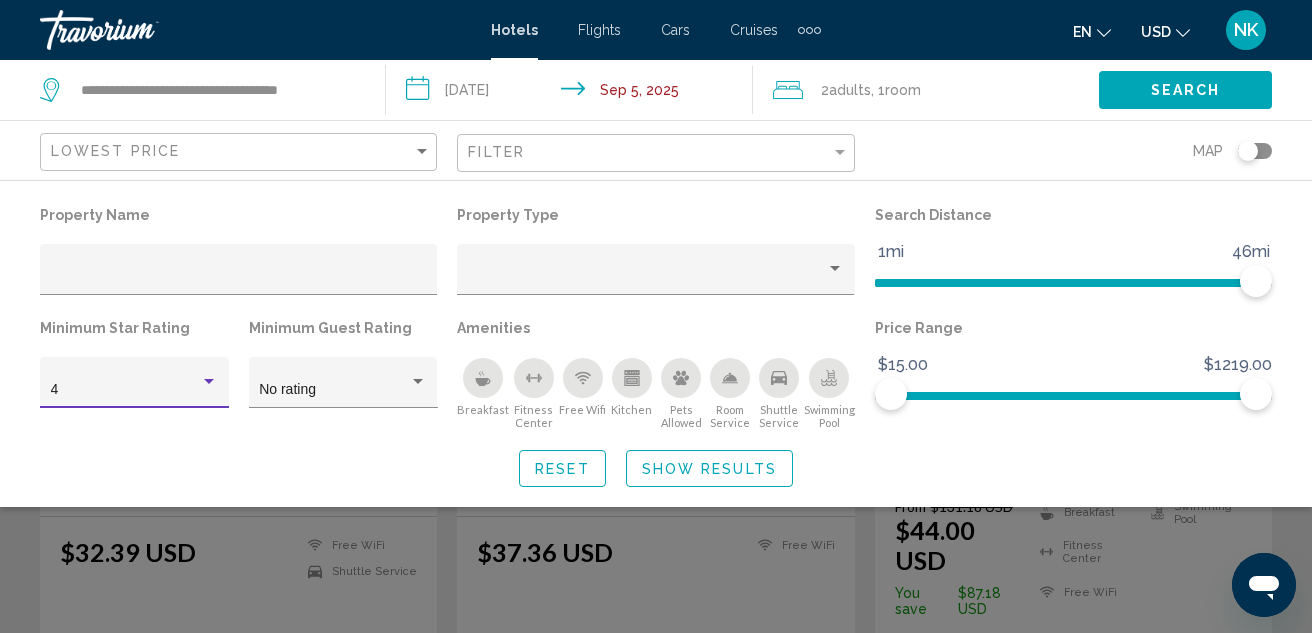 click on "Reset" 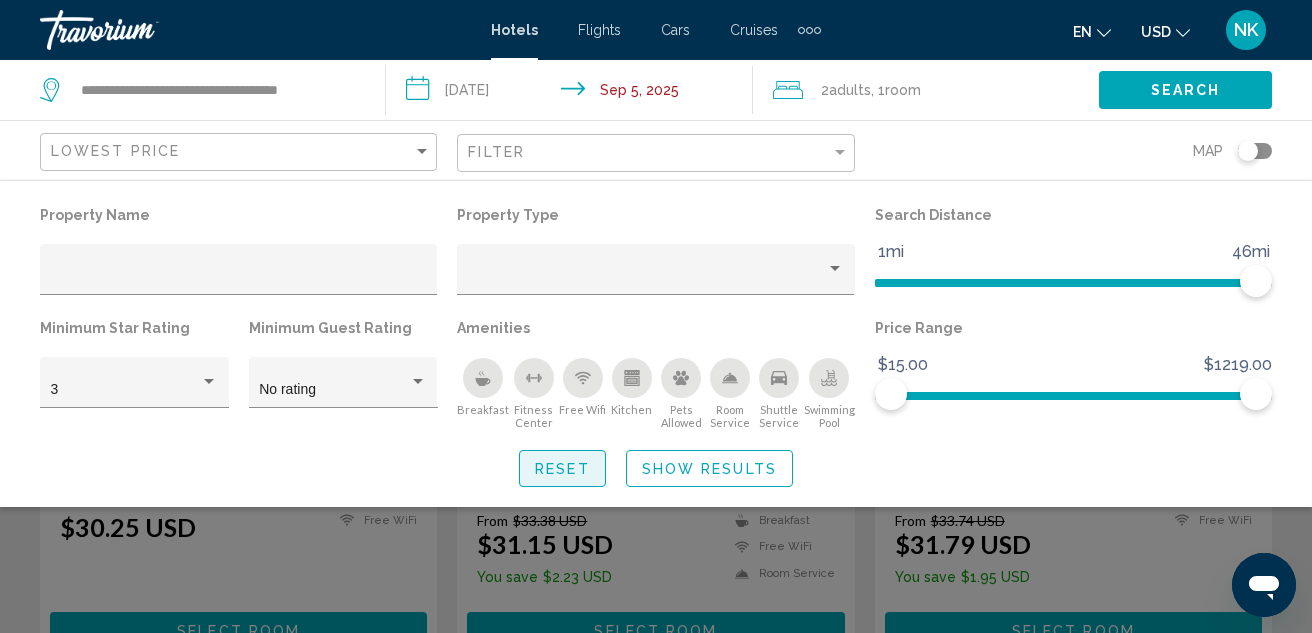 scroll, scrollTop: 1015, scrollLeft: 0, axis: vertical 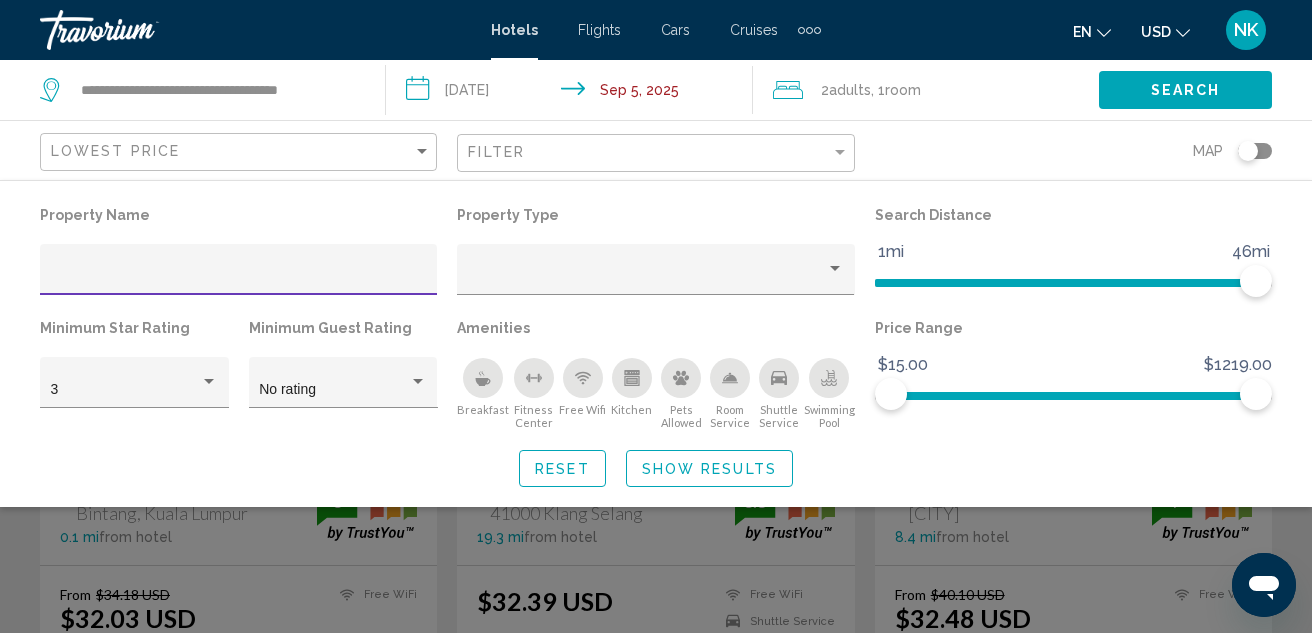 click at bounding box center (239, 277) 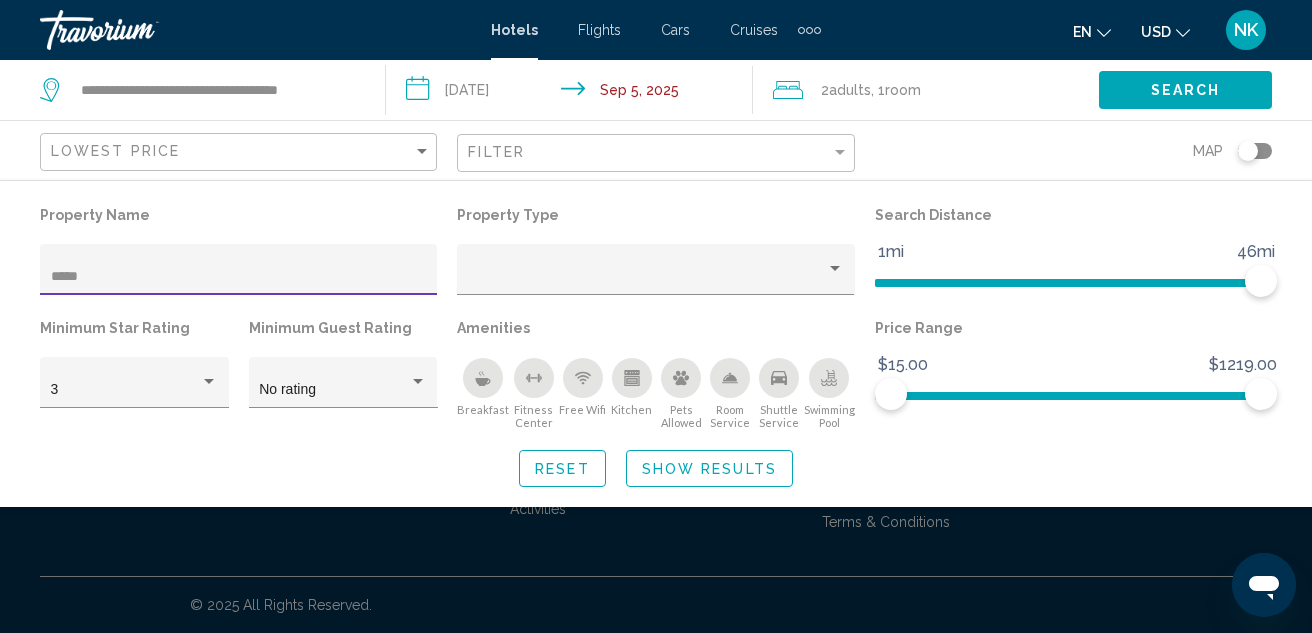 scroll, scrollTop: 0, scrollLeft: 0, axis: both 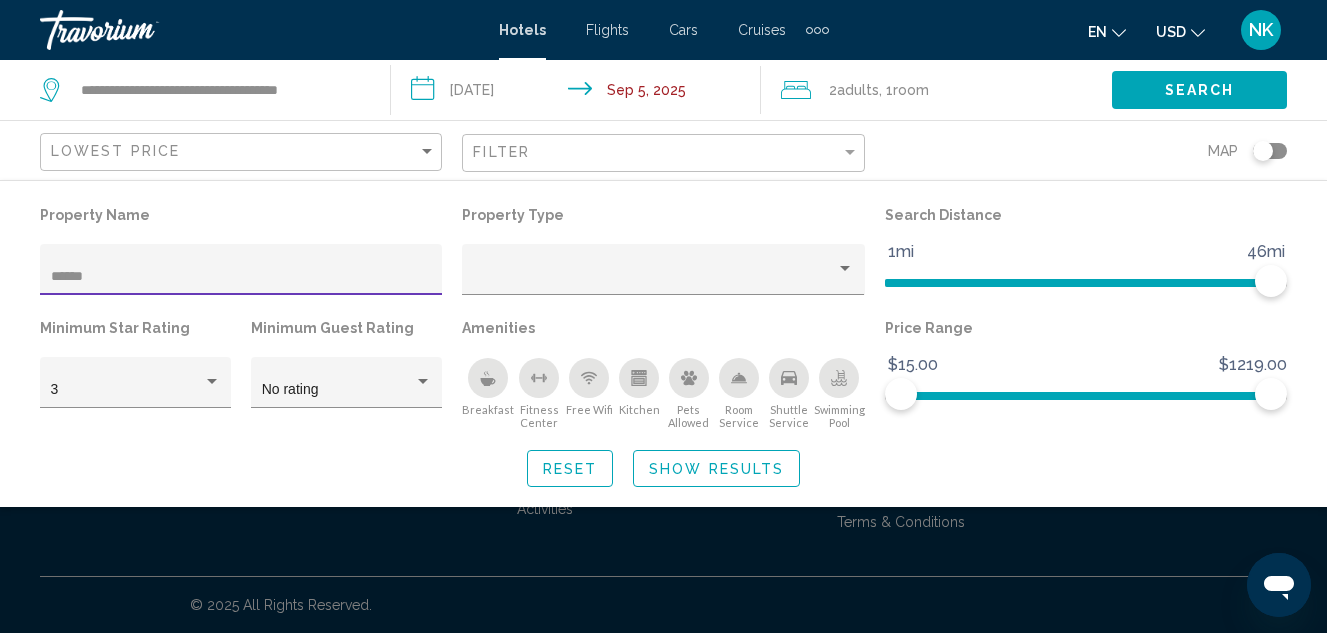 type on "******" 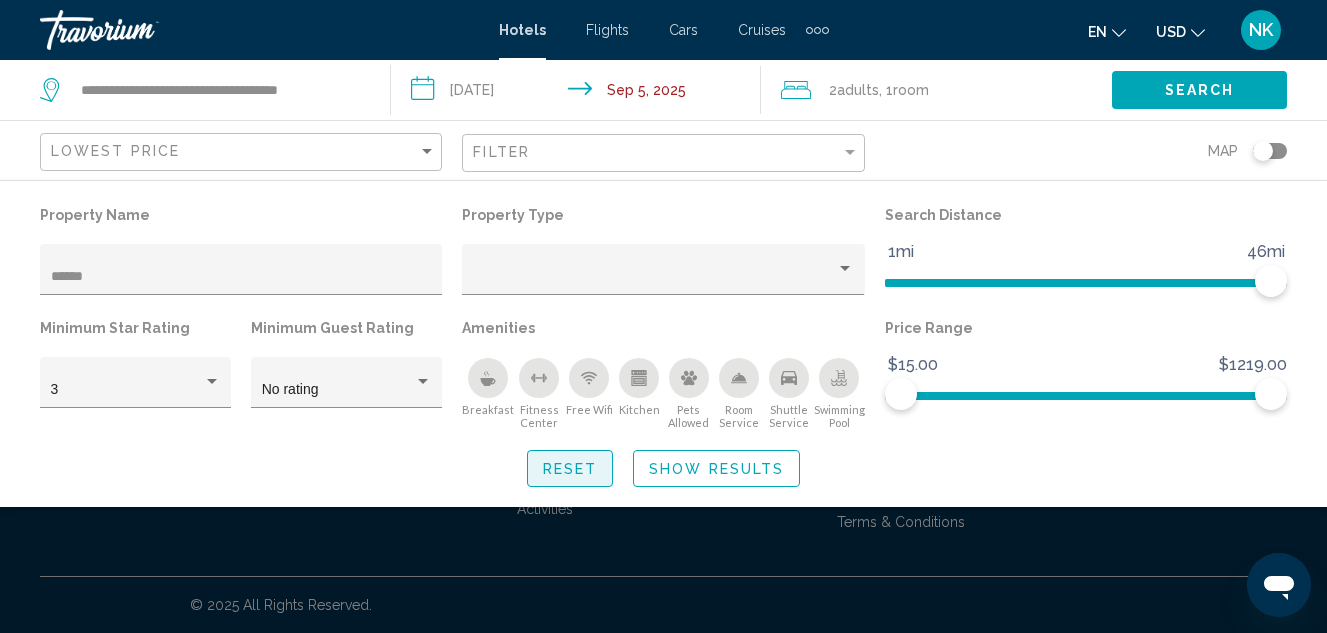 click on "Reset" 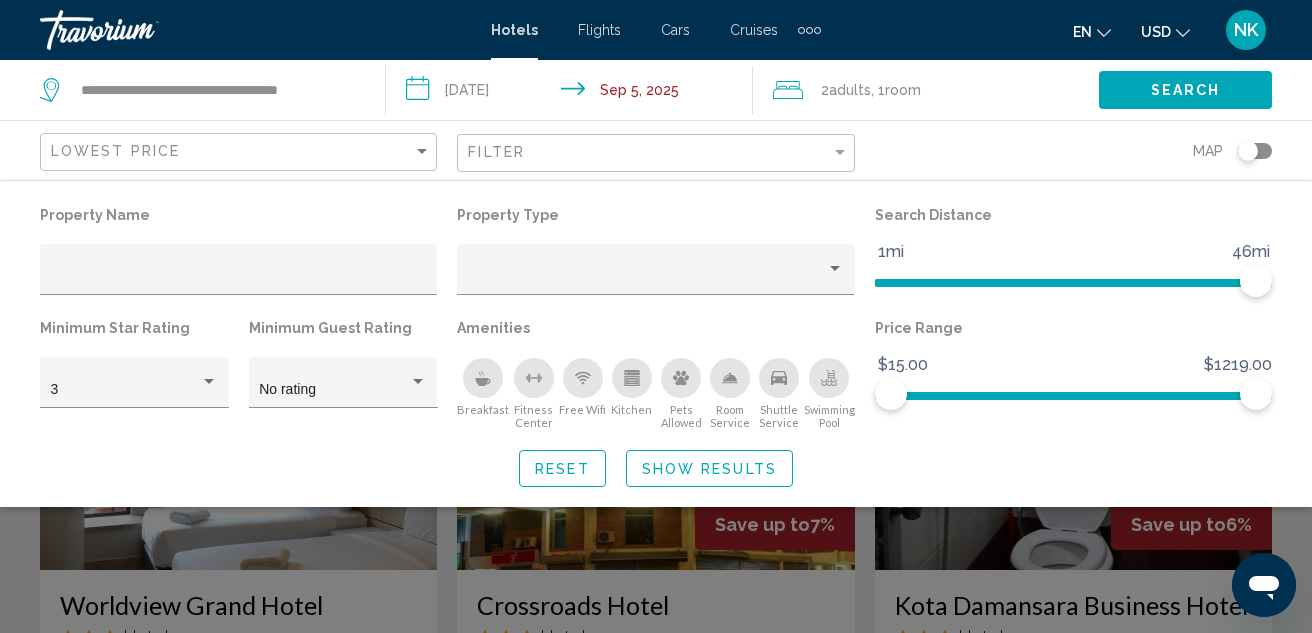 click 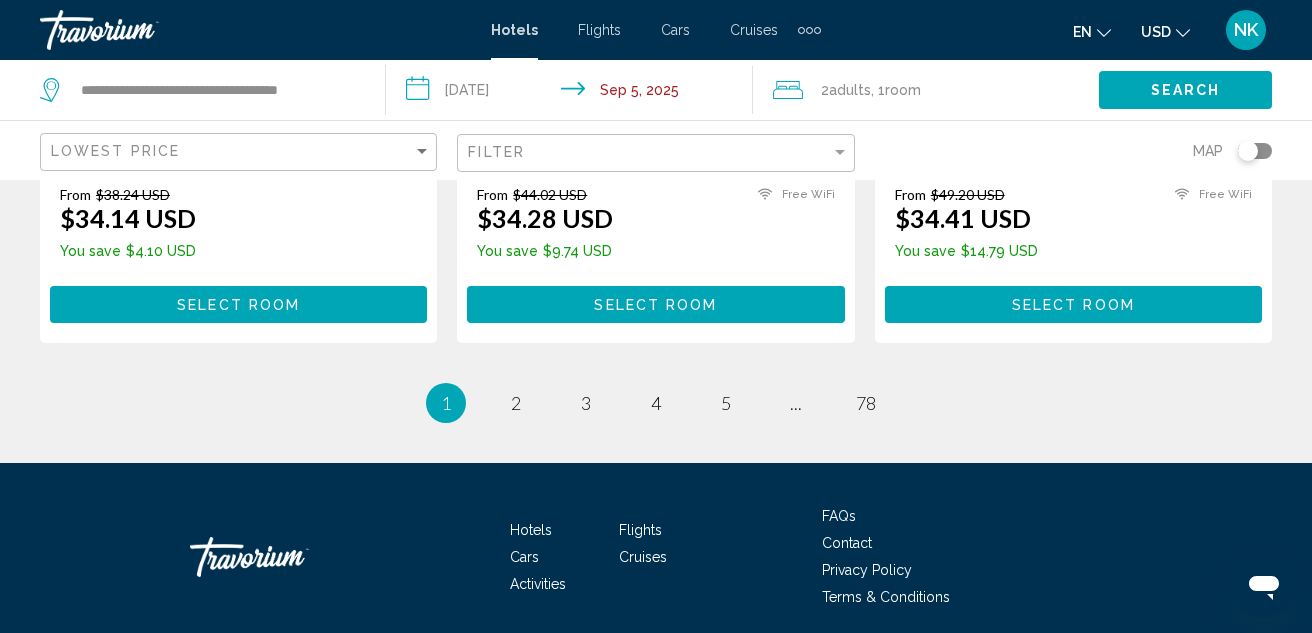 scroll, scrollTop: 2855, scrollLeft: 0, axis: vertical 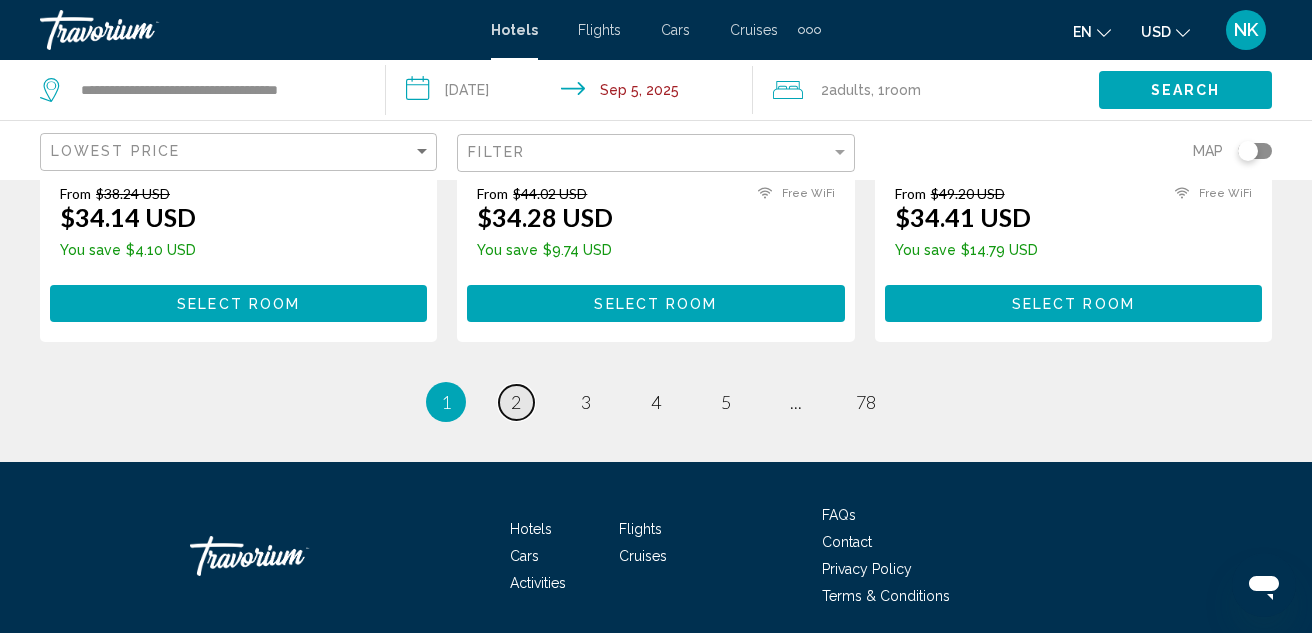 click on "2" at bounding box center [516, 402] 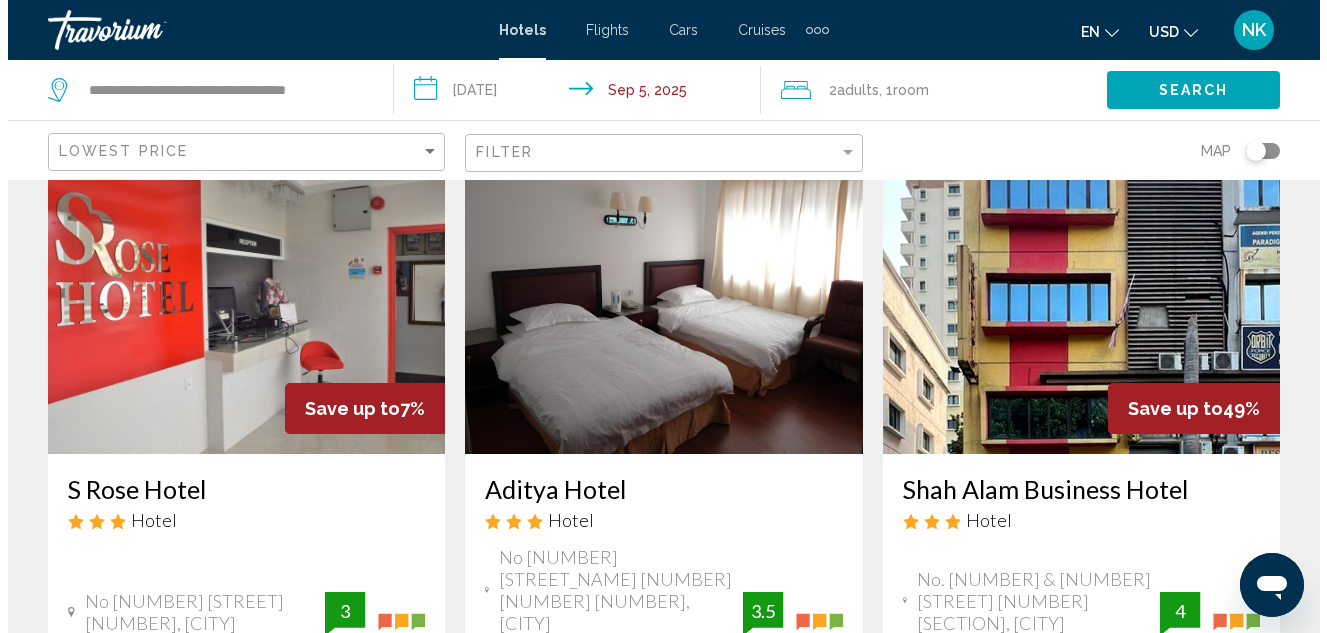 scroll, scrollTop: 0, scrollLeft: 0, axis: both 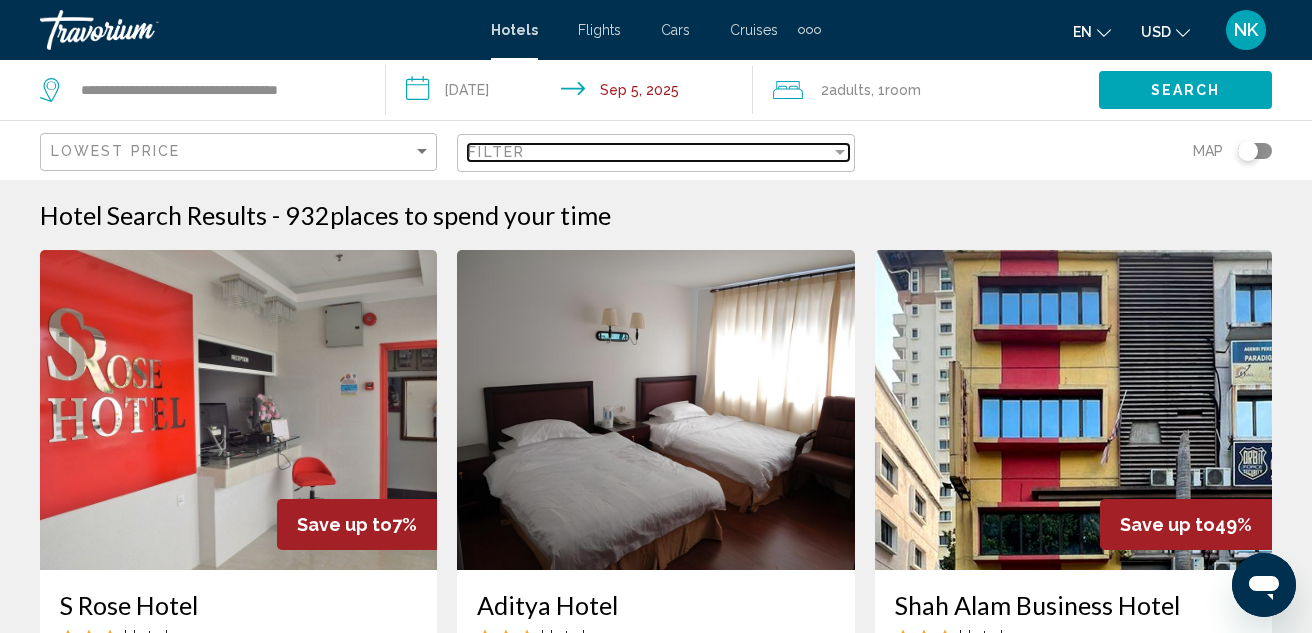click on "Filter" at bounding box center (649, 152) 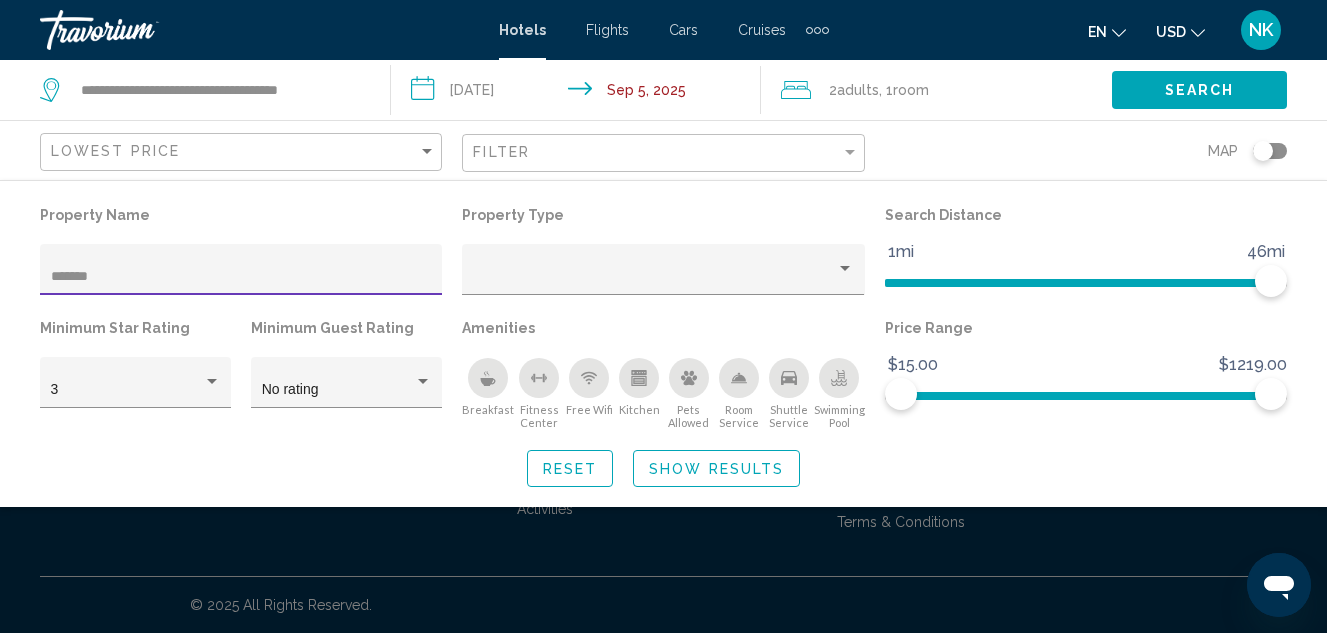 type on "******" 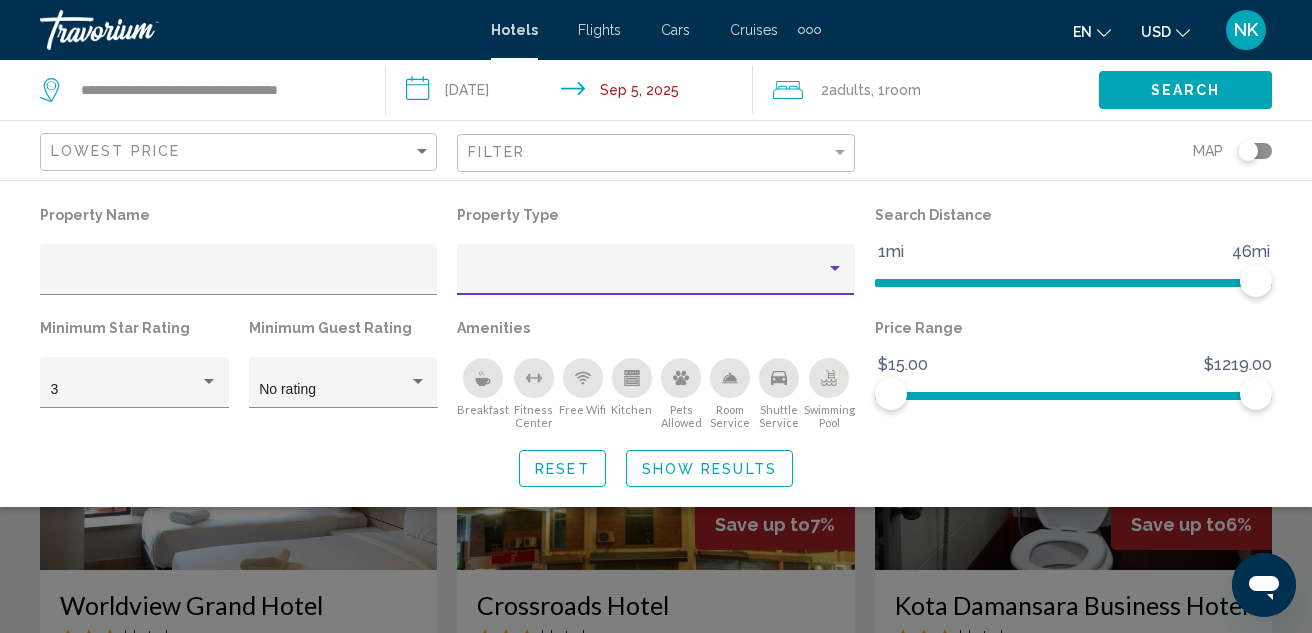 click at bounding box center (647, 277) 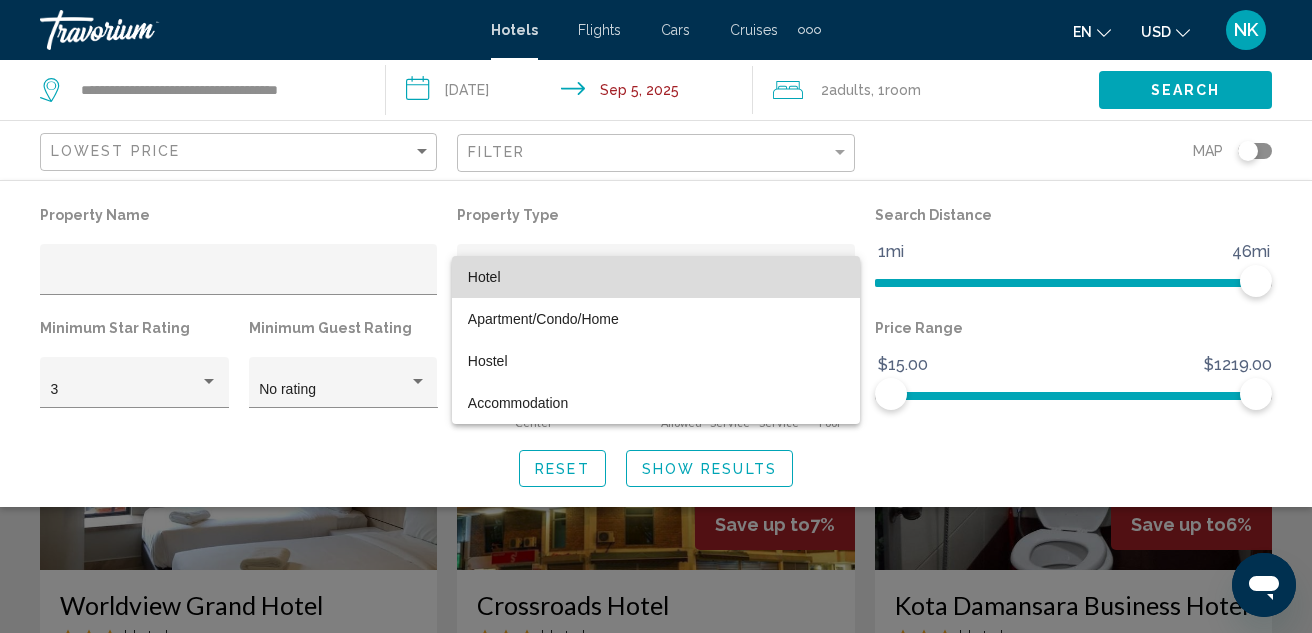 click on "Hotel" at bounding box center (656, 277) 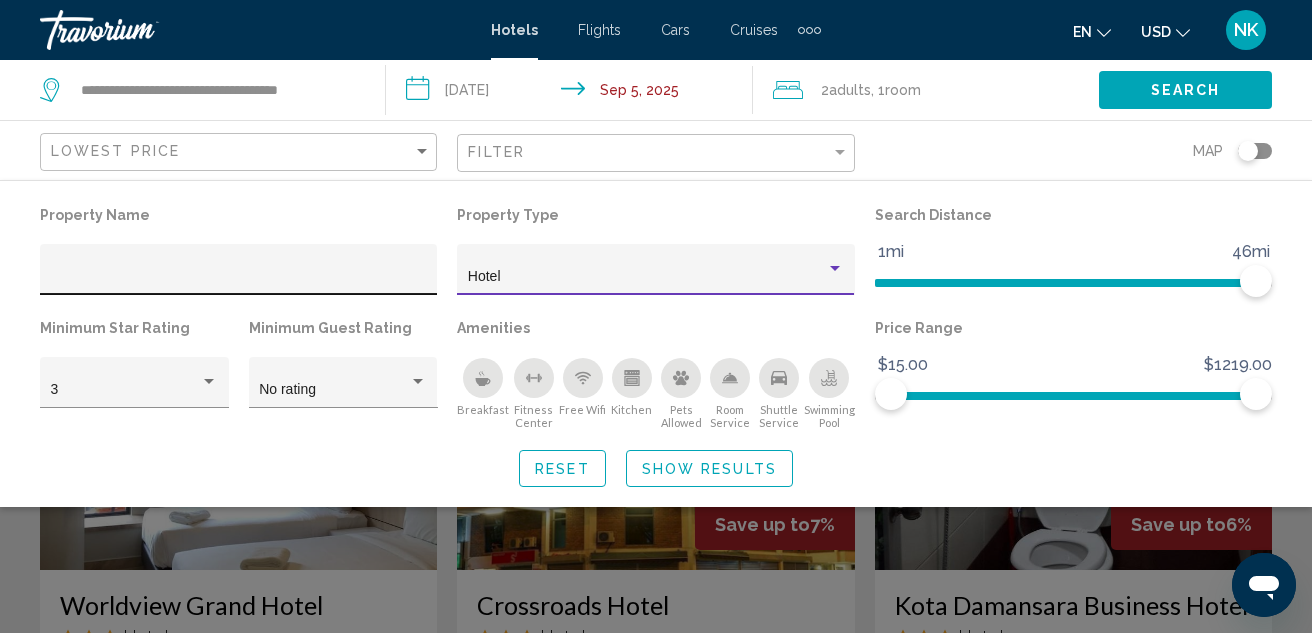 click at bounding box center (239, 277) 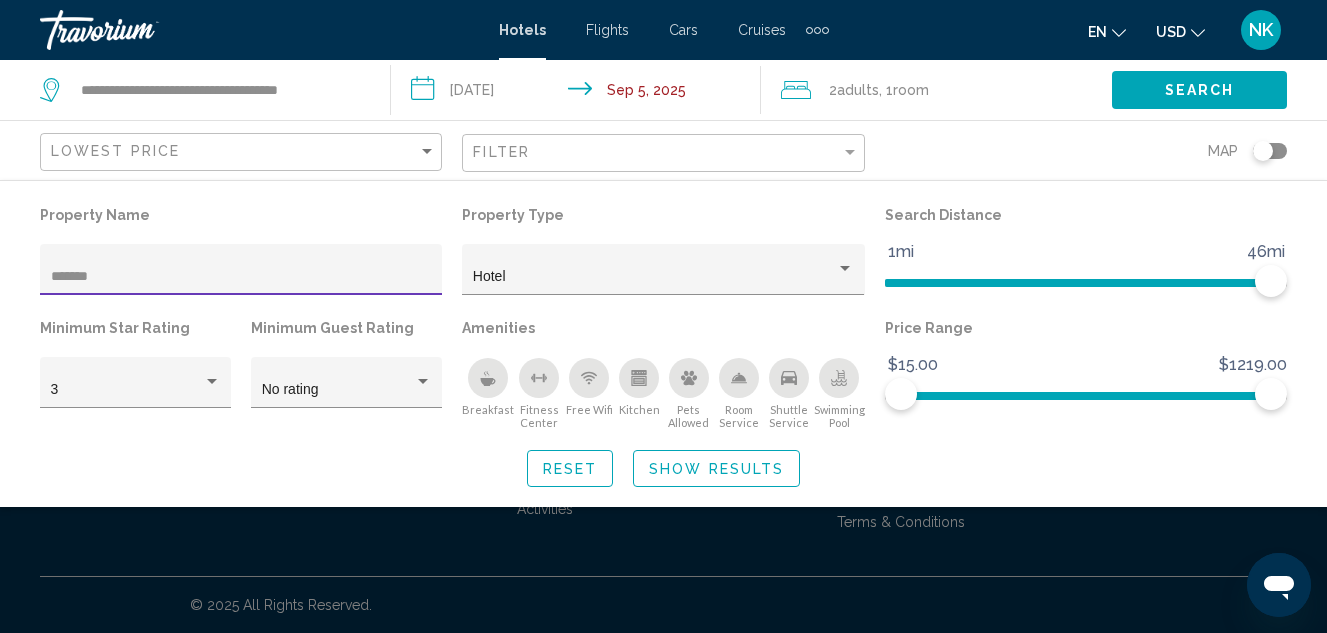 type on "******" 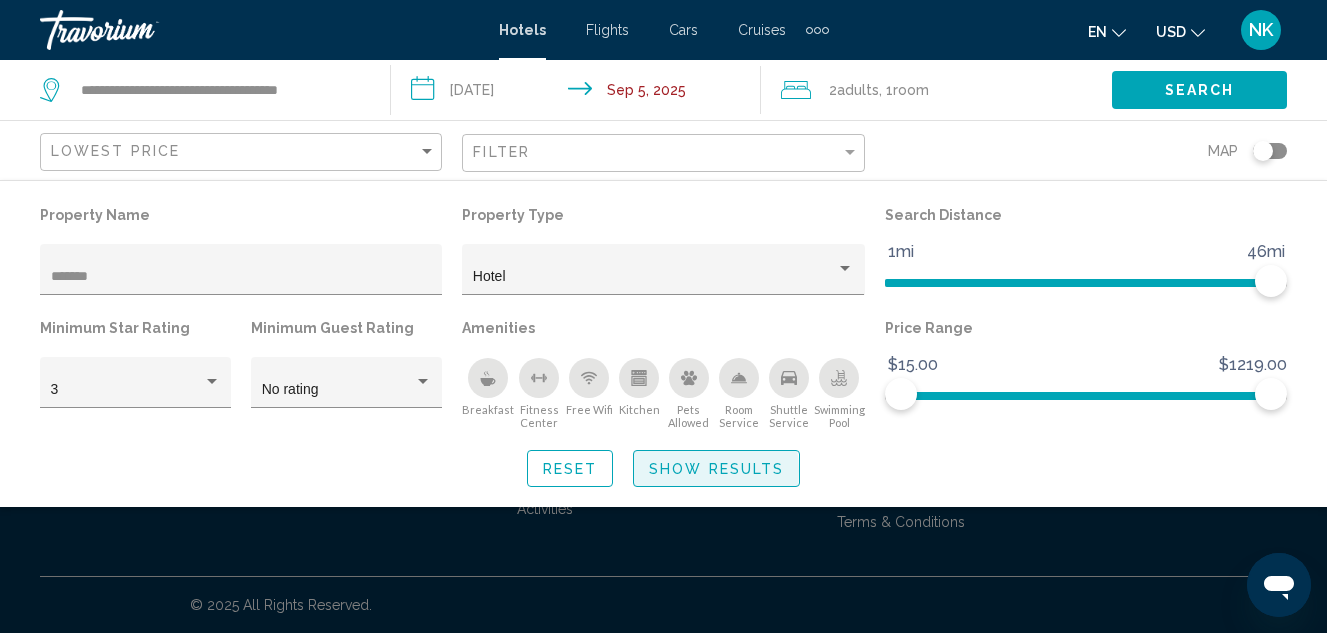 click on "Show Results" 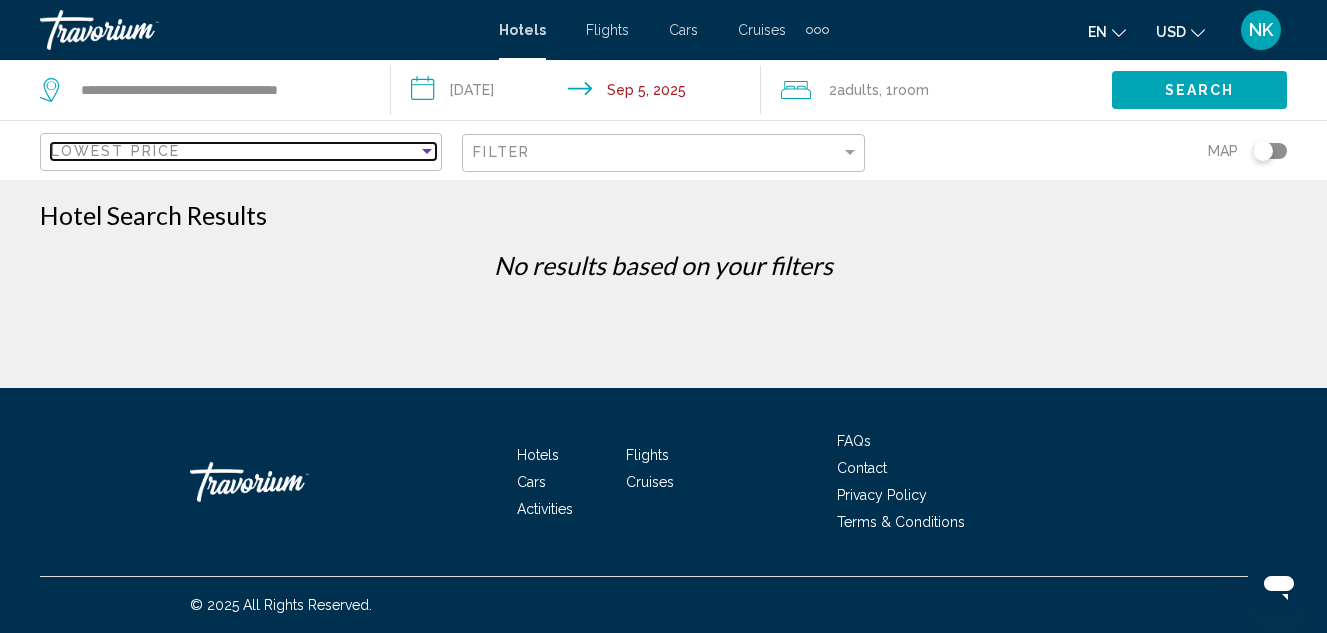 click at bounding box center (427, 151) 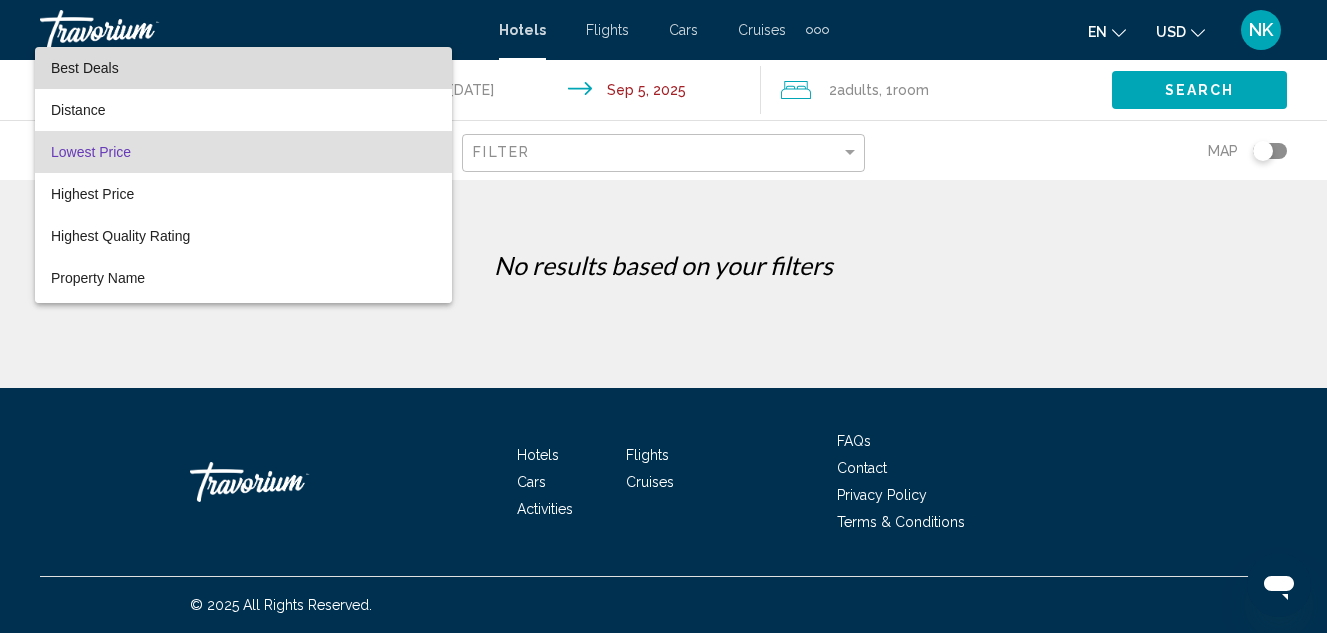click on "Best Deals" at bounding box center [243, 68] 